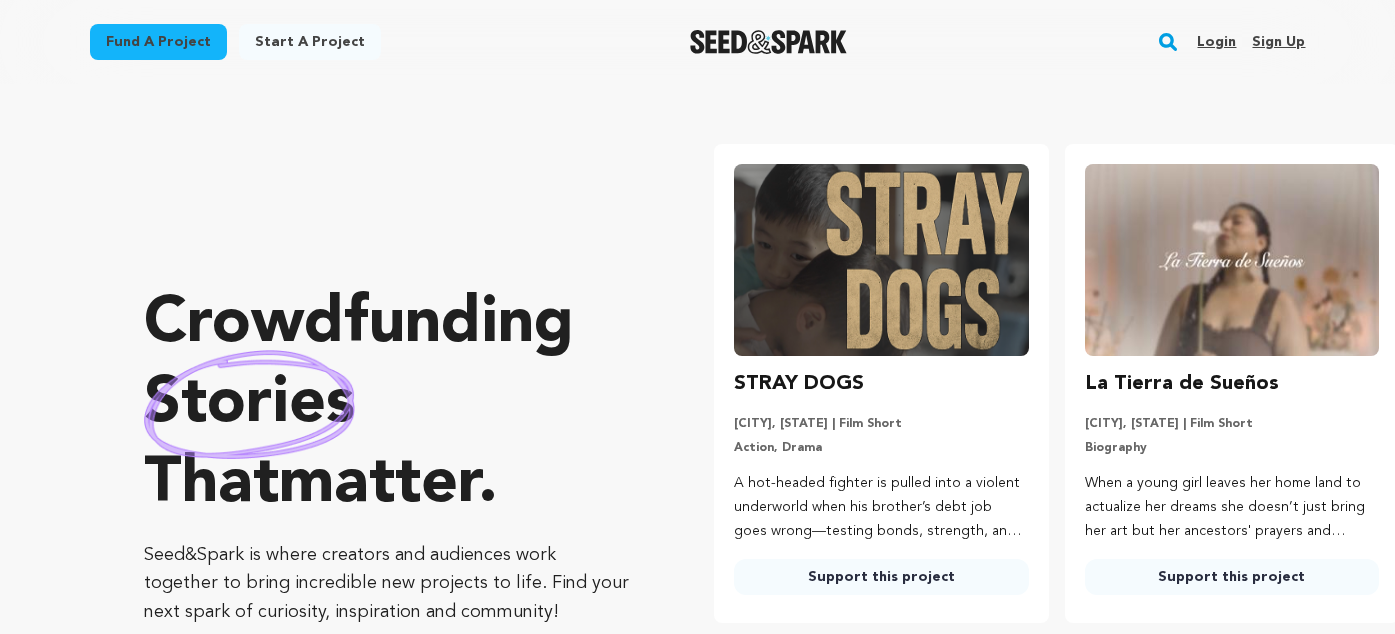 scroll, scrollTop: 0, scrollLeft: 0, axis: both 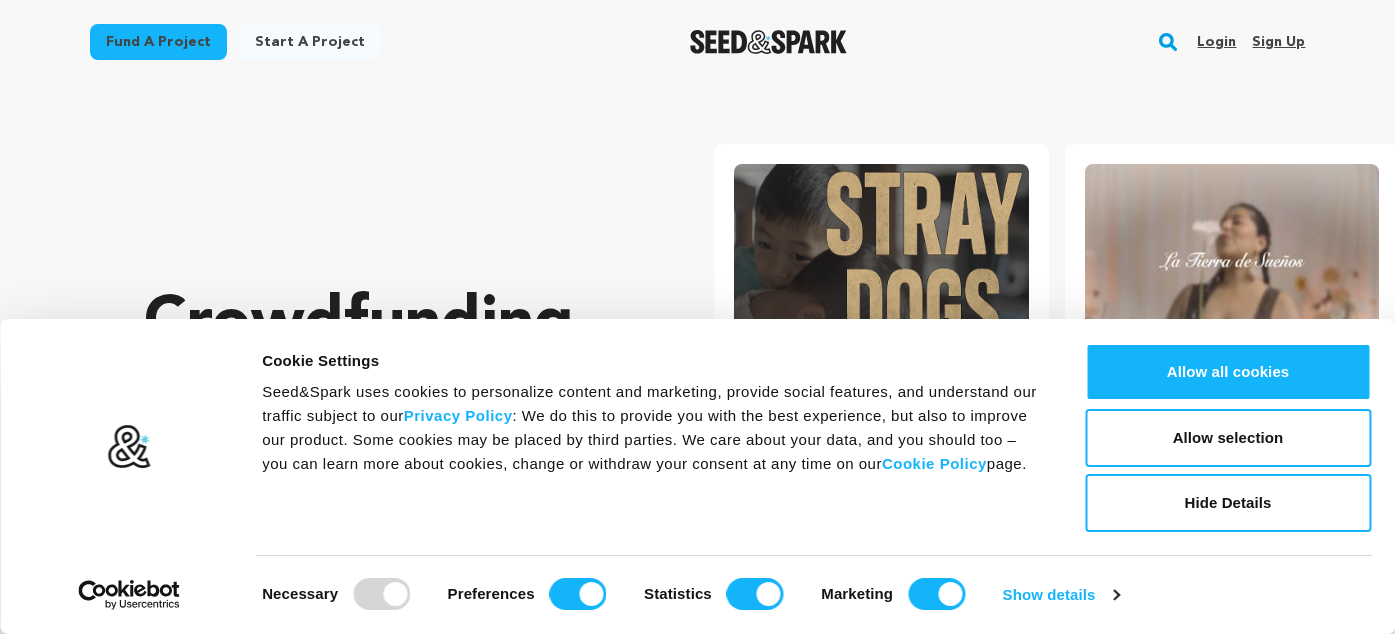 click on "Login" at bounding box center (1216, 42) 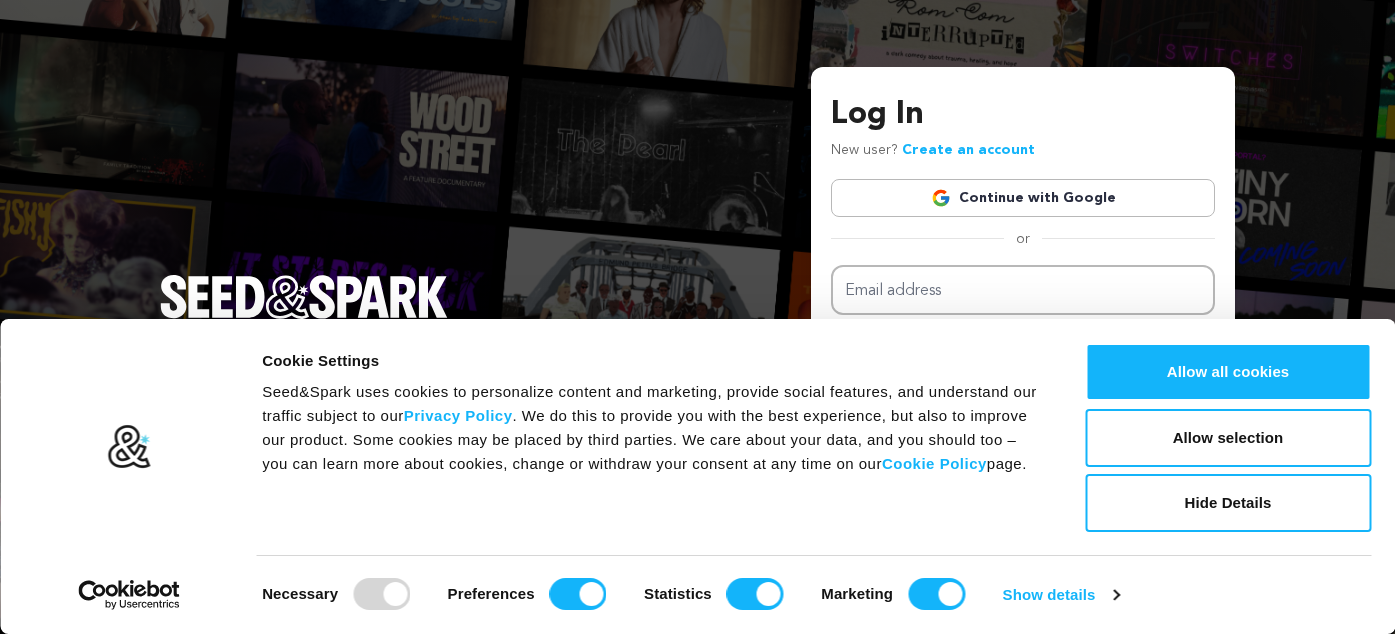 scroll, scrollTop: 0, scrollLeft: 0, axis: both 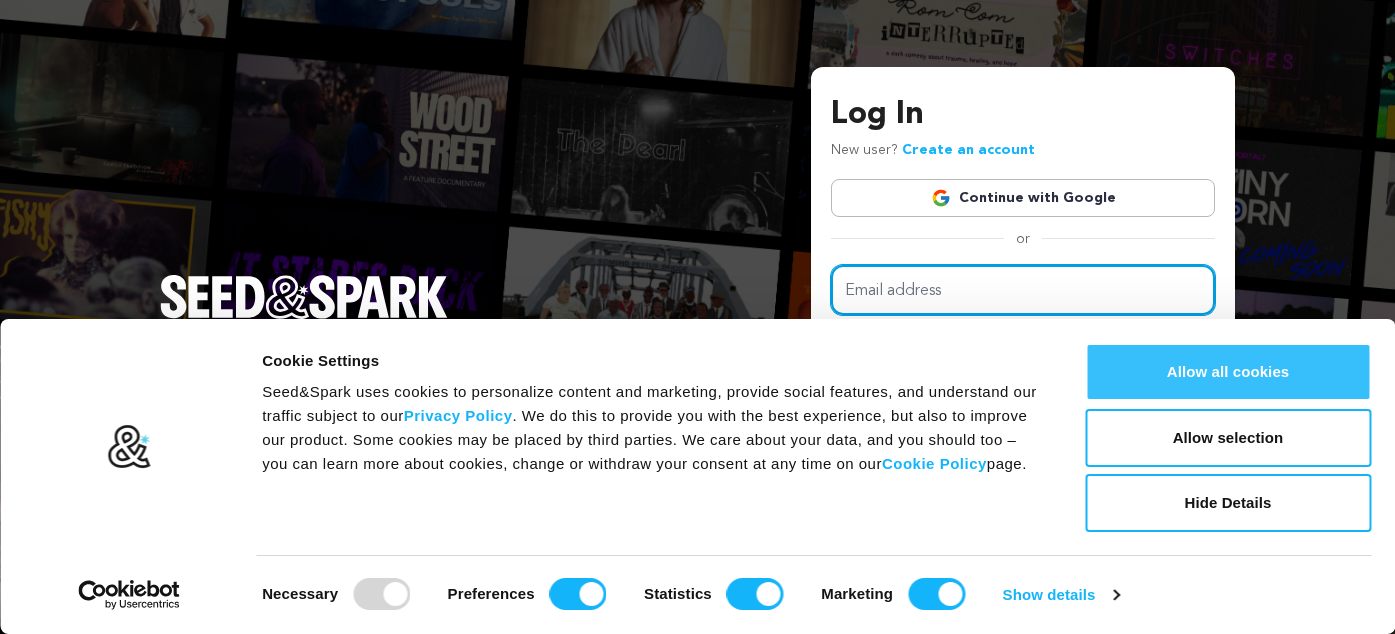 type on "paula_rhodes@hotmail.com" 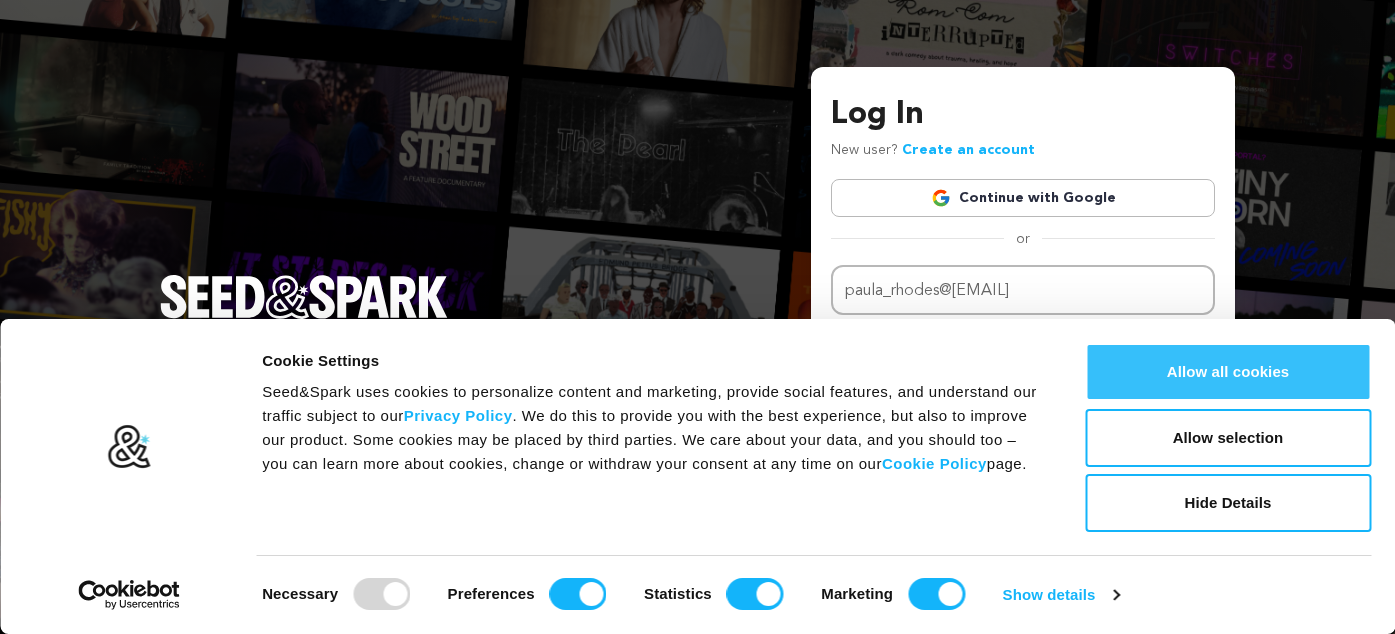 click on "Allow all cookies" at bounding box center [1228, 372] 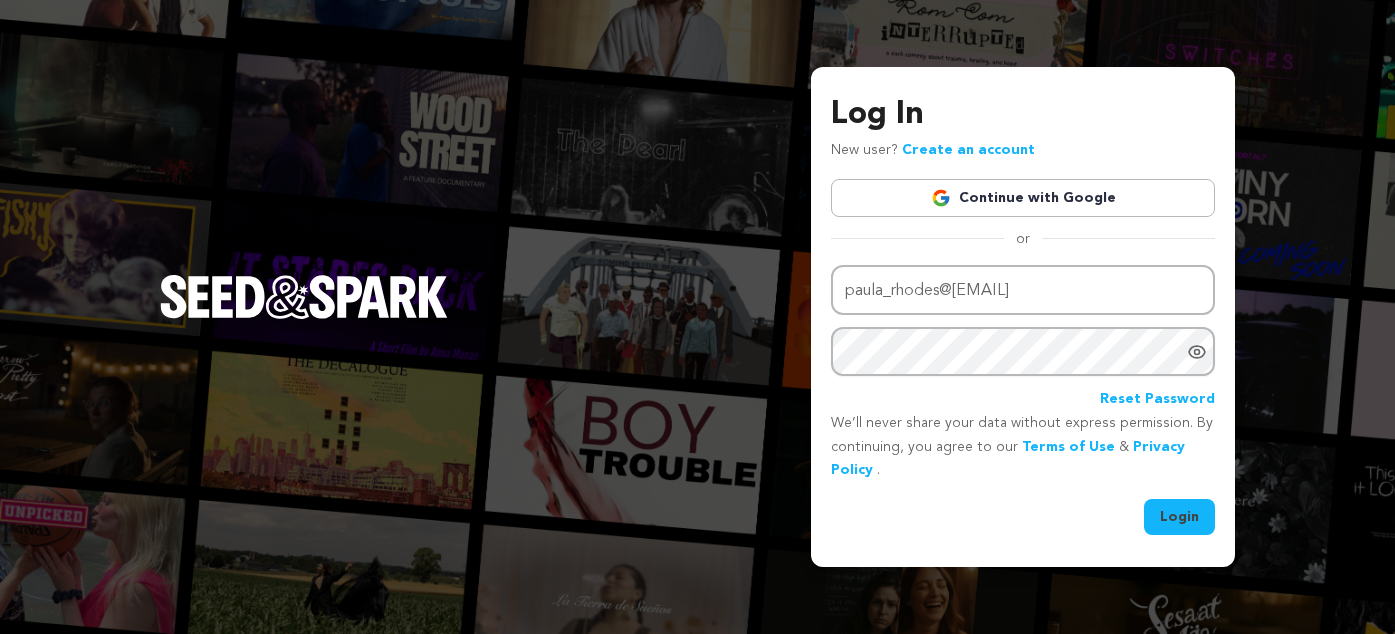 click on "Login" at bounding box center (1179, 517) 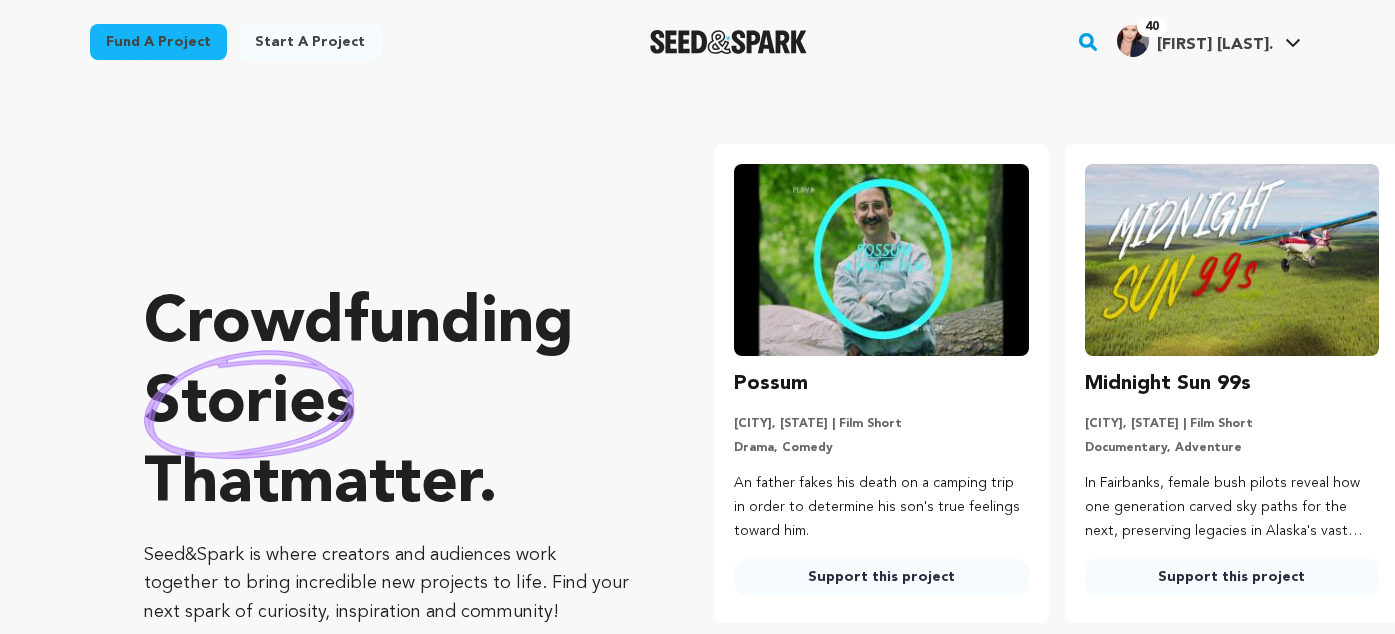 scroll, scrollTop: 0, scrollLeft: 0, axis: both 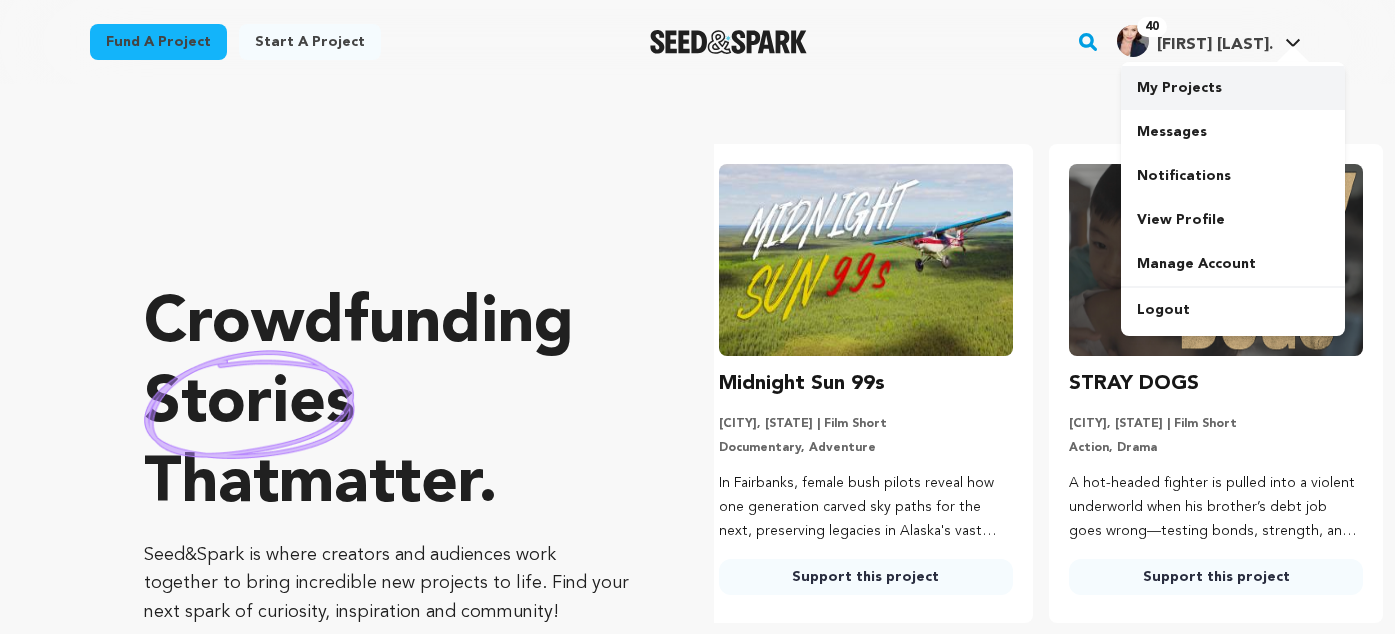 click on "My Projects" at bounding box center (1233, 88) 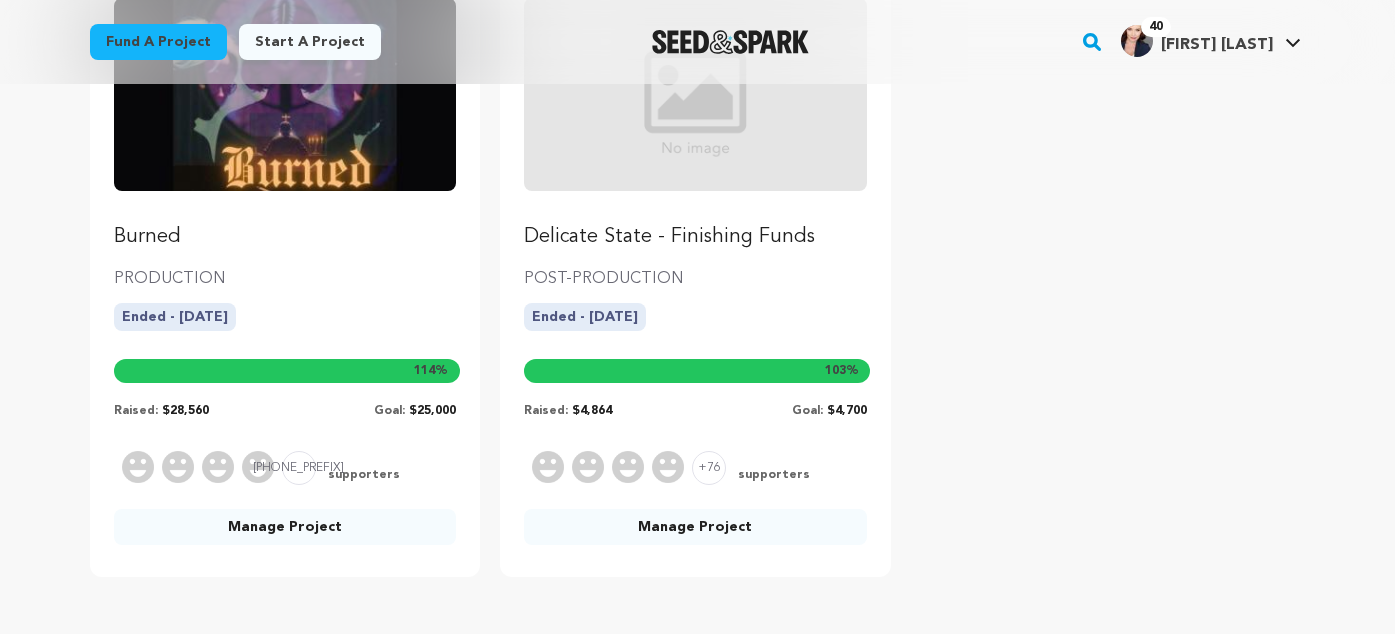 scroll, scrollTop: 986, scrollLeft: 0, axis: vertical 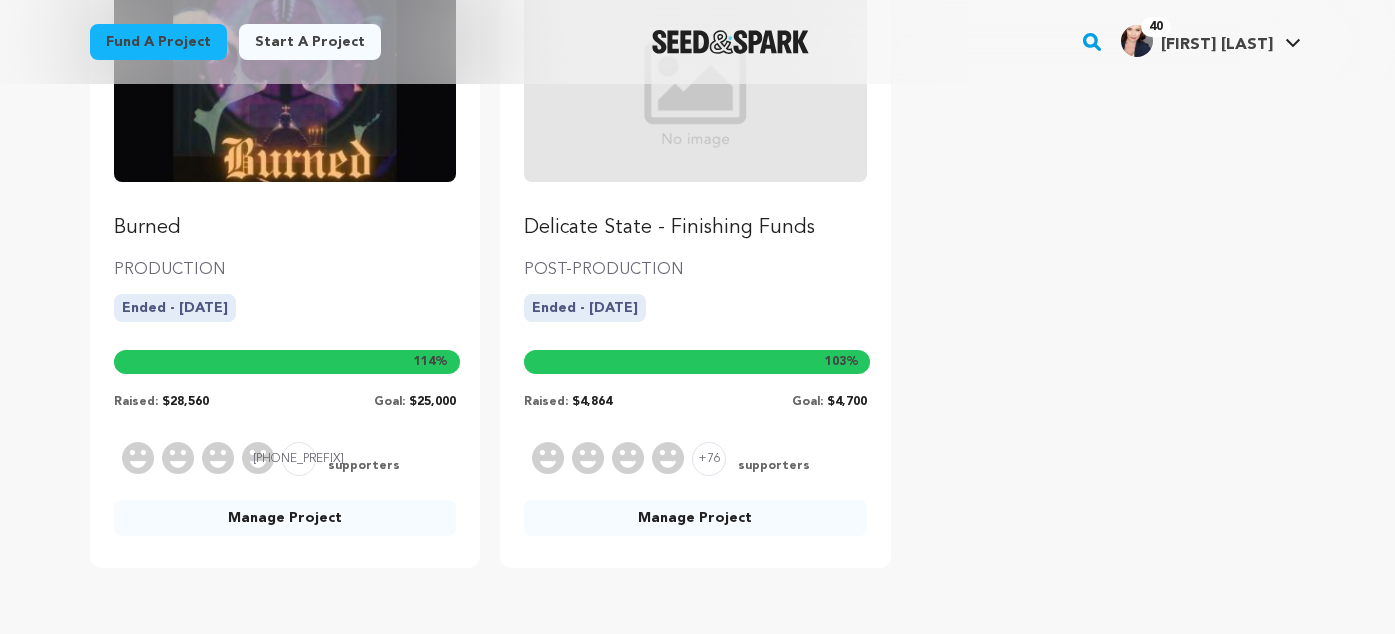 click on "Manage Project" at bounding box center (285, 518) 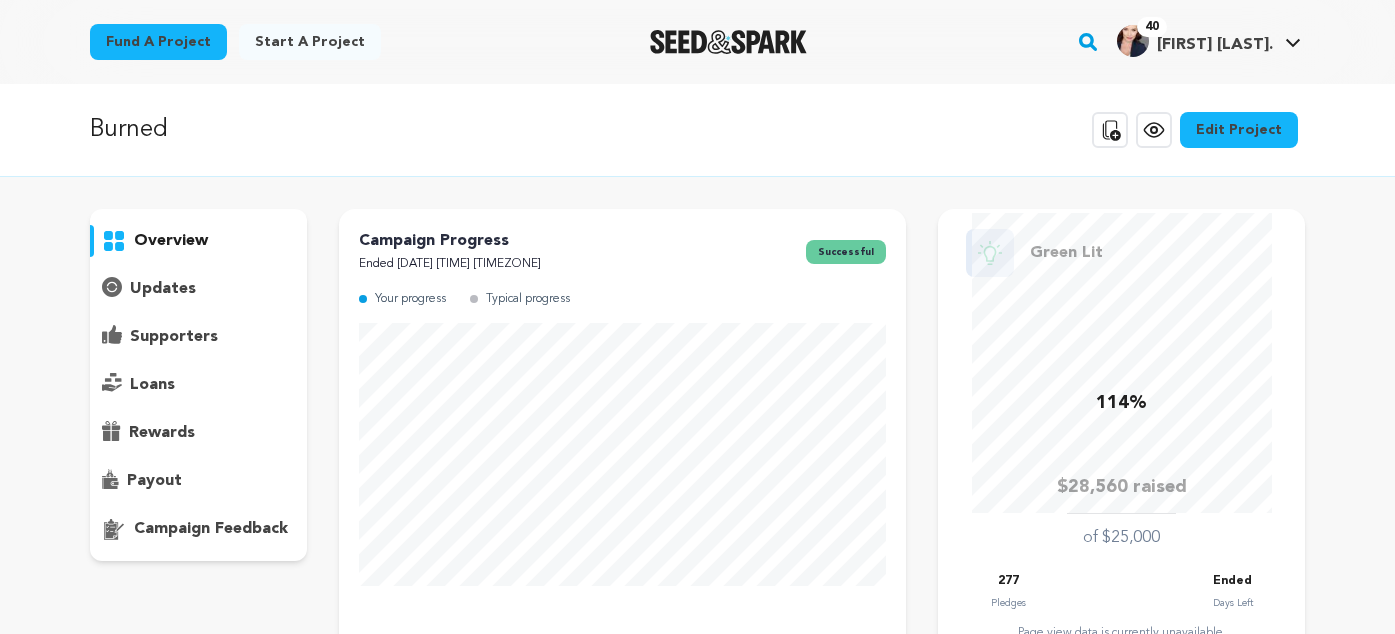scroll, scrollTop: 0, scrollLeft: 0, axis: both 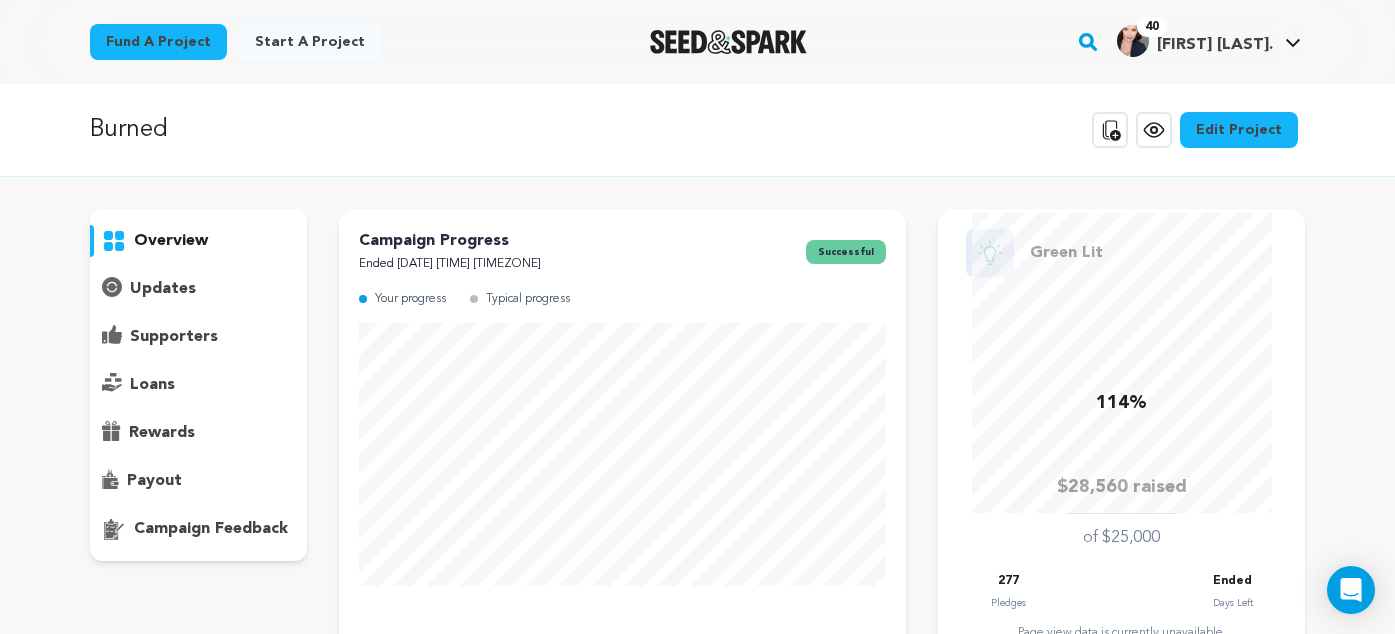 click on "updates" at bounding box center (163, 289) 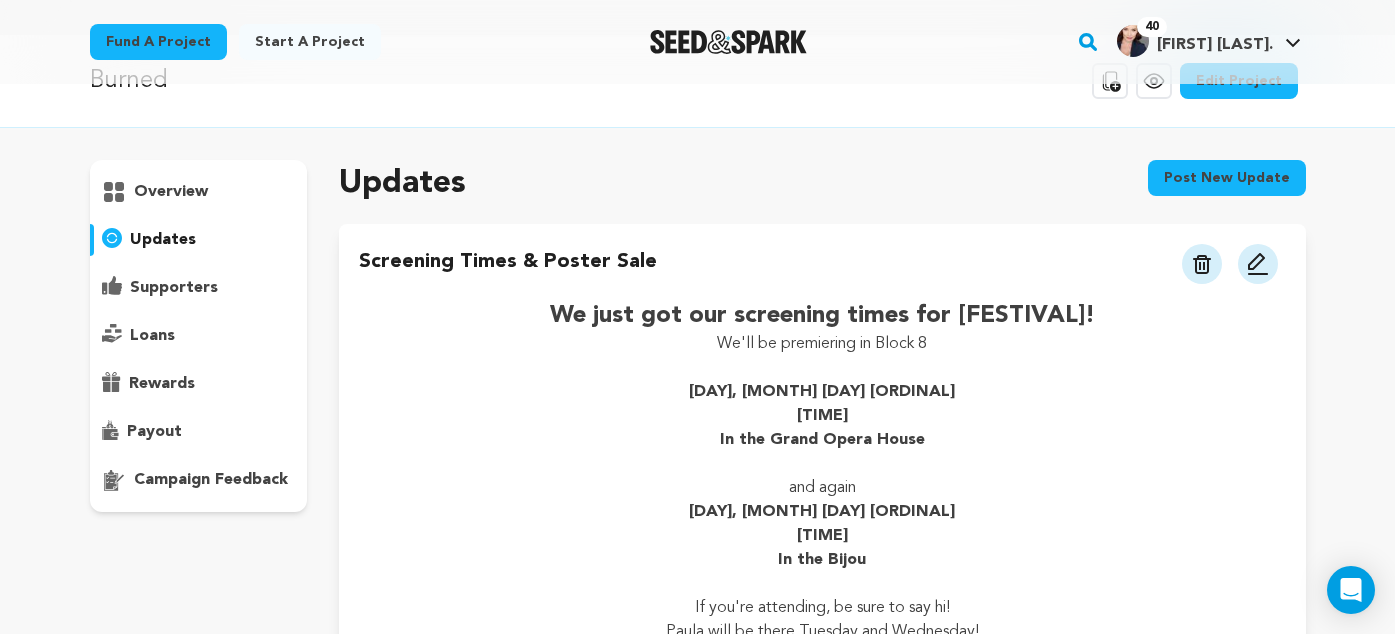 scroll, scrollTop: 0, scrollLeft: 0, axis: both 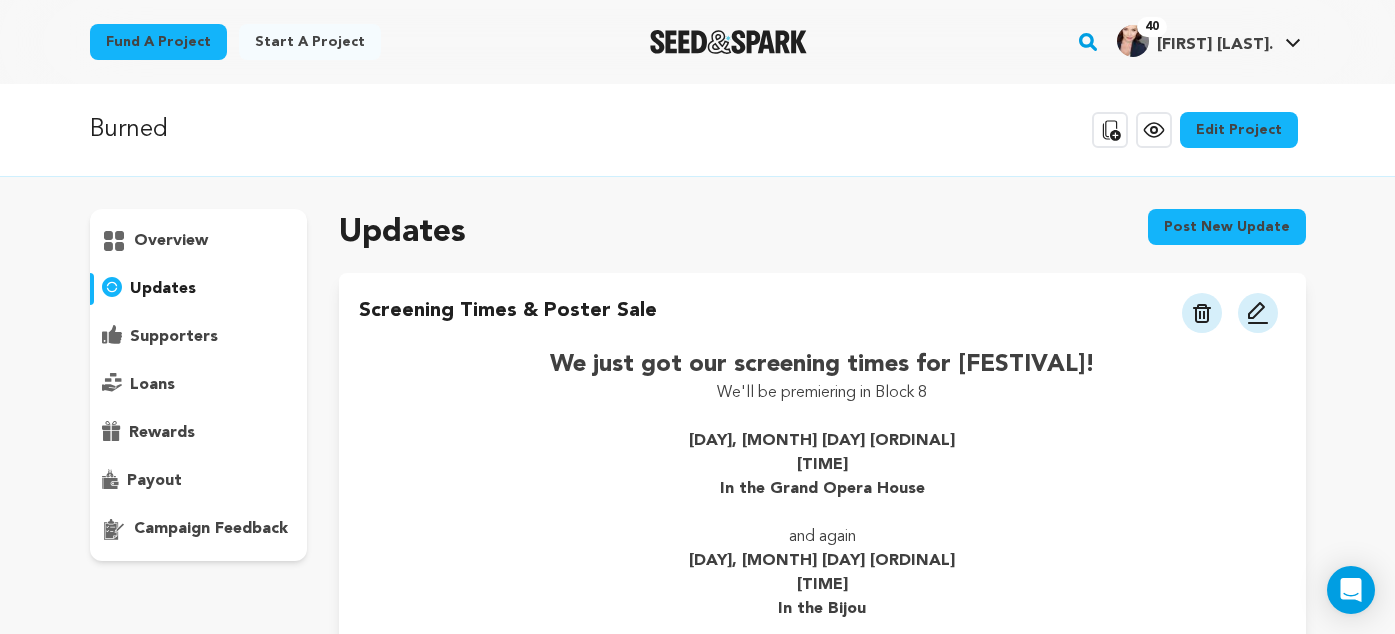 click on "Post new update" at bounding box center [1227, 227] 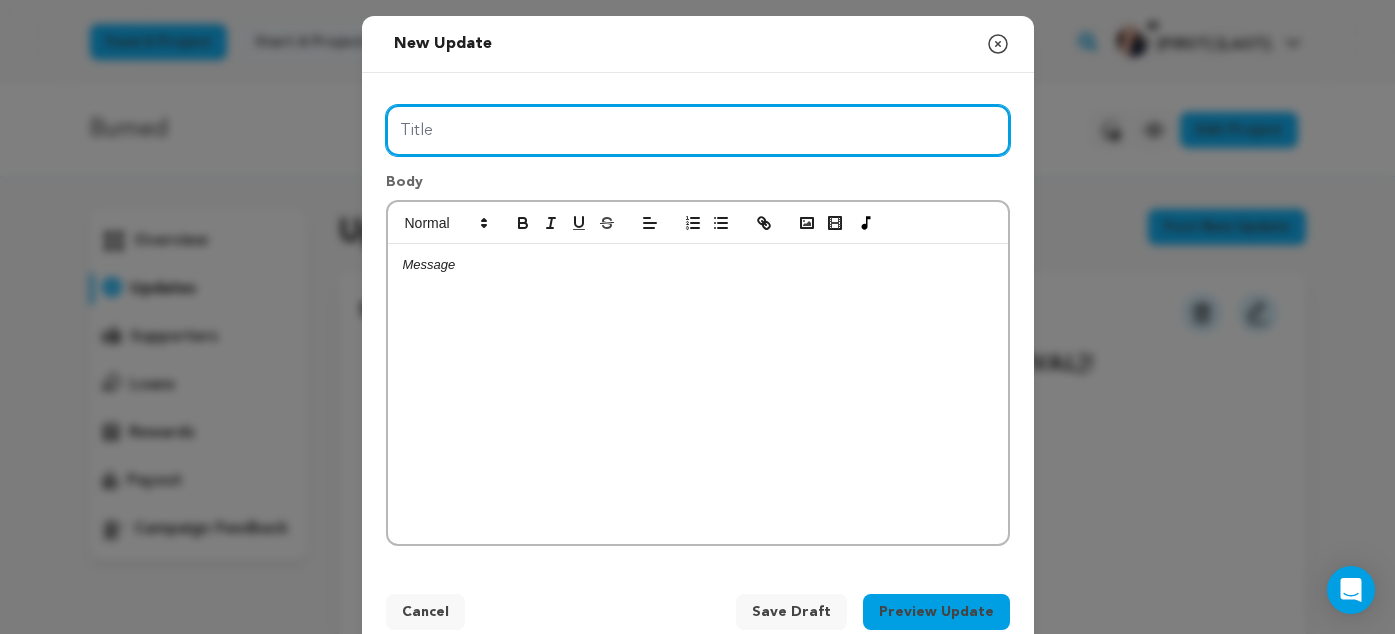 click on "Title" at bounding box center (698, 130) 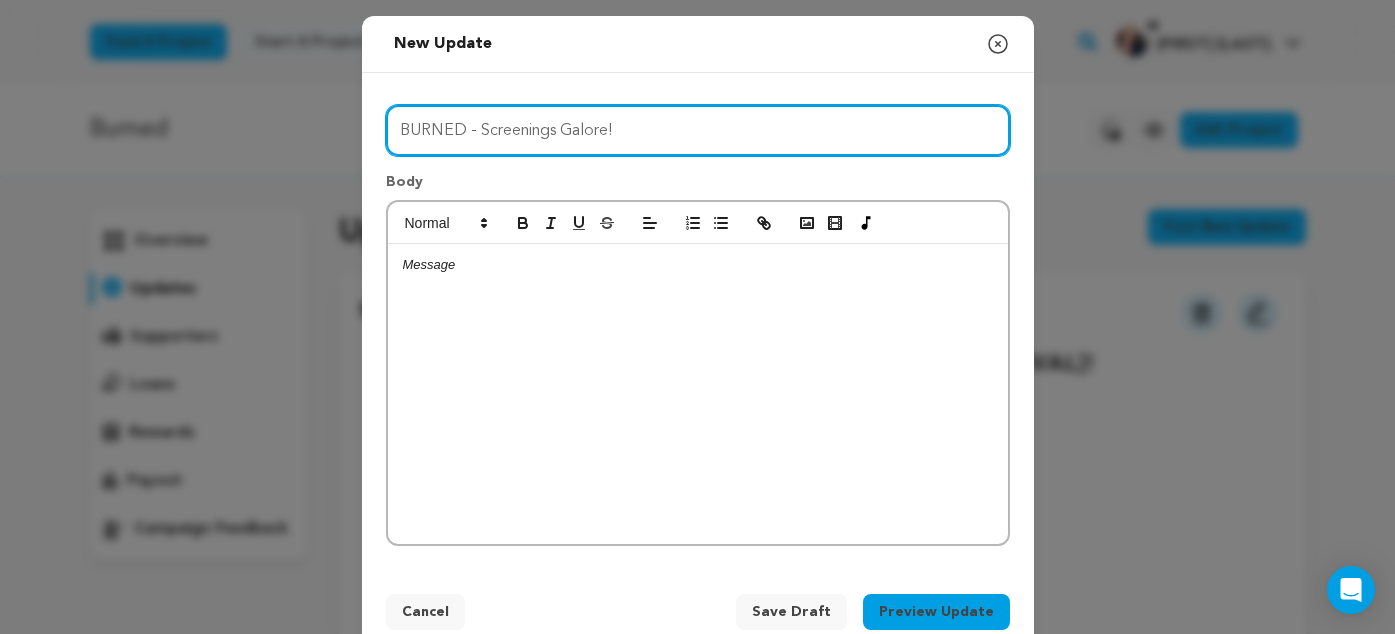 type on "BURNED - Screenings Galore!" 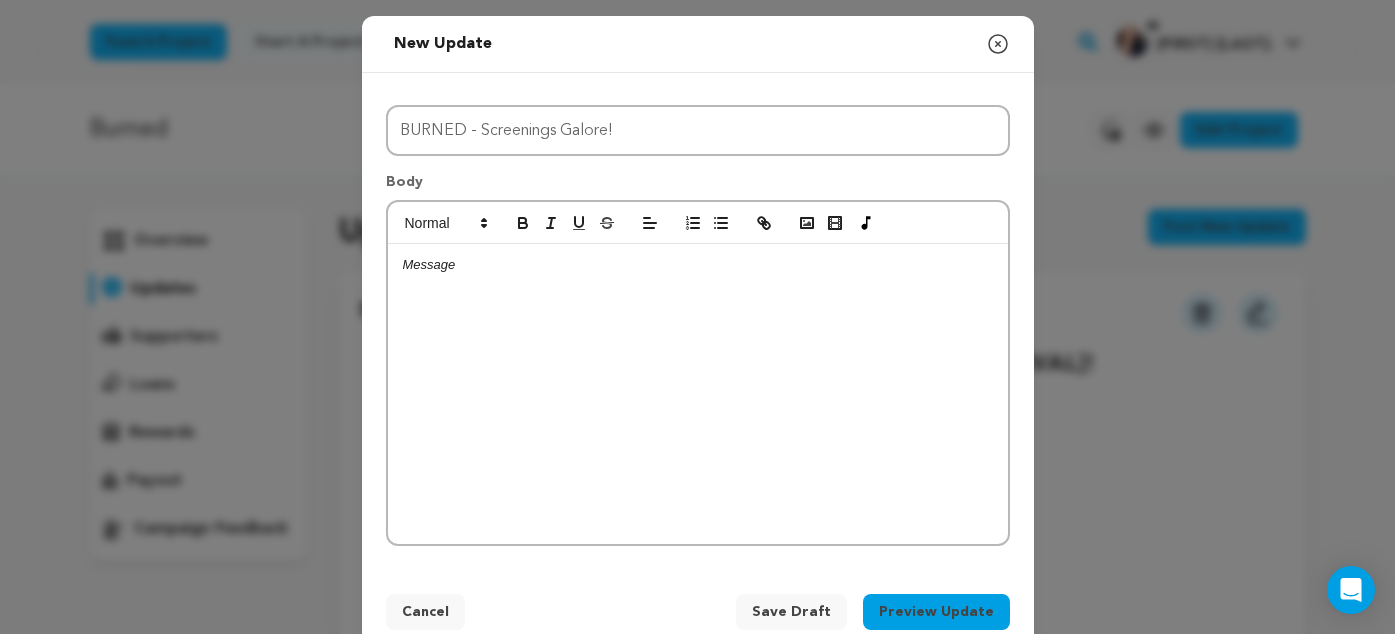 click at bounding box center [698, 394] 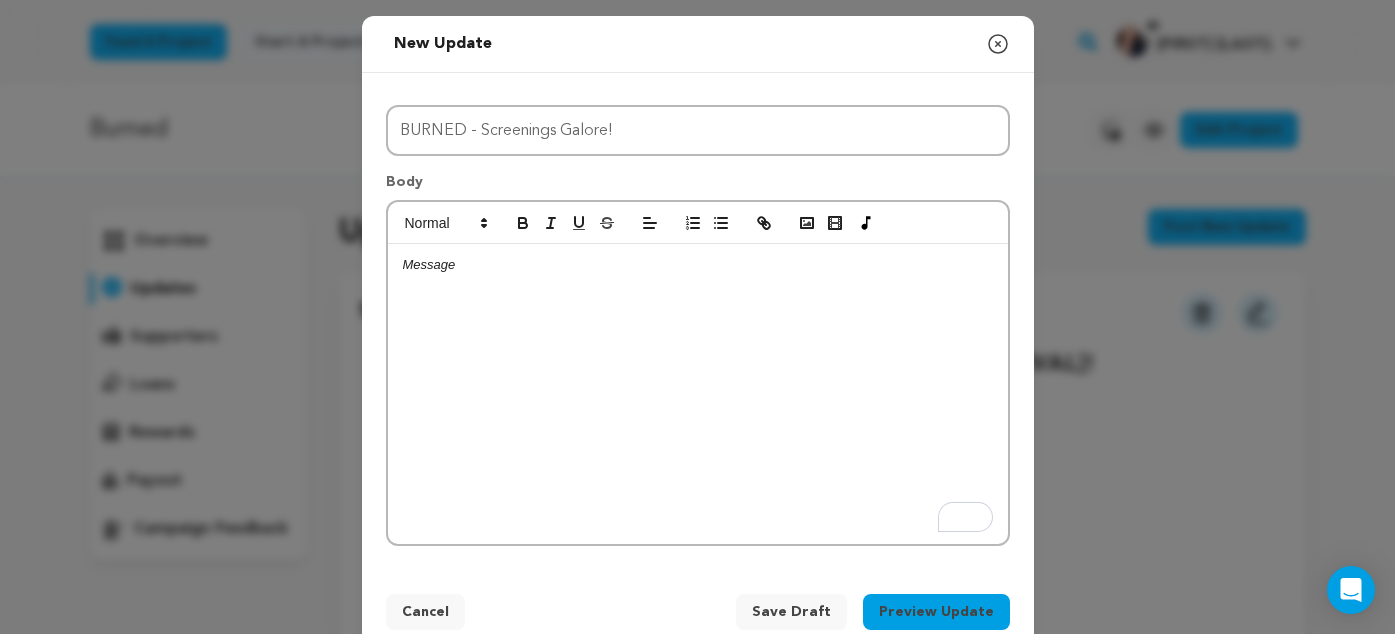 type 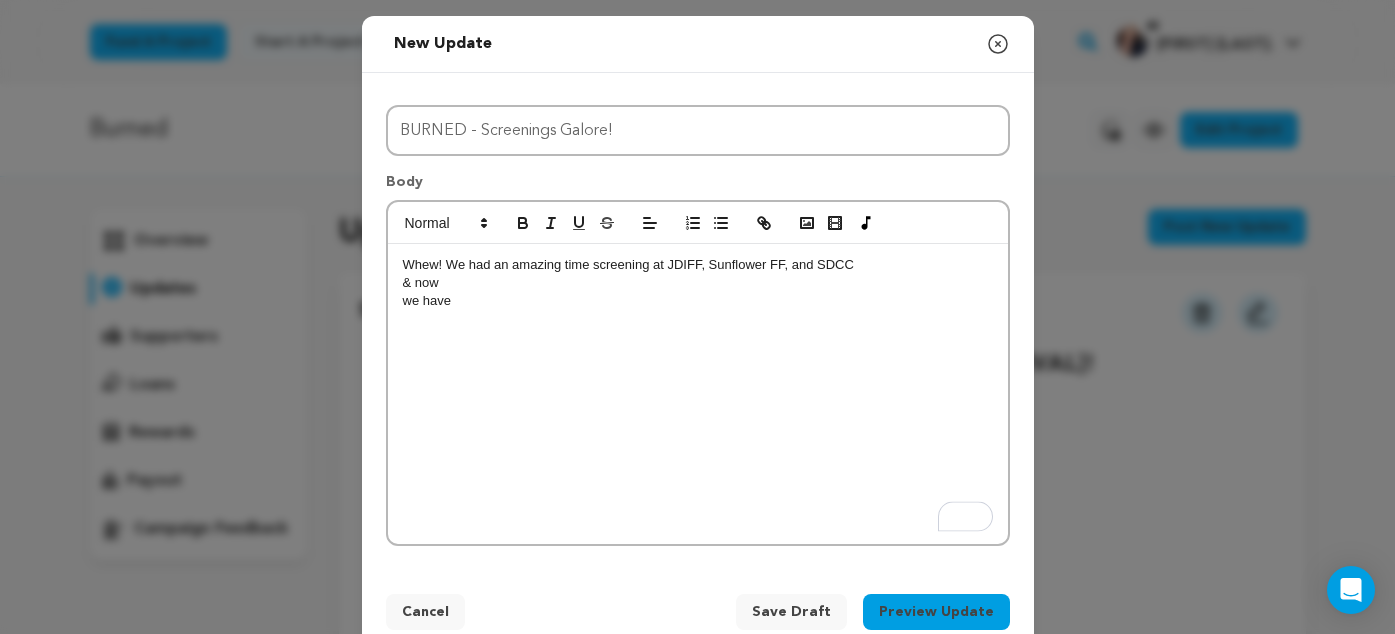 drag, startPoint x: 402, startPoint y: 266, endPoint x: 527, endPoint y: 324, distance: 137.80058 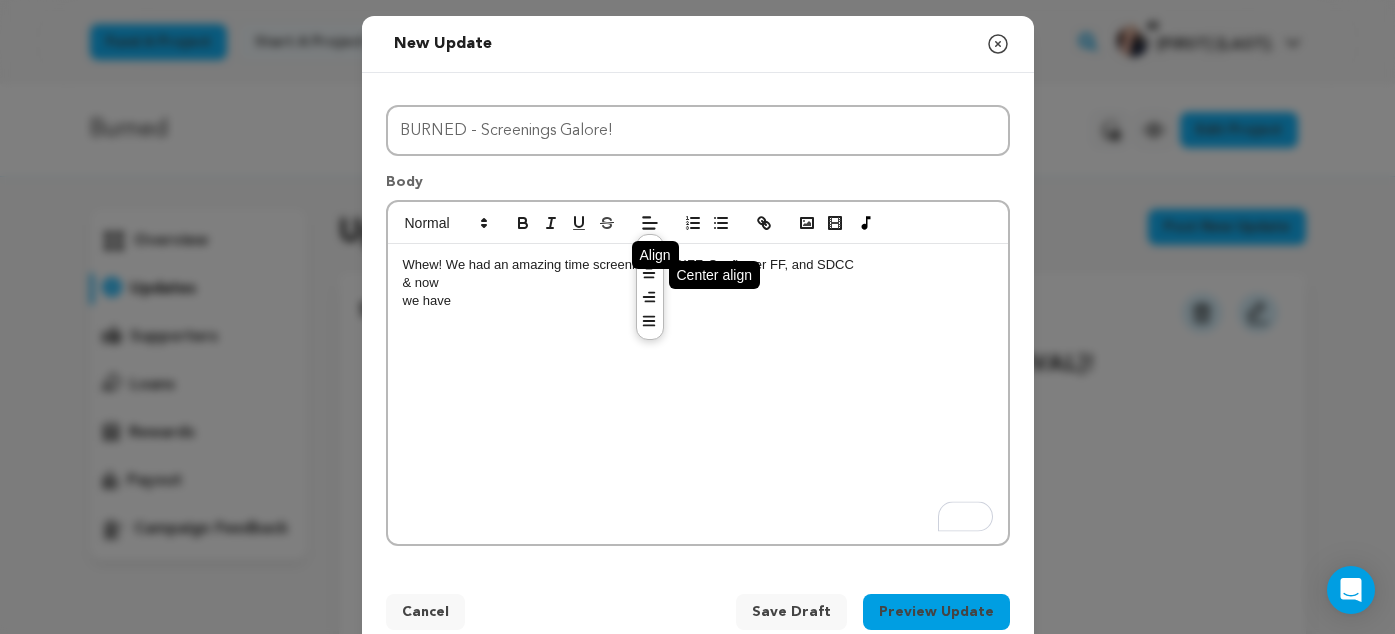 click 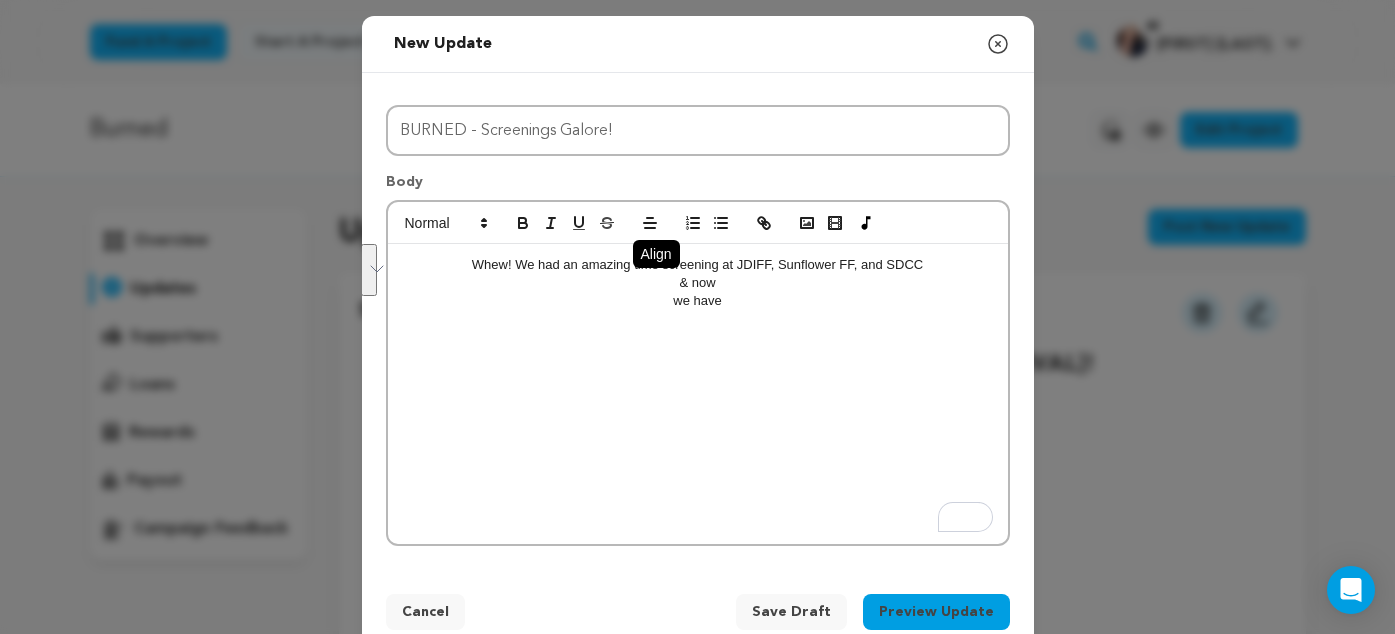 click on "Whew! We had an amazing time screening at JDIFF, Sunflower FF, and SDCC  & now  we have" at bounding box center [698, 394] 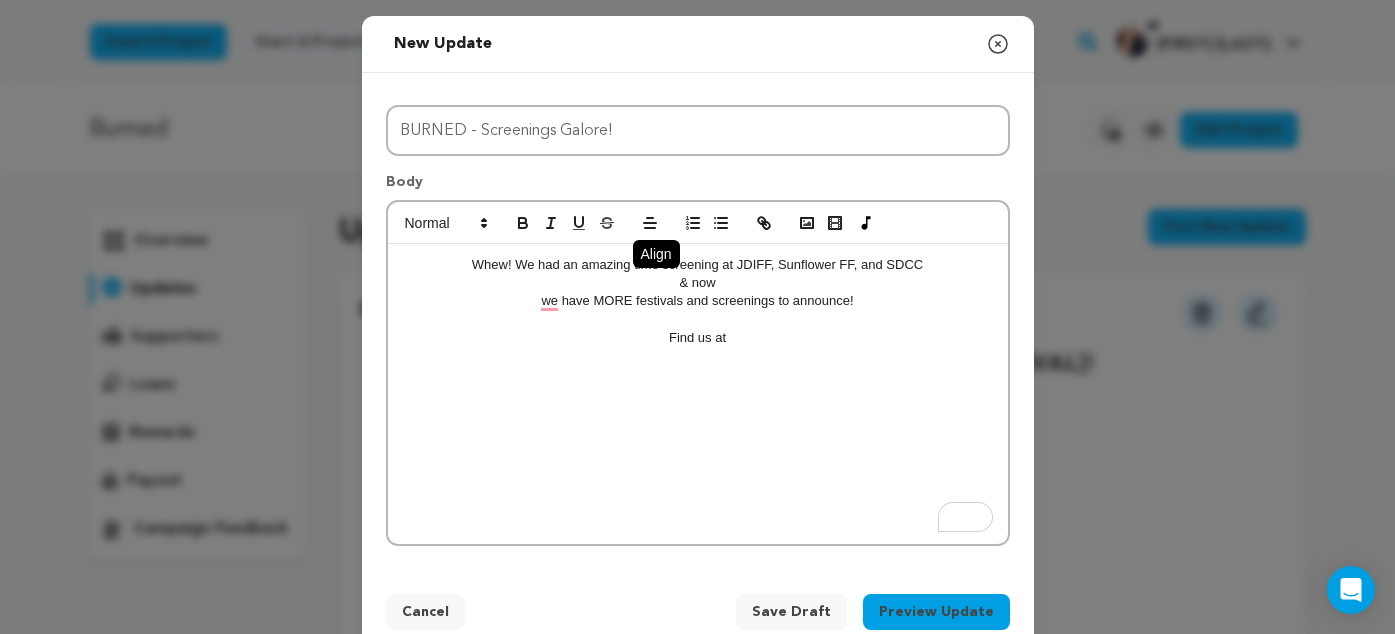 click on "Find us at" at bounding box center [698, 338] 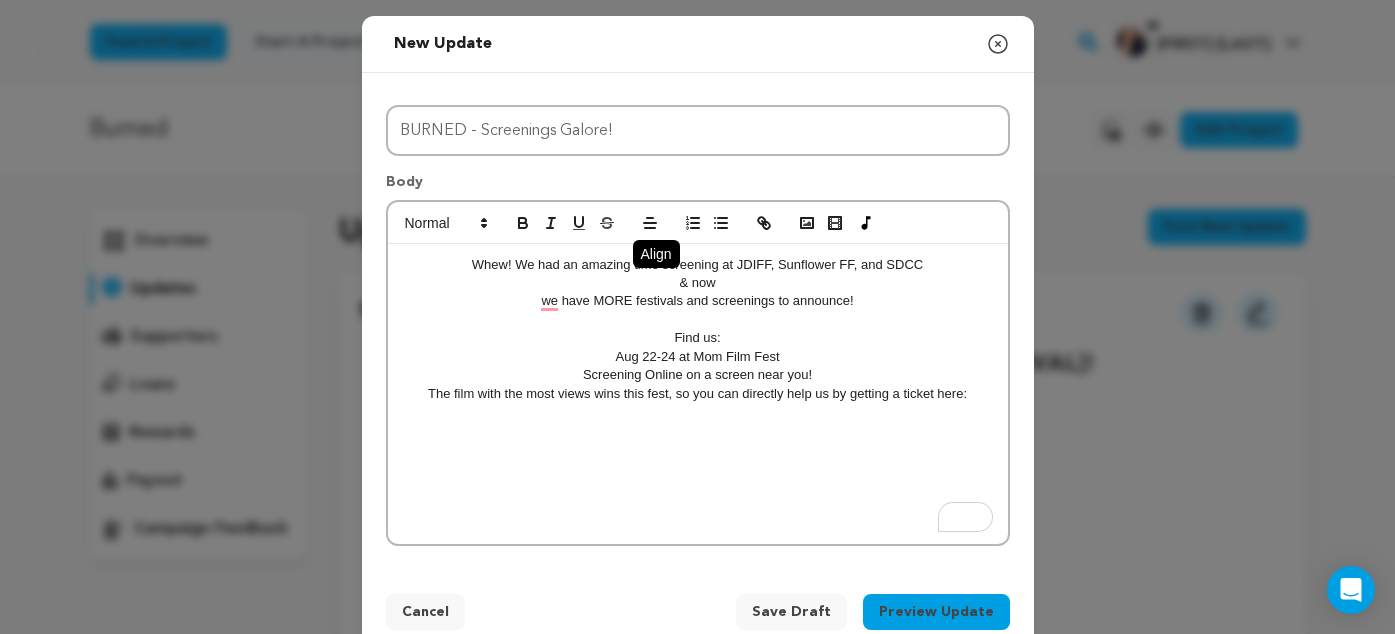 scroll, scrollTop: 0, scrollLeft: 0, axis: both 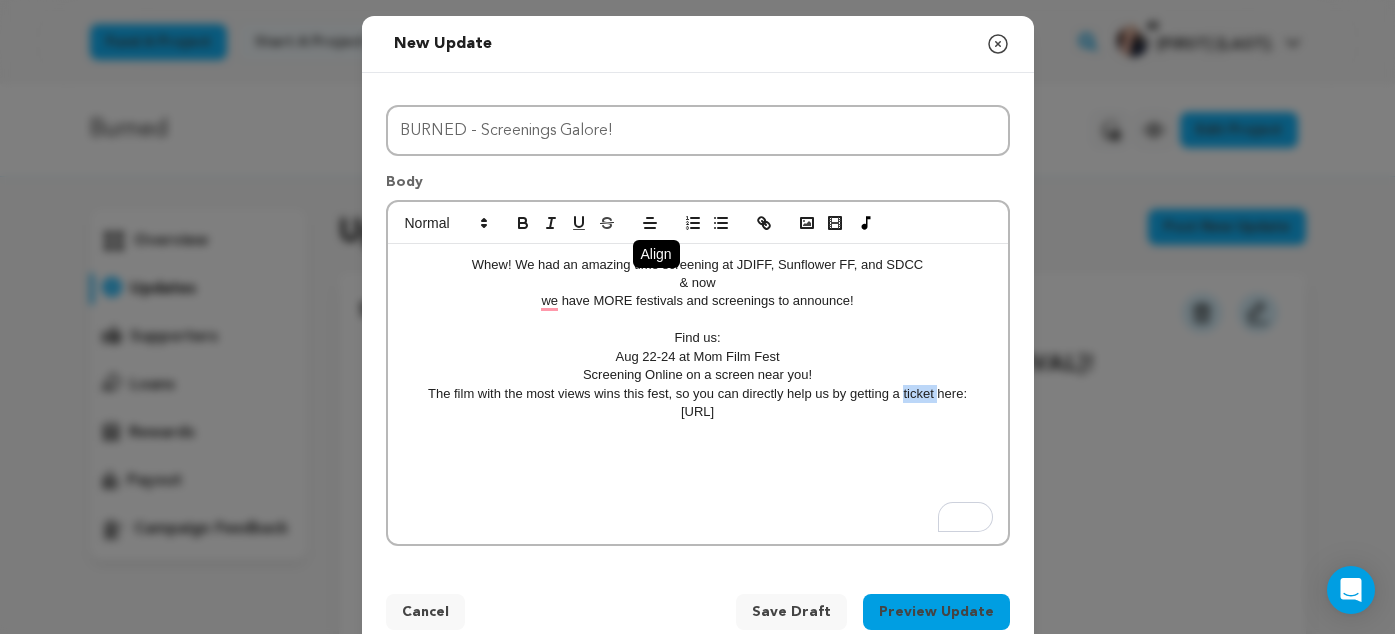 drag, startPoint x: 936, startPoint y: 396, endPoint x: 902, endPoint y: 397, distance: 34.0147 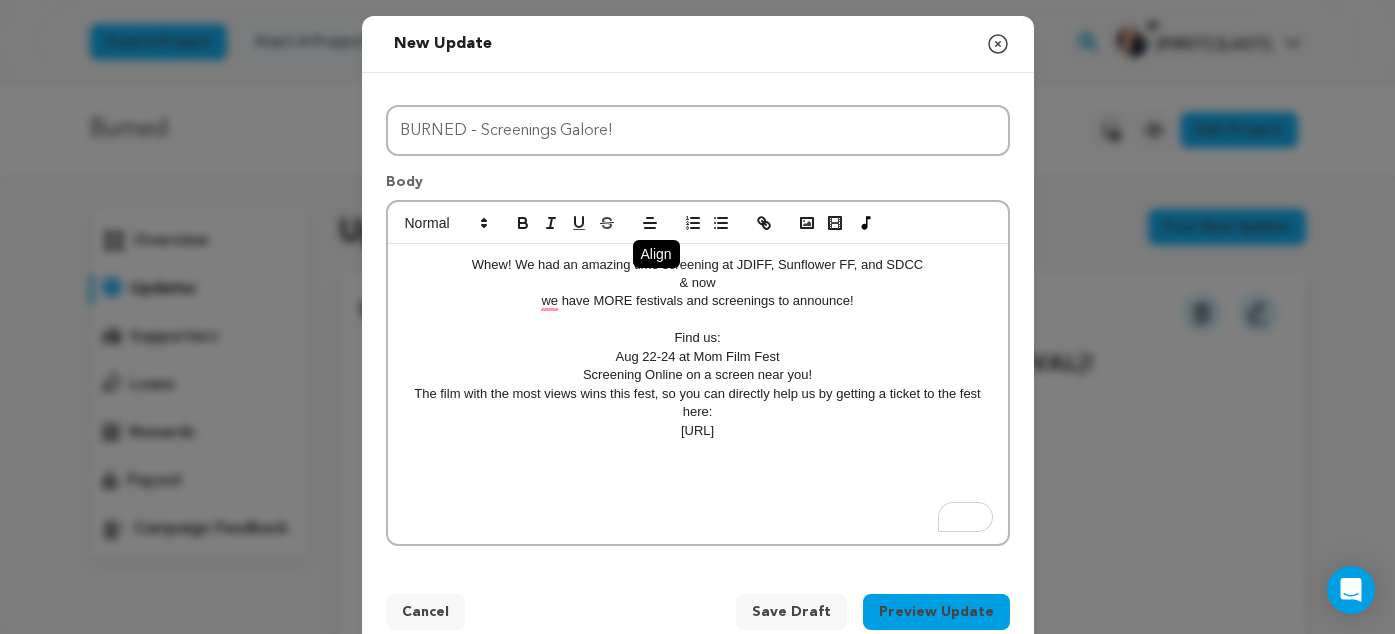 click on "The film with the most views wins this fest, so you can directly help us by getting a ticket to the fest here:" at bounding box center (698, 403) 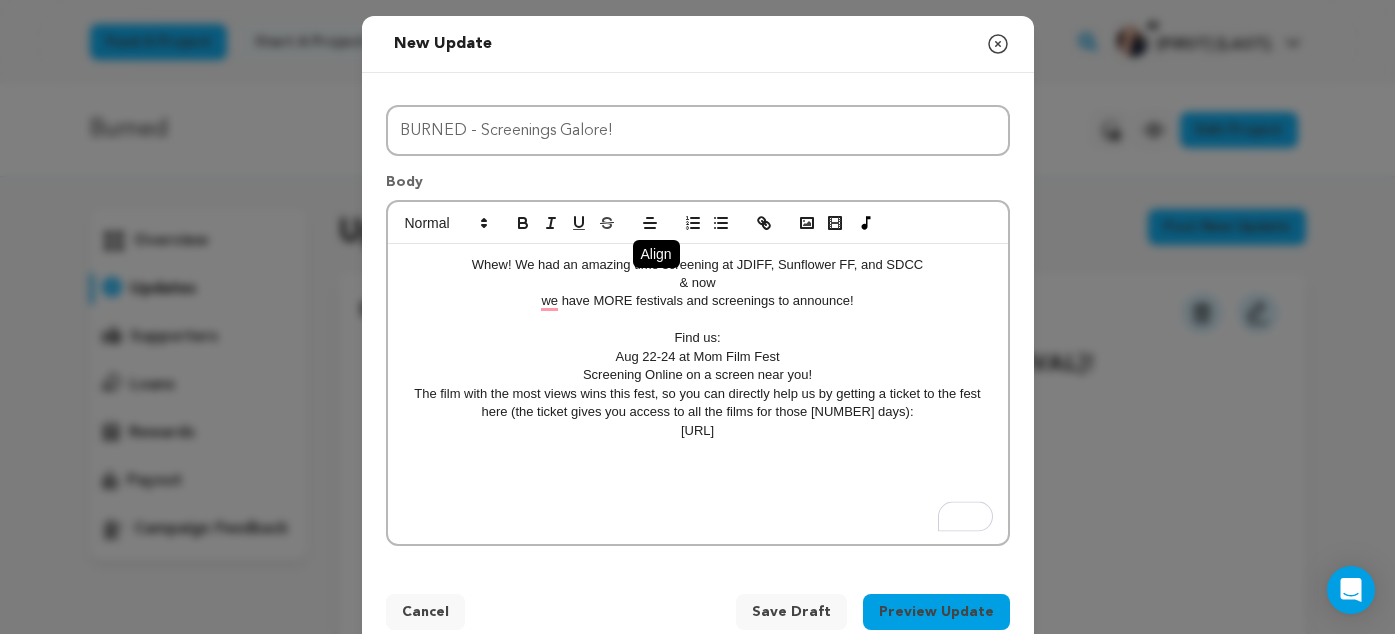 click on "https://momfilmfest.ottchannel.com/media/mom-2025-657201" at bounding box center [698, 431] 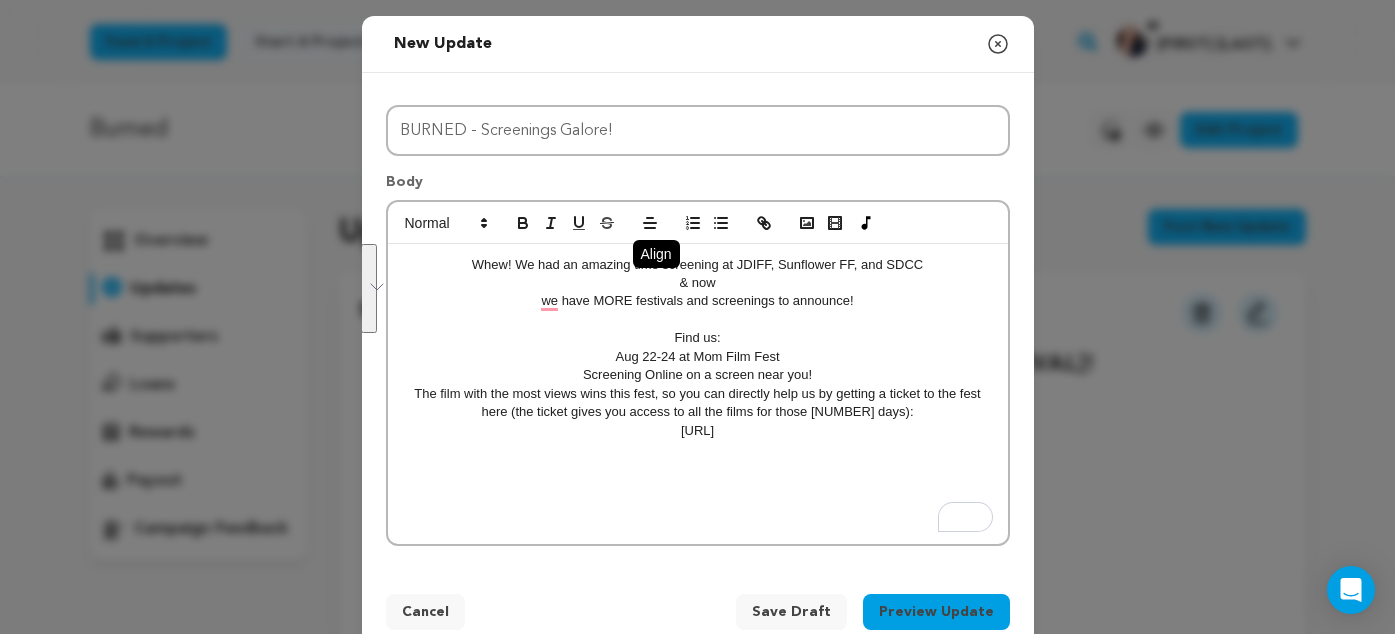 drag, startPoint x: 614, startPoint y: 355, endPoint x: 900, endPoint y: 426, distance: 294.68118 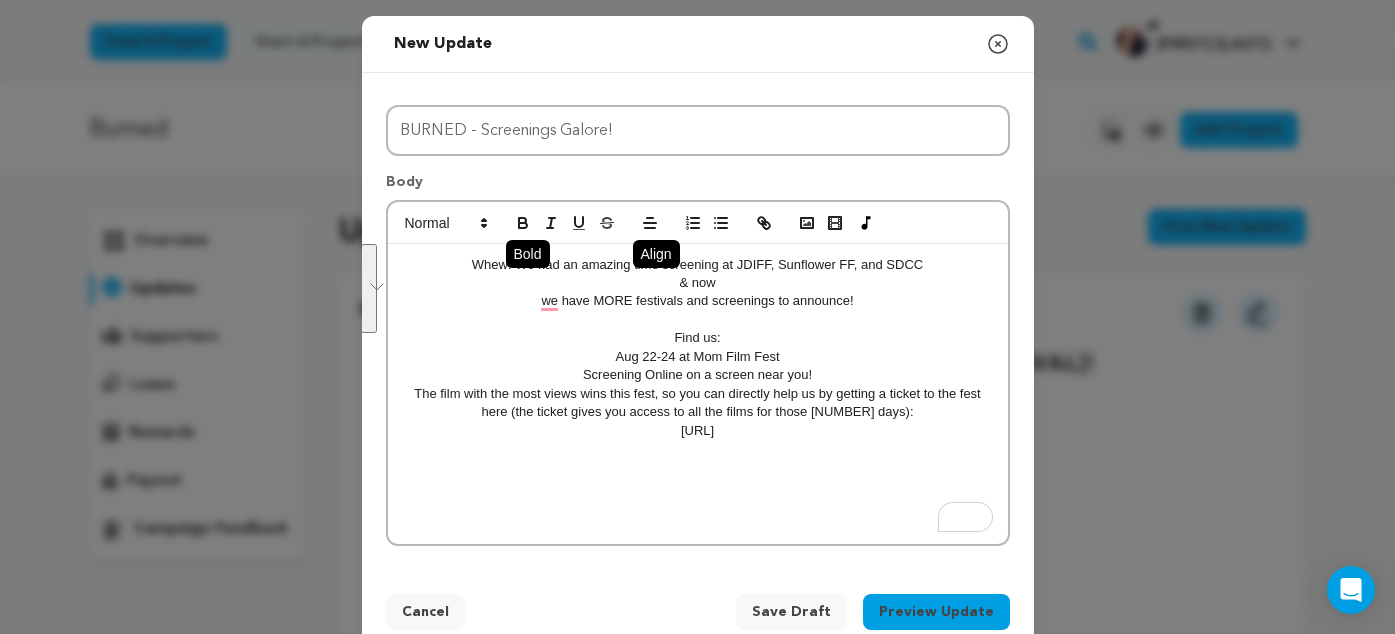 click 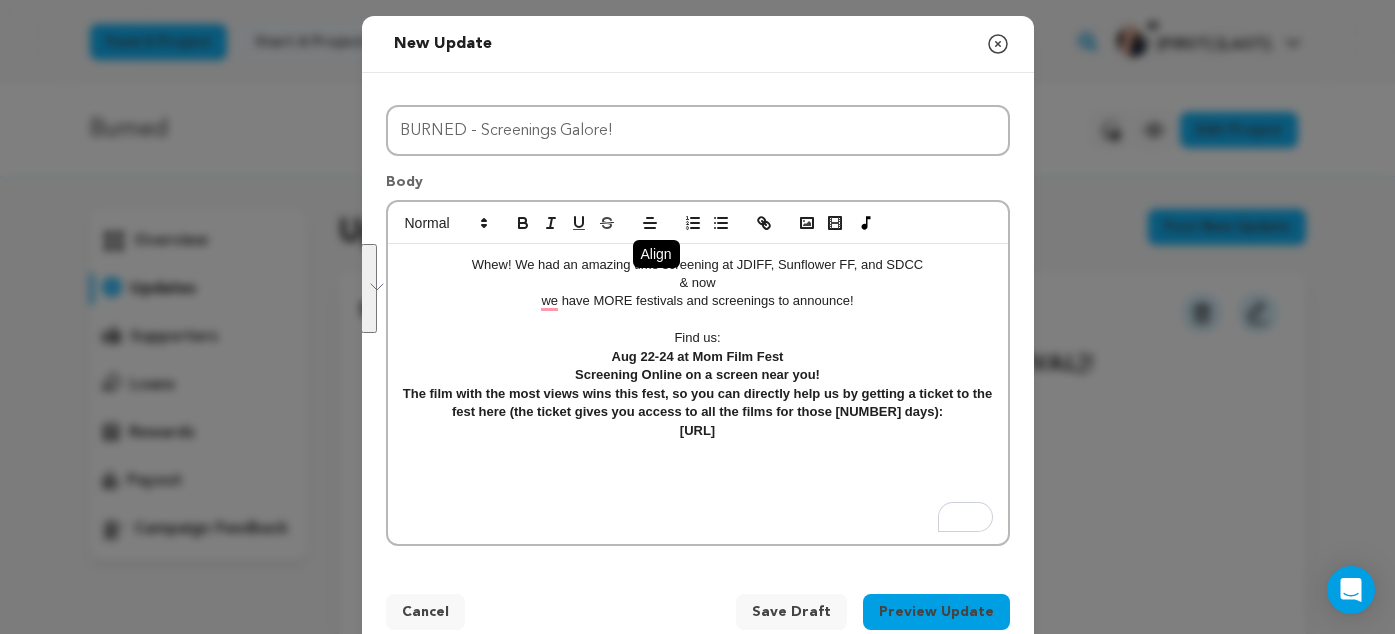 click at bounding box center [698, 449] 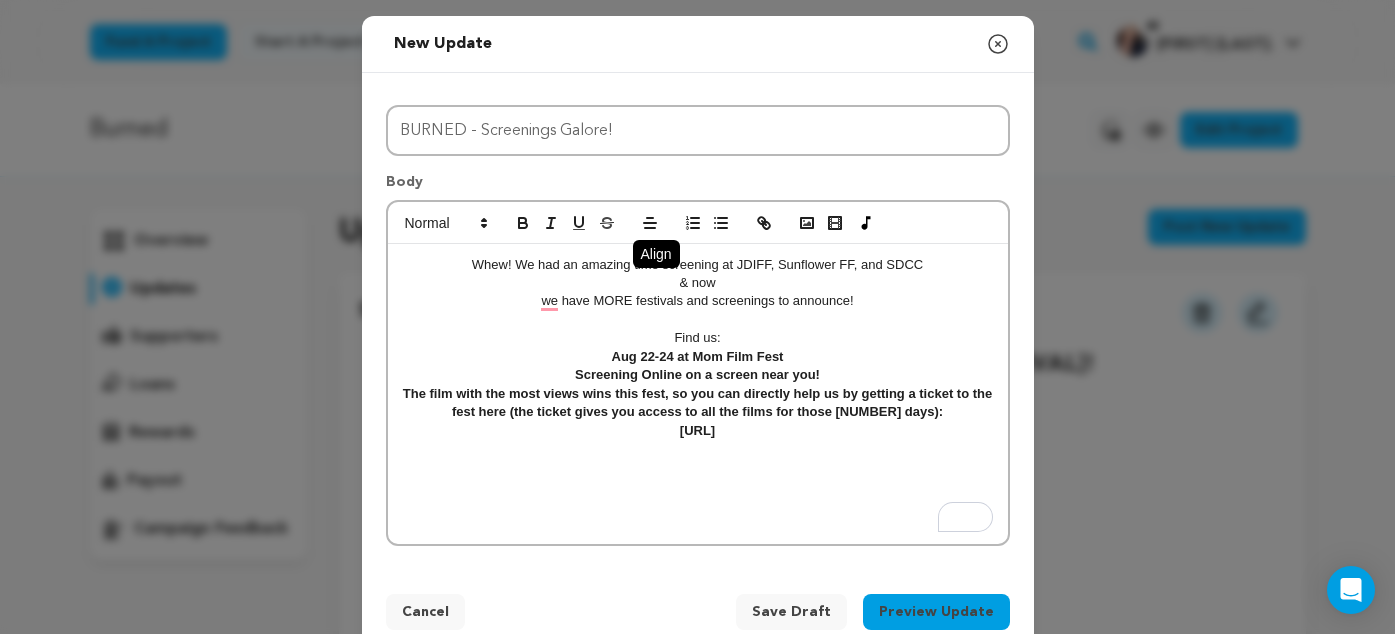 drag, startPoint x: 894, startPoint y: 435, endPoint x: 497, endPoint y: 435, distance: 397 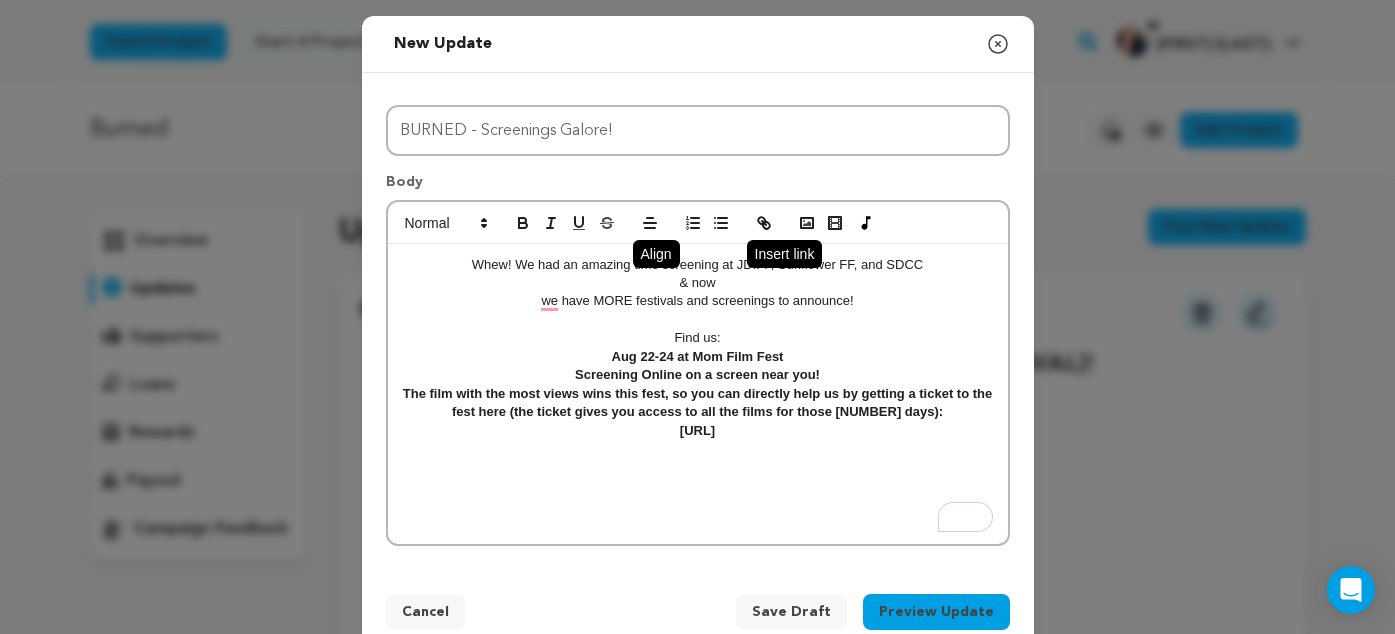 click 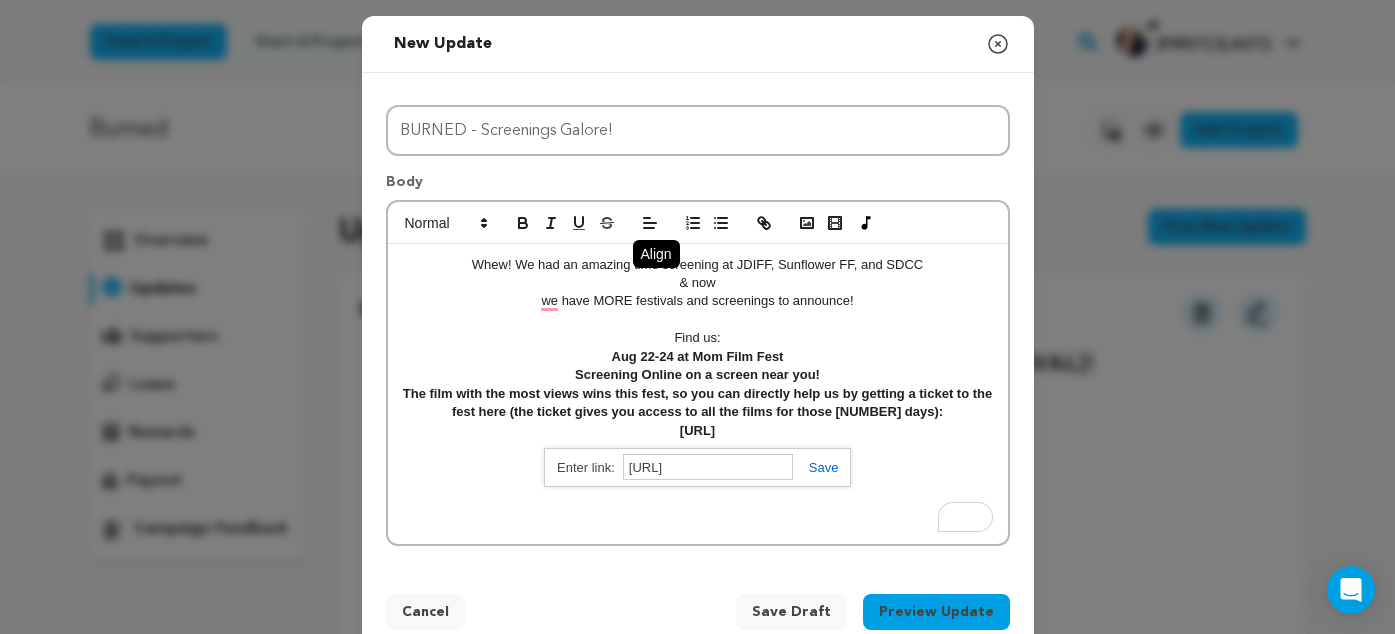 click at bounding box center [816, 467] 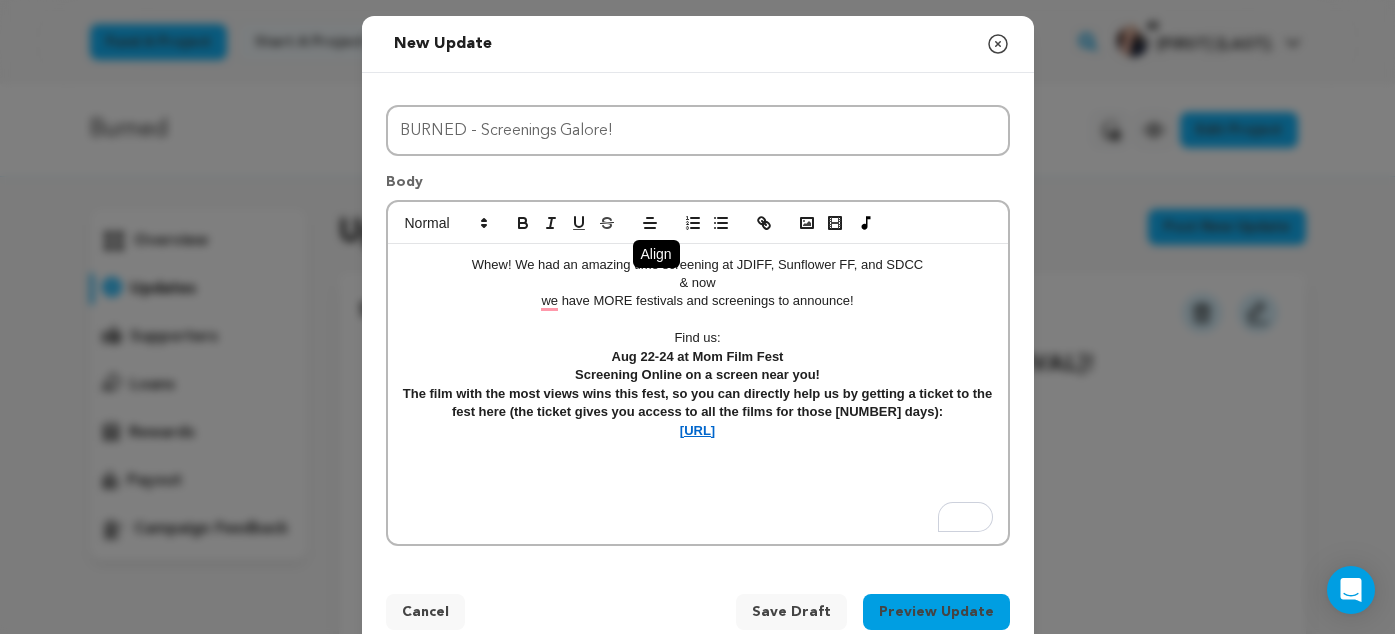 click on "https://momfilmfest.ottchannel.com/media/mom-2025-657201" at bounding box center (698, 431) 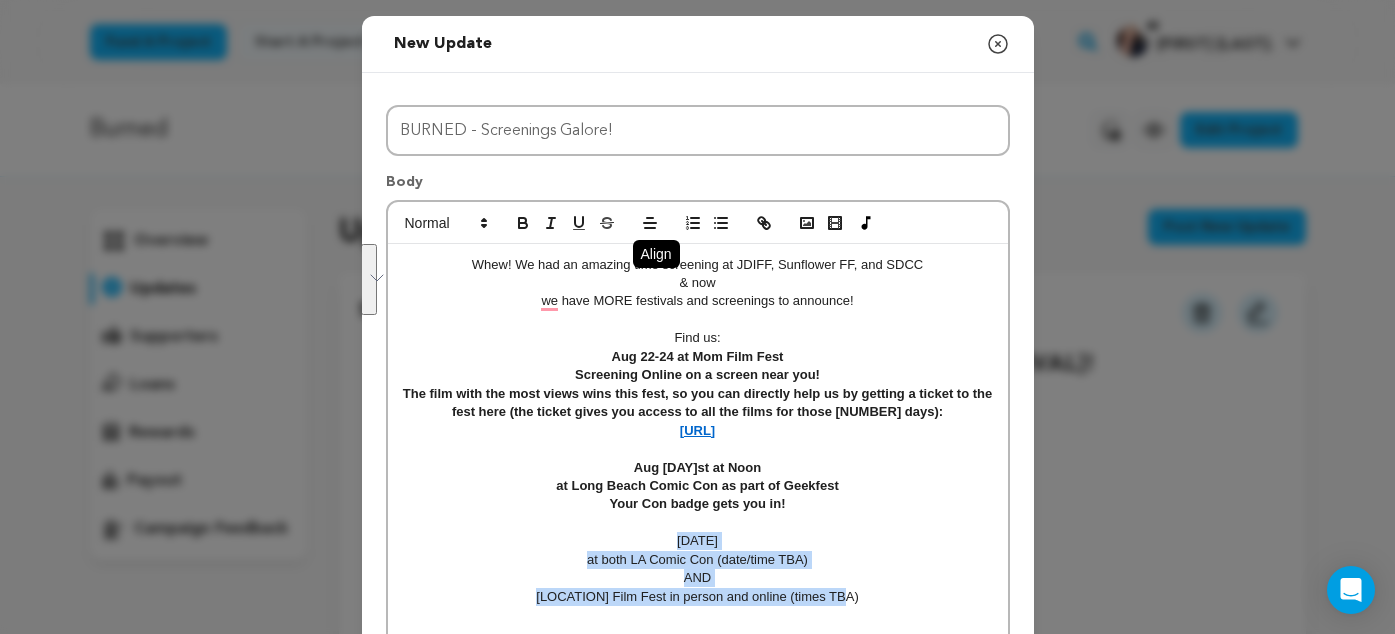drag, startPoint x: 664, startPoint y: 541, endPoint x: 851, endPoint y: 602, distance: 196.69774 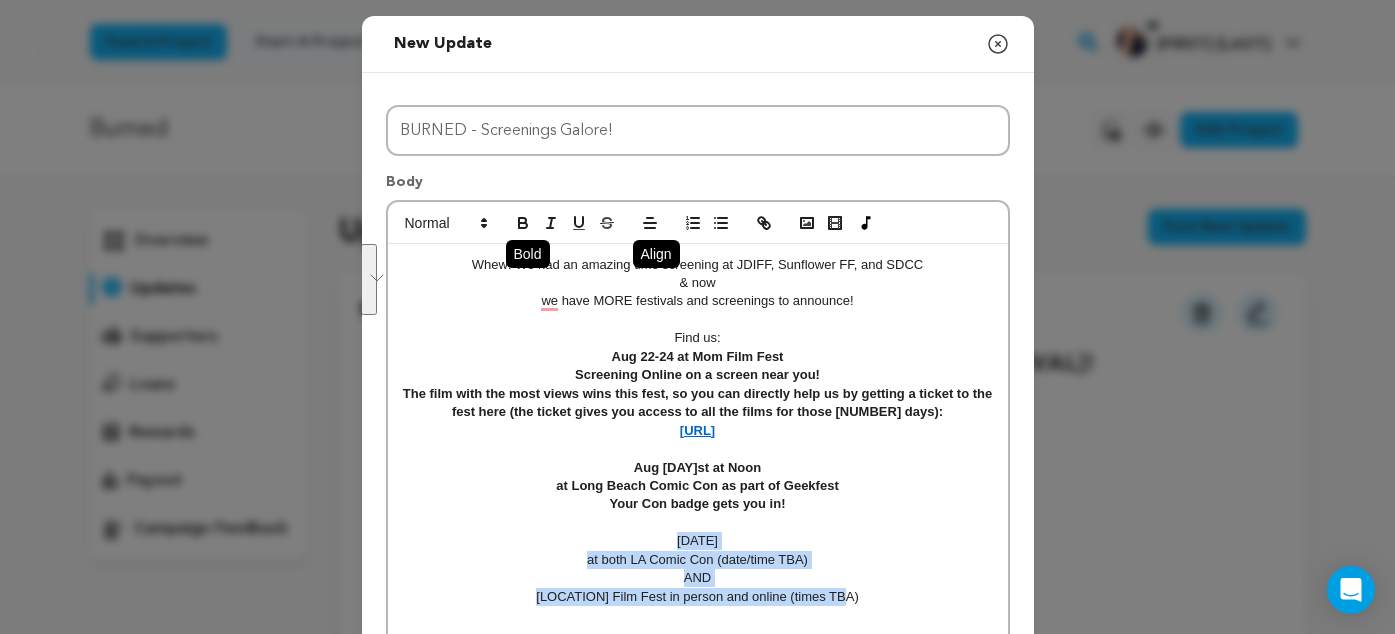 click 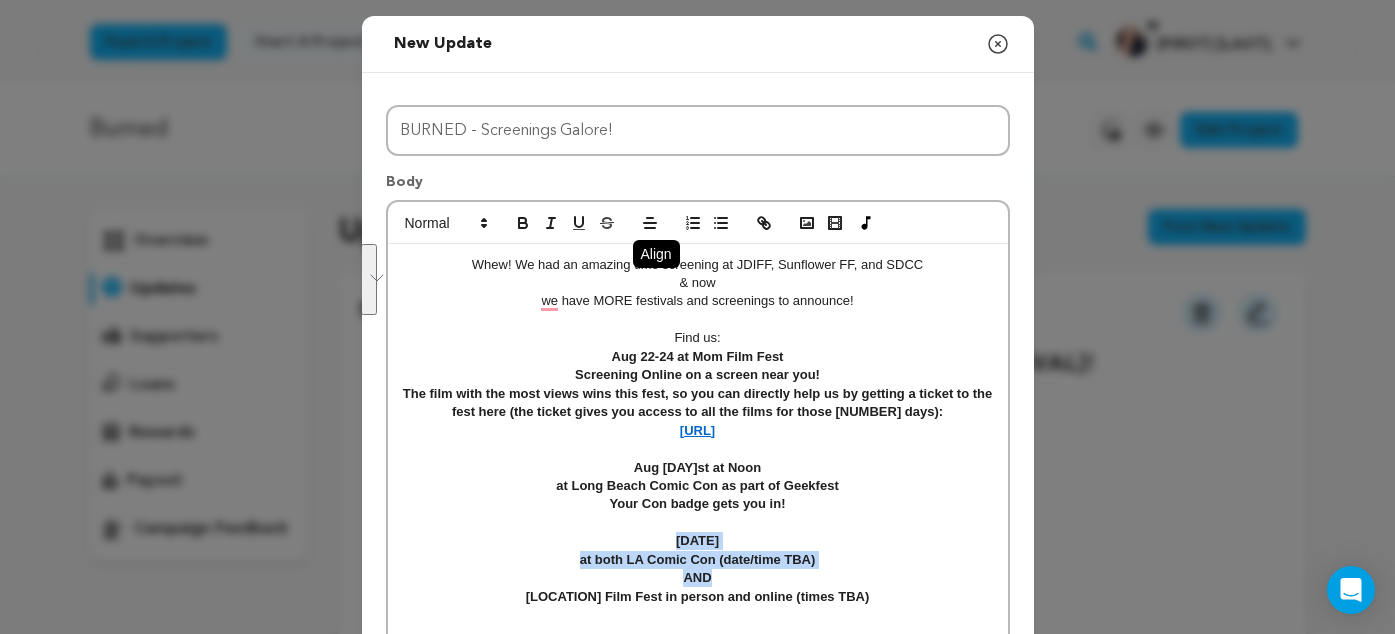 click on "AND" at bounding box center [698, 578] 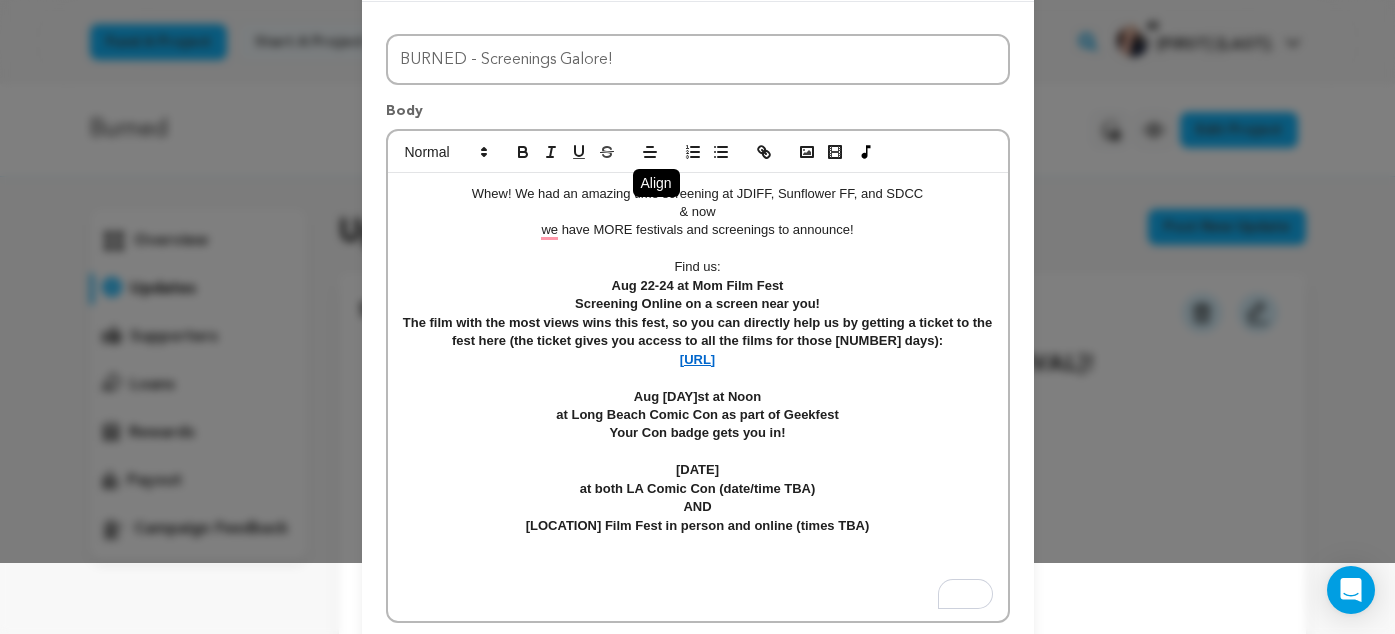 scroll, scrollTop: 74, scrollLeft: 0, axis: vertical 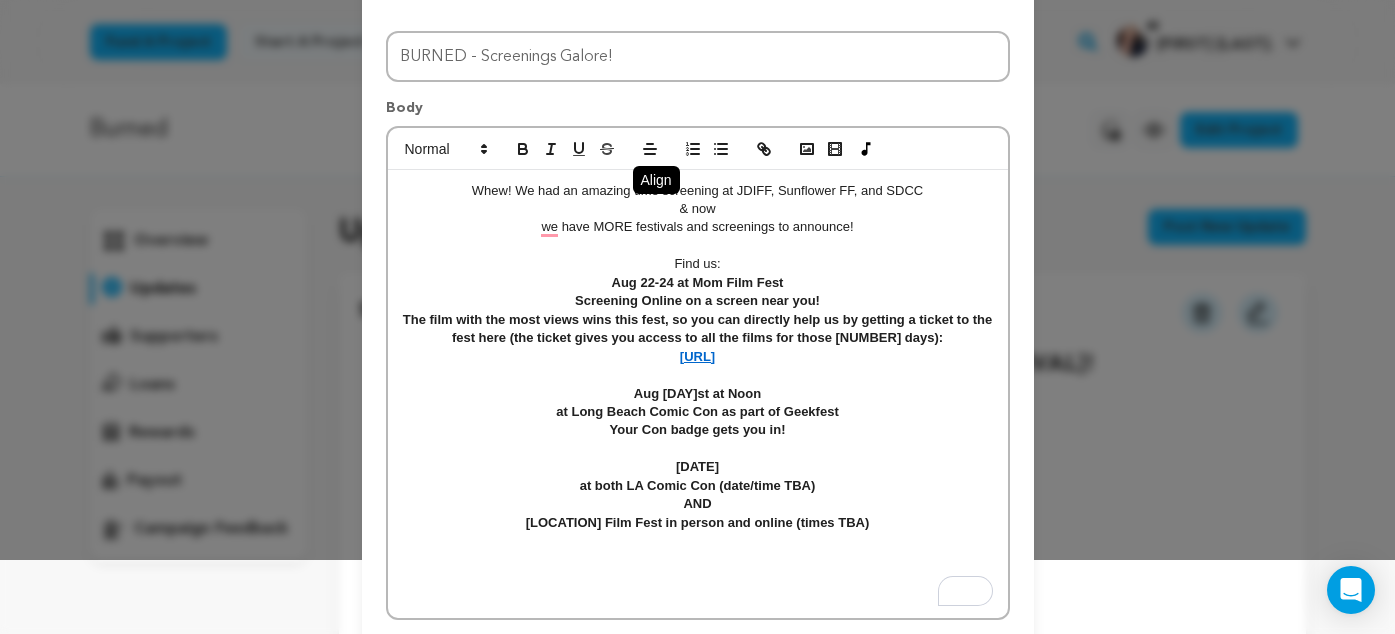click on "Cataline Film Fest in person and online (times TBA)" at bounding box center [698, 523] 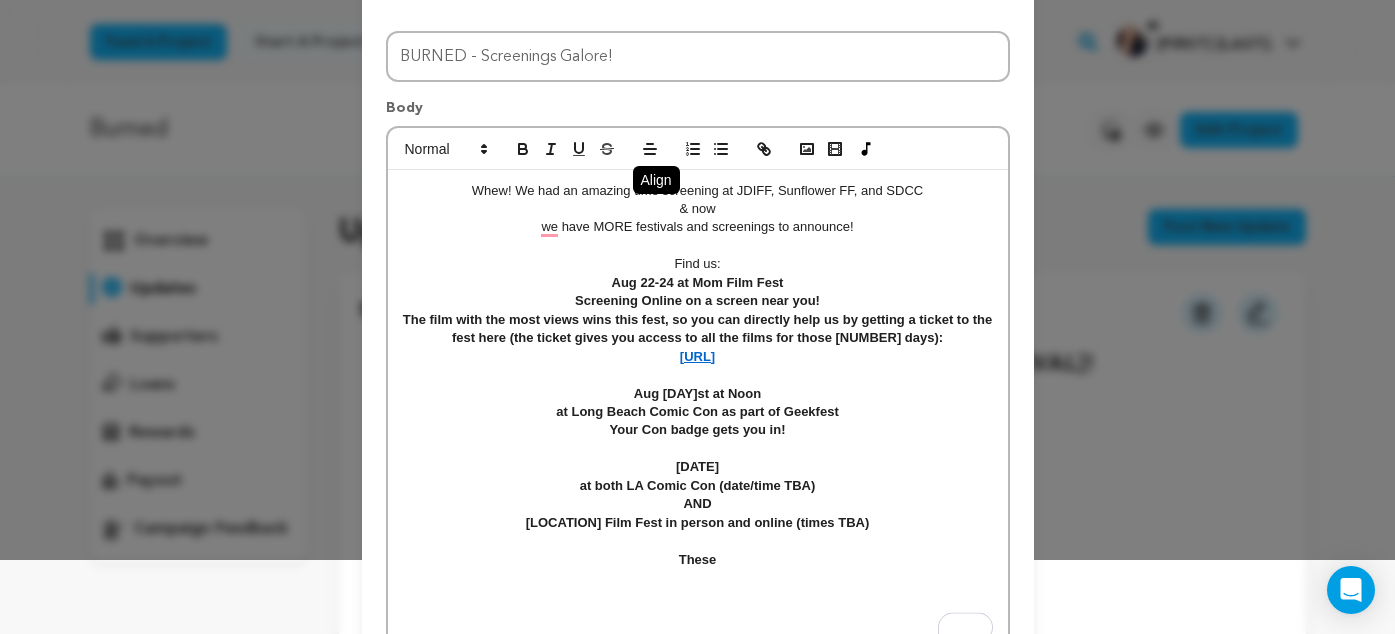 drag, startPoint x: 672, startPoint y: 562, endPoint x: 746, endPoint y: 562, distance: 74 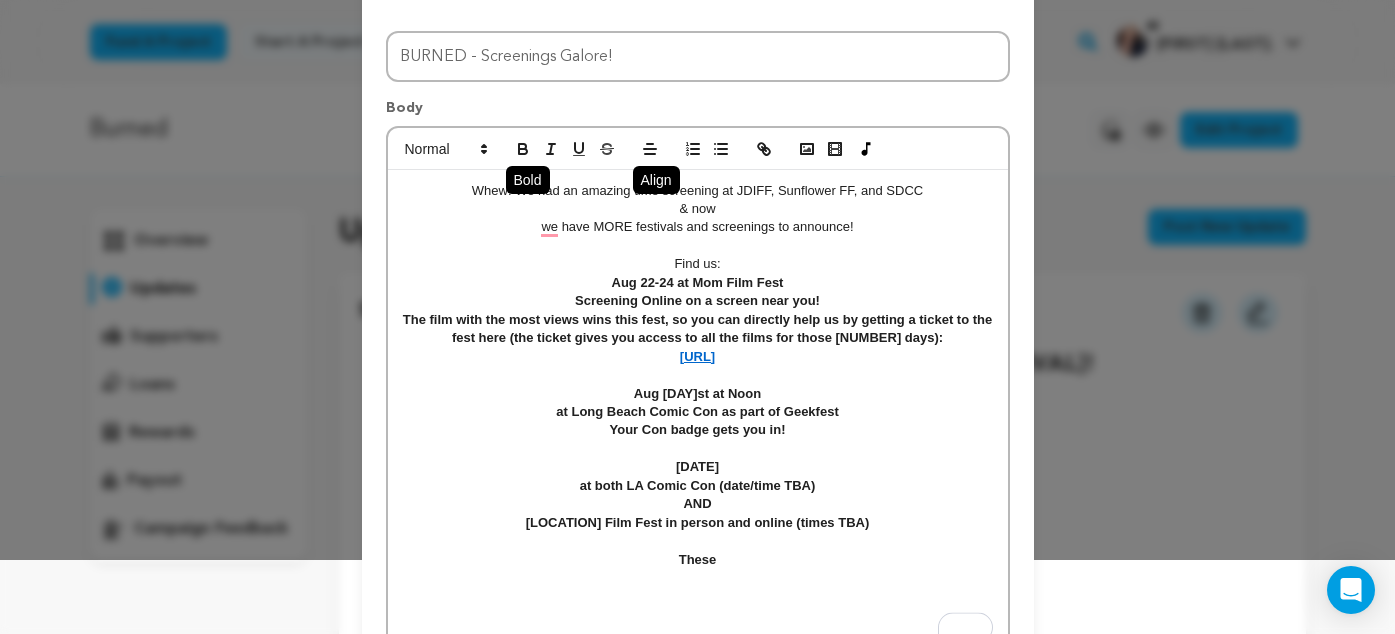 click 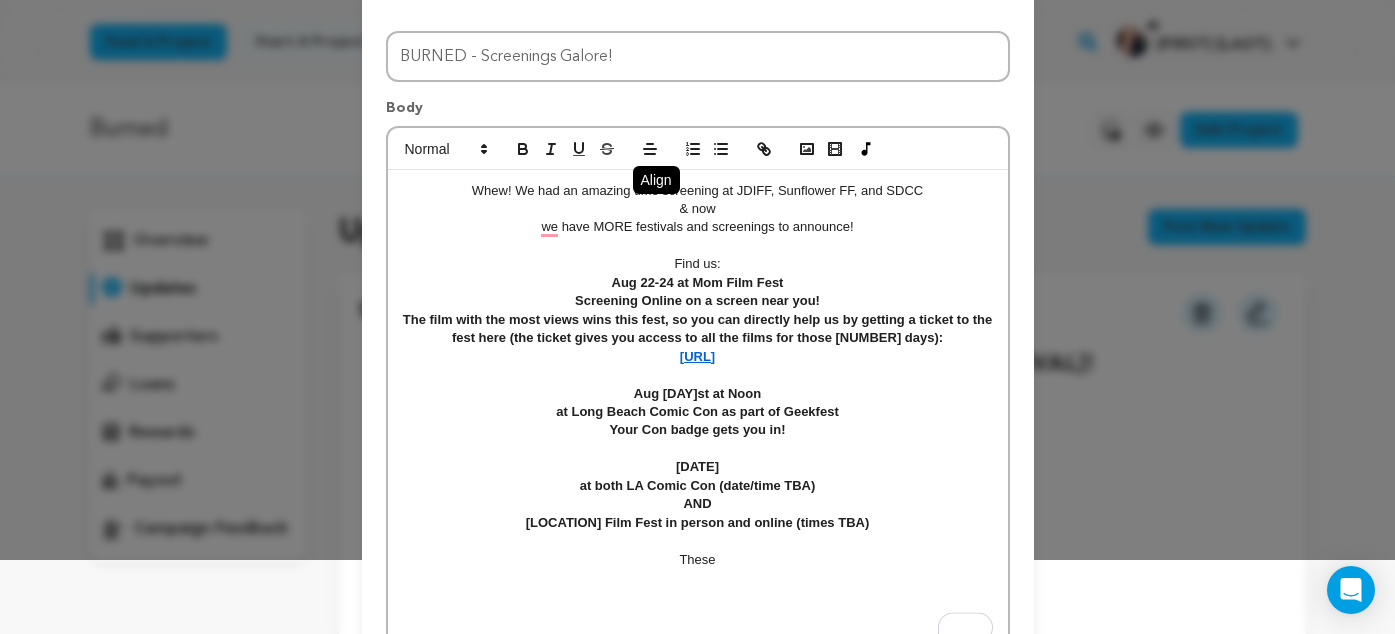 click on "These" at bounding box center (698, 560) 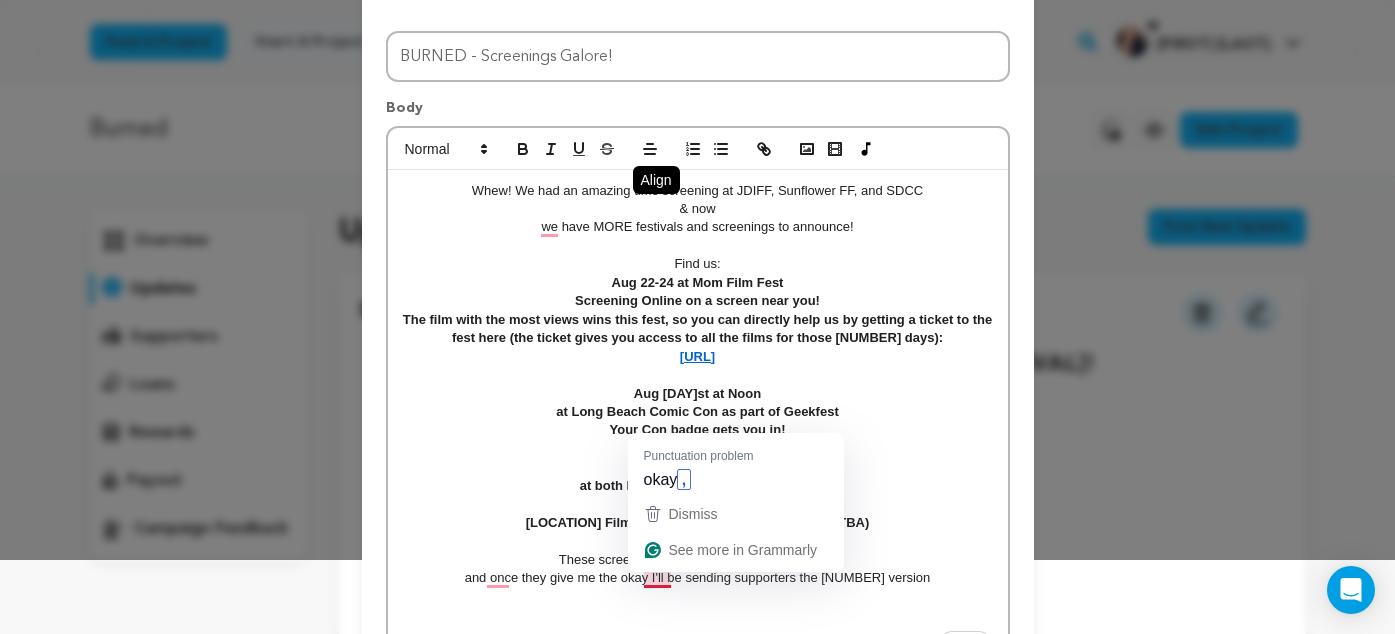 click on "and once they give me the okay I'll be sending supporters the 23 version" at bounding box center (698, 578) 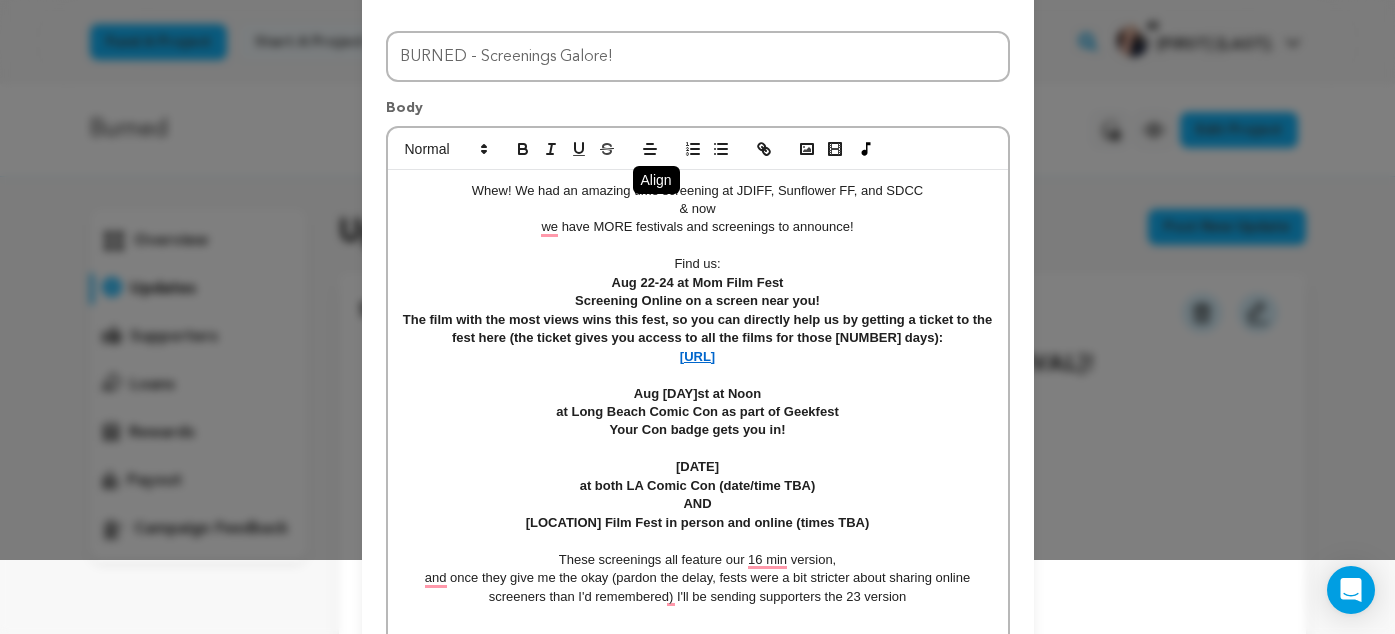 click on "and once they give me the okay (pardon the delay, fests were a bit stricter about sharing online screeners than I'd remembered) I'll be sending supporters the 23 version" at bounding box center [698, 587] 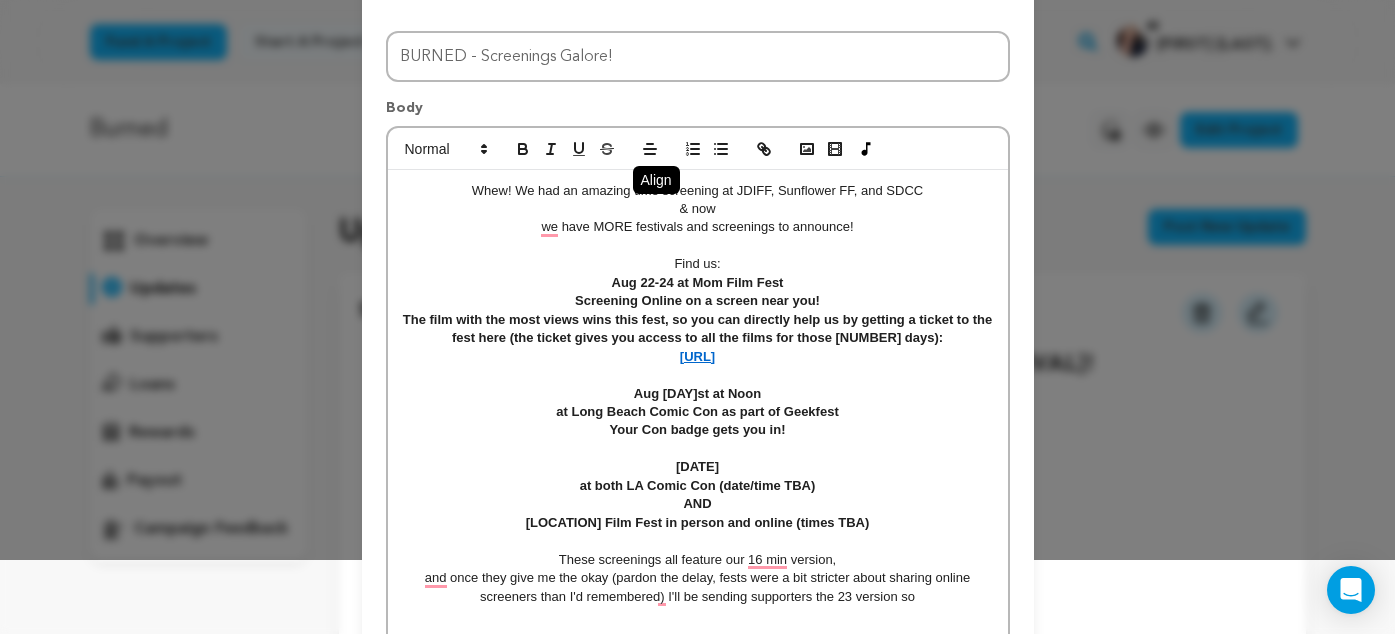 click on "and once they give me the okay (pardon the delay, fests were a bit stricter about sharing online screeners than I'd remembered) I'll be sending supporters the 23 version so" at bounding box center [698, 587] 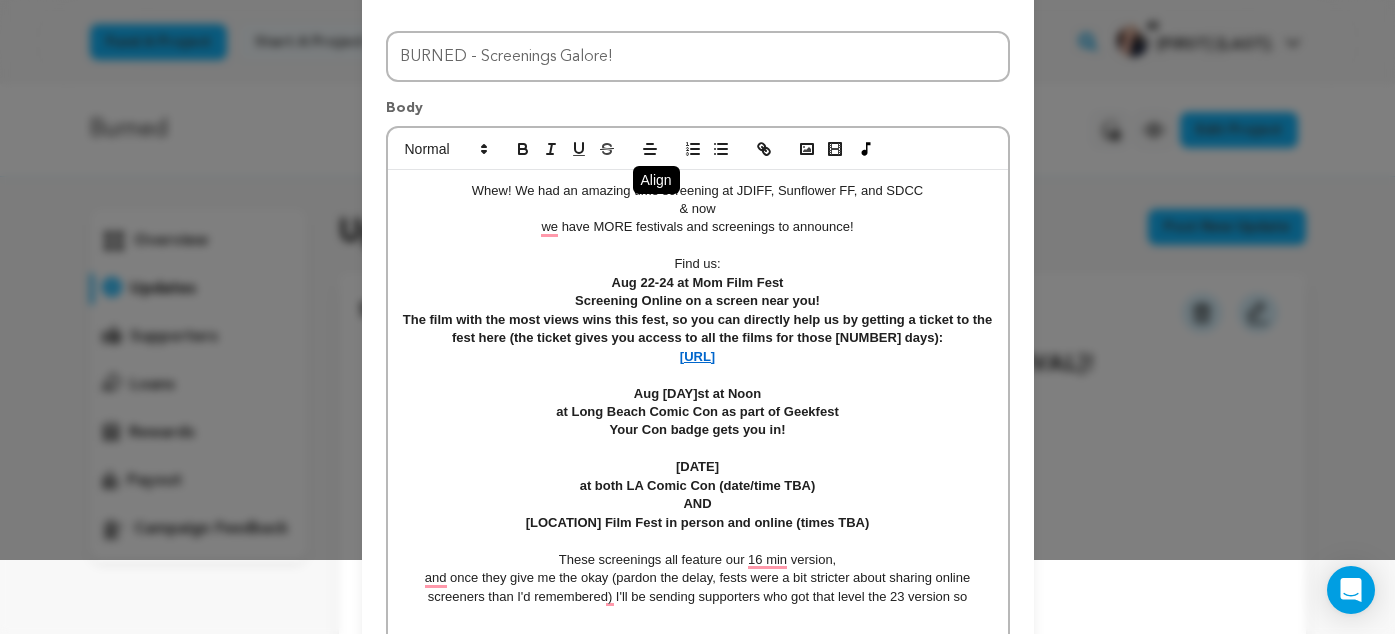 click on "and once they give me the okay (pardon the delay, fests were a bit stricter about sharing online screeners than I'd remembered) I'll be sending supporters who got that level the 23 version so" at bounding box center [698, 587] 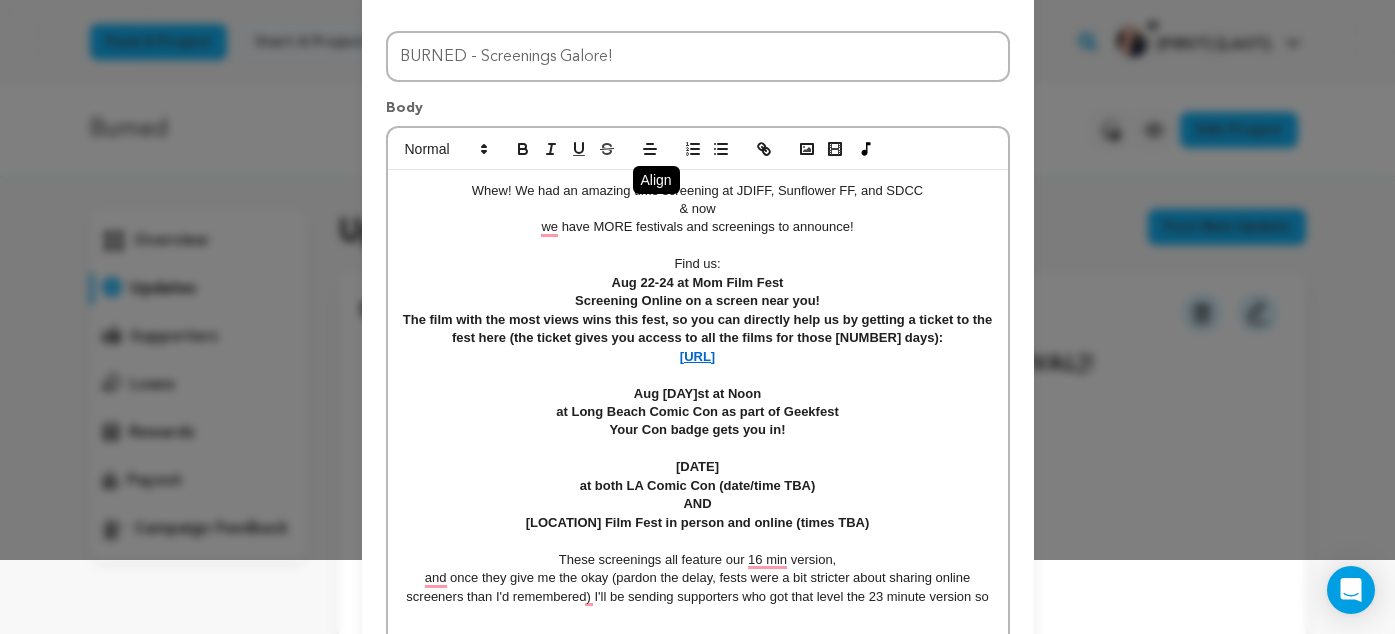 click on "and once they give me the okay (pardon the delay, fests were a bit stricter about sharing online screeners than I'd remembered) I'll be sending supporters who got that level the 23 minute version so" at bounding box center (698, 587) 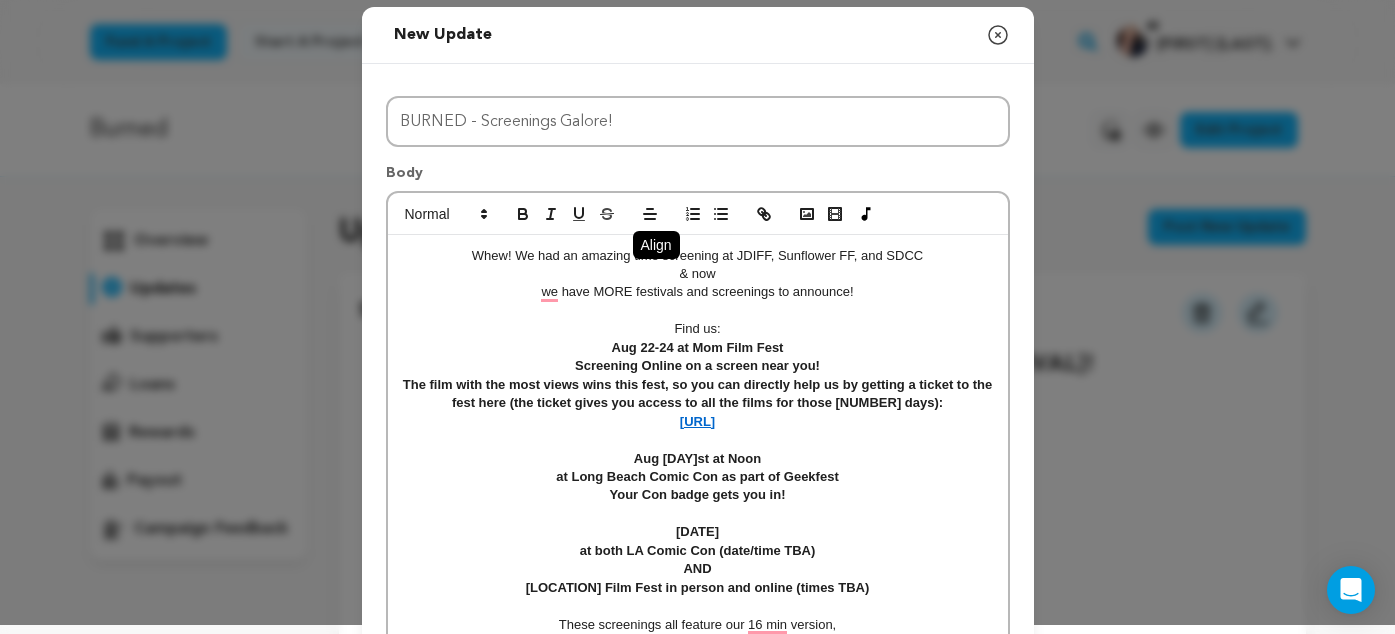 scroll, scrollTop: 13, scrollLeft: 0, axis: vertical 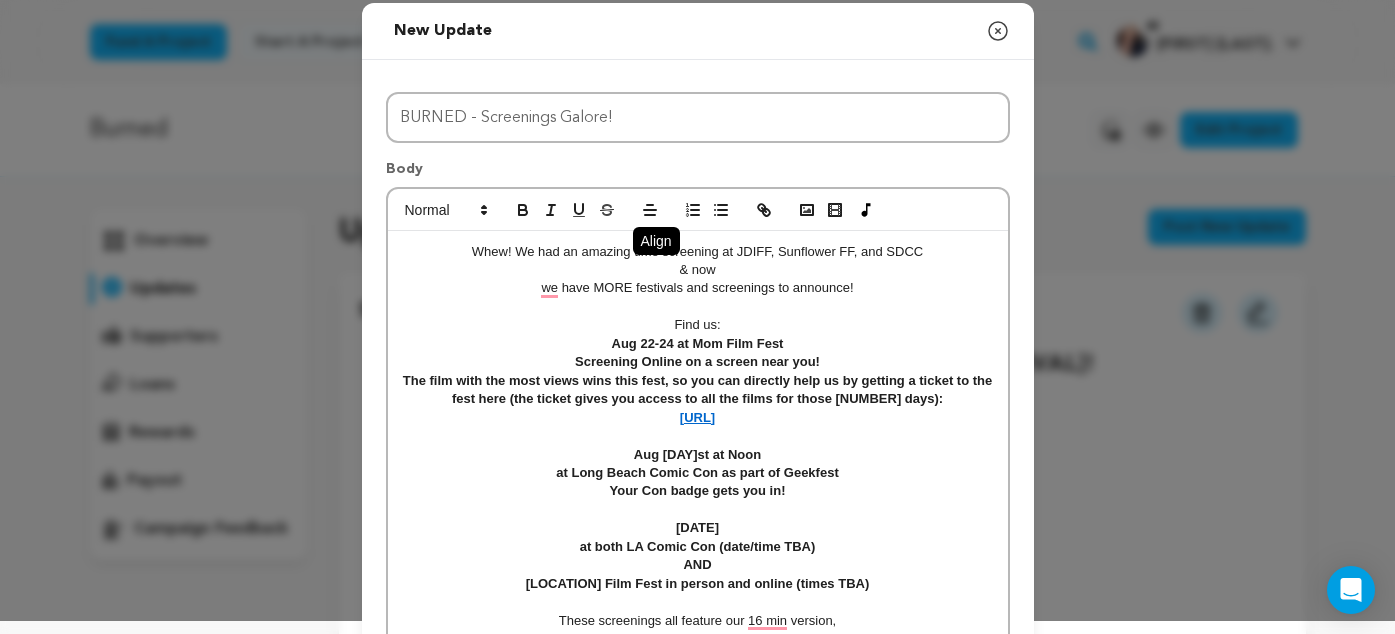click on "Find us:" at bounding box center [698, 325] 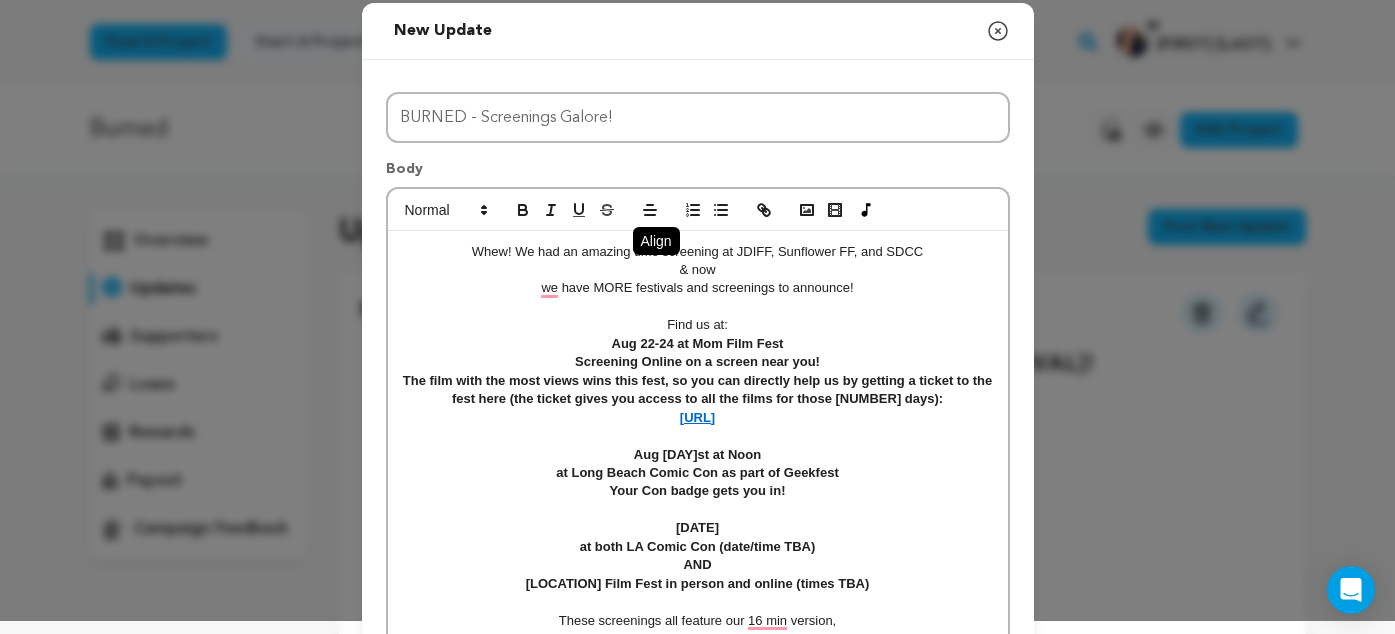 click on "Screening Online on a screen near you!" at bounding box center [697, 361] 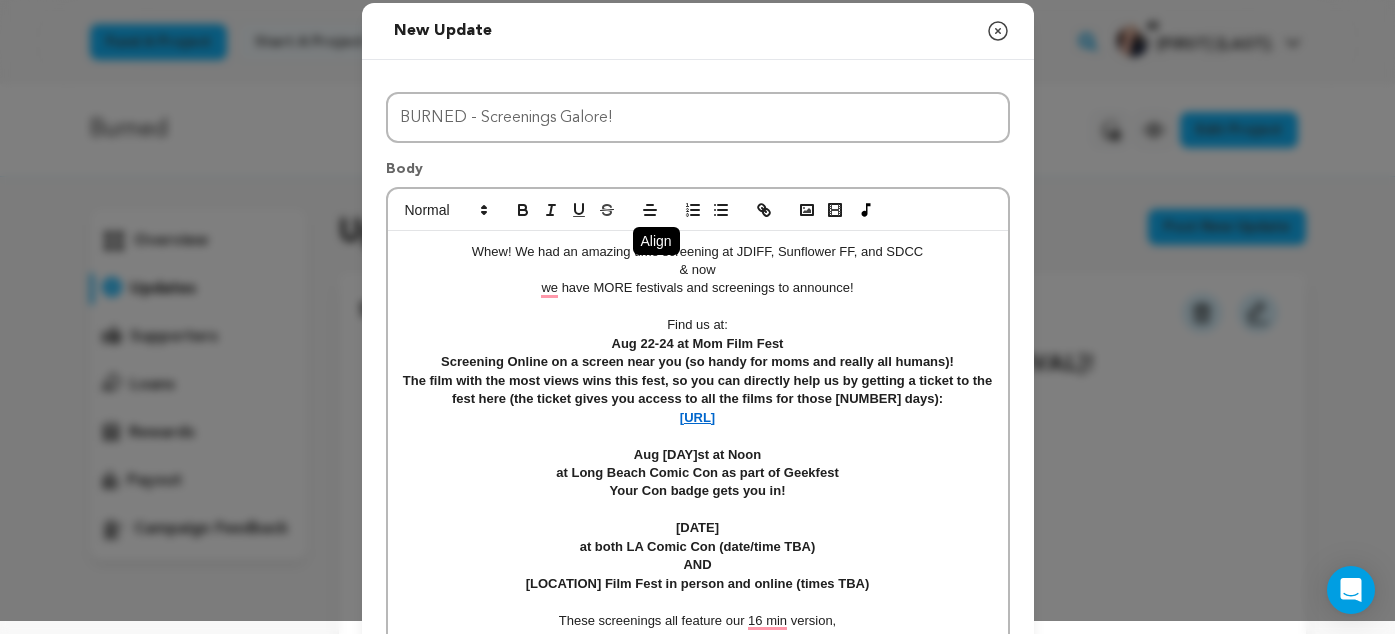 click on "Screening Online on a screen near you (so handy for moms and really all humans)!" at bounding box center [697, 361] 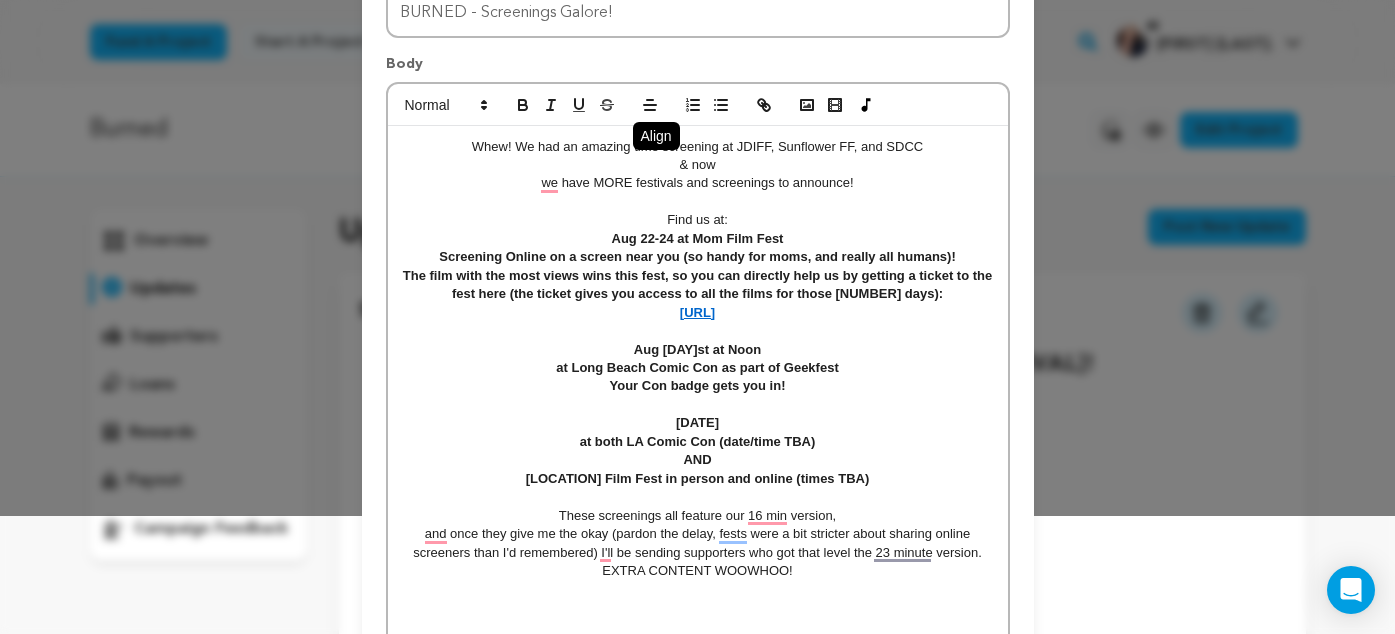 scroll, scrollTop: 106, scrollLeft: 0, axis: vertical 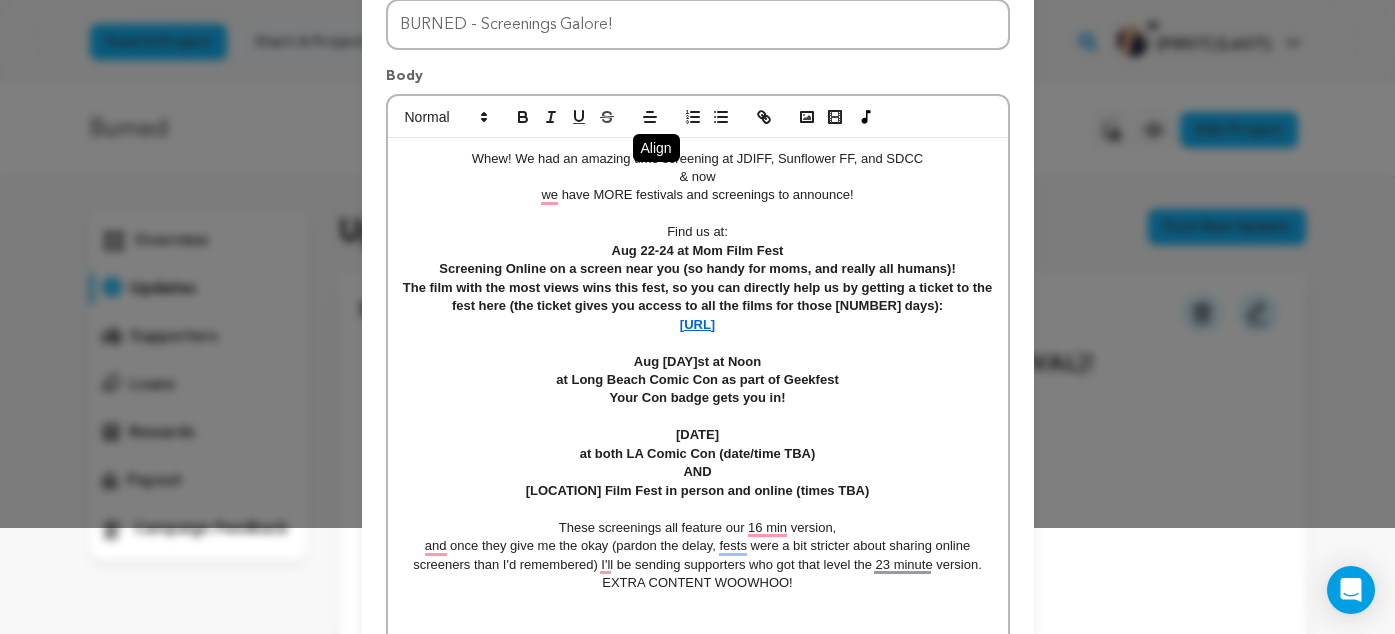 click on "we have MORE festivals and screenings to announce!" at bounding box center (698, 195) 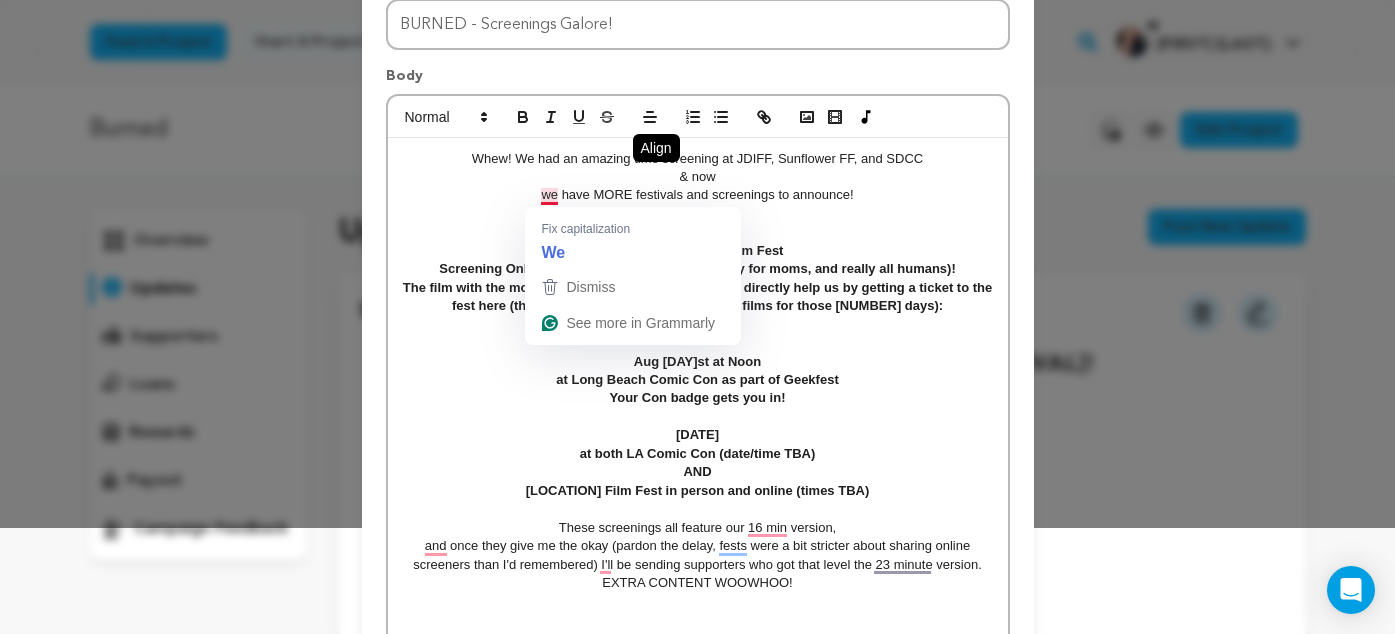 click on "we have MORE festivals and screenings to announce!" at bounding box center (698, 195) 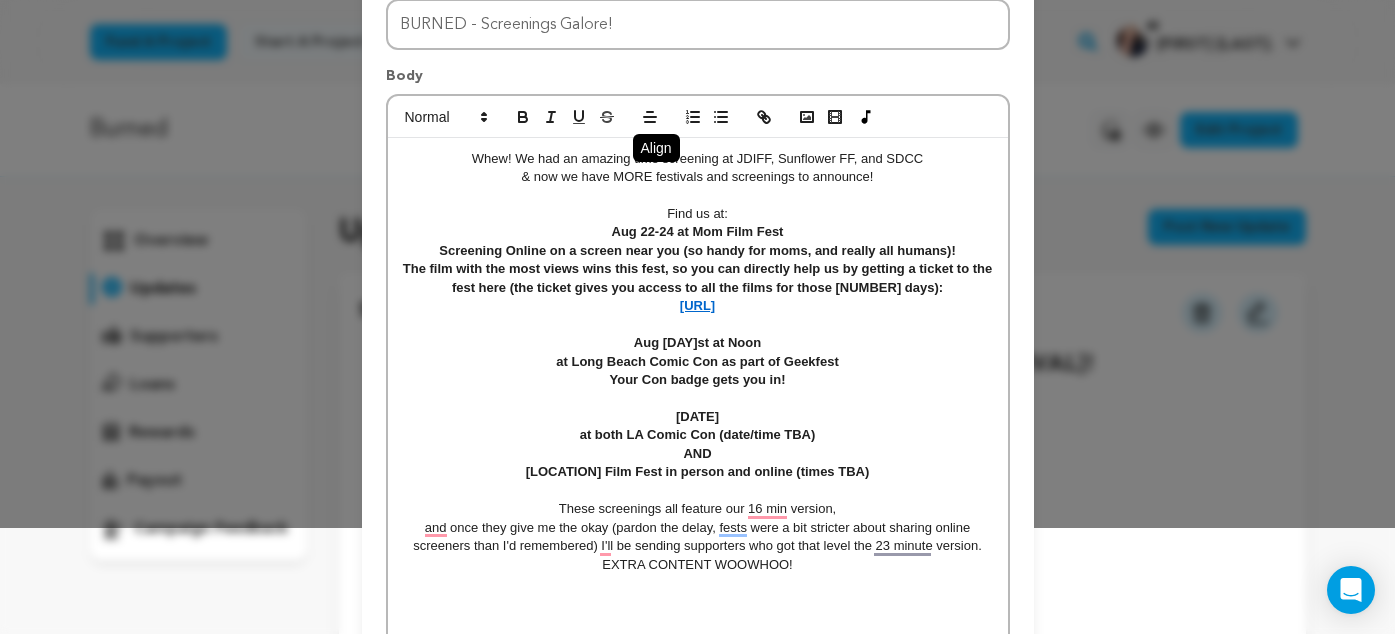 click on "& now we have MORE festivals and screenings to announce!" at bounding box center (698, 177) 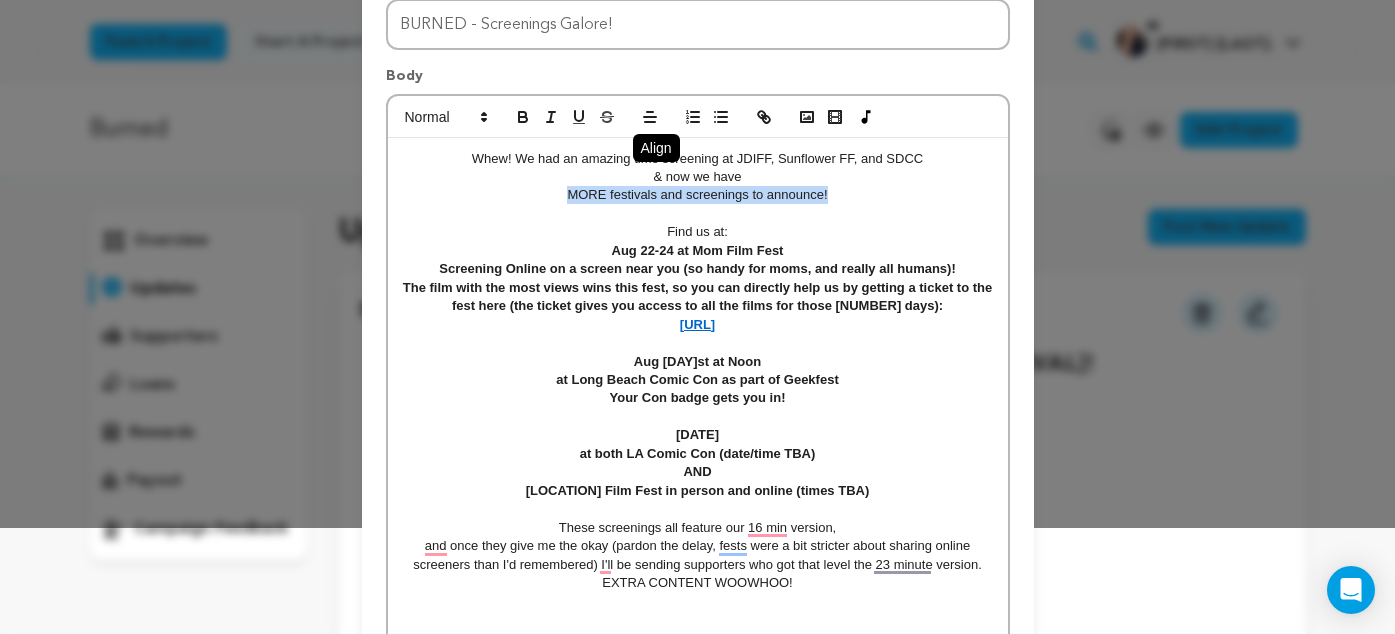 drag, startPoint x: 831, startPoint y: 198, endPoint x: 556, endPoint y: 200, distance: 275.00726 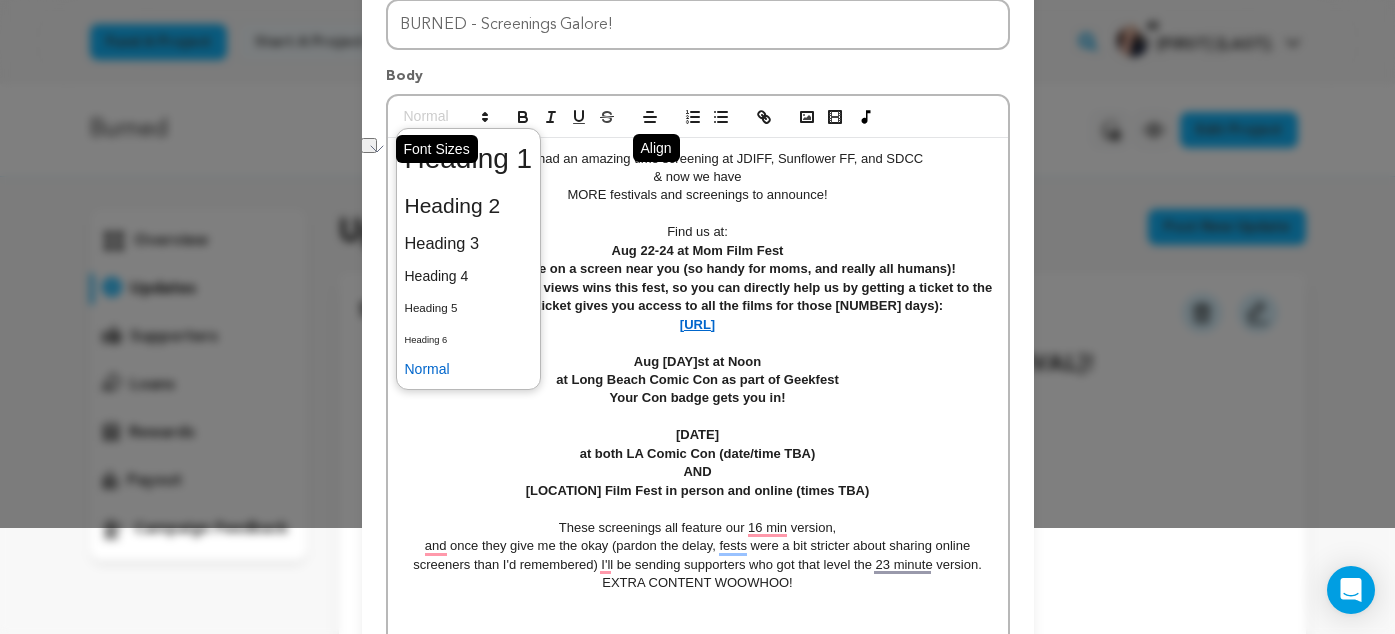 click 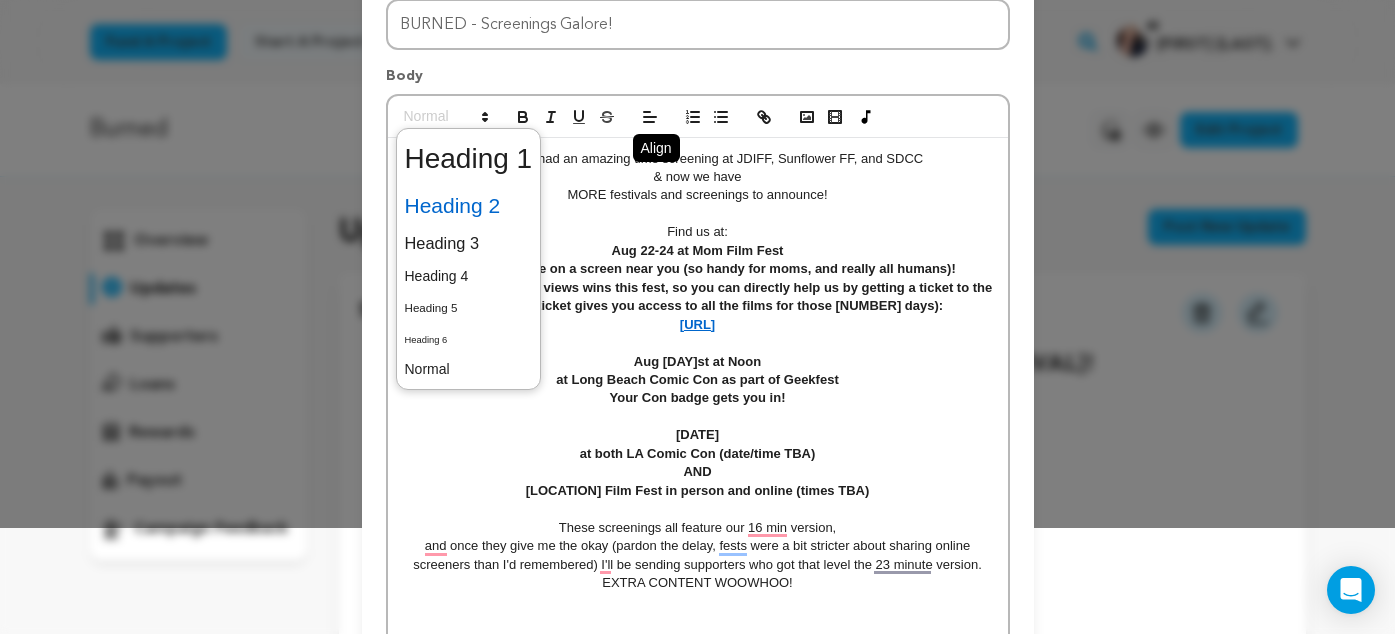 click at bounding box center [469, 206] 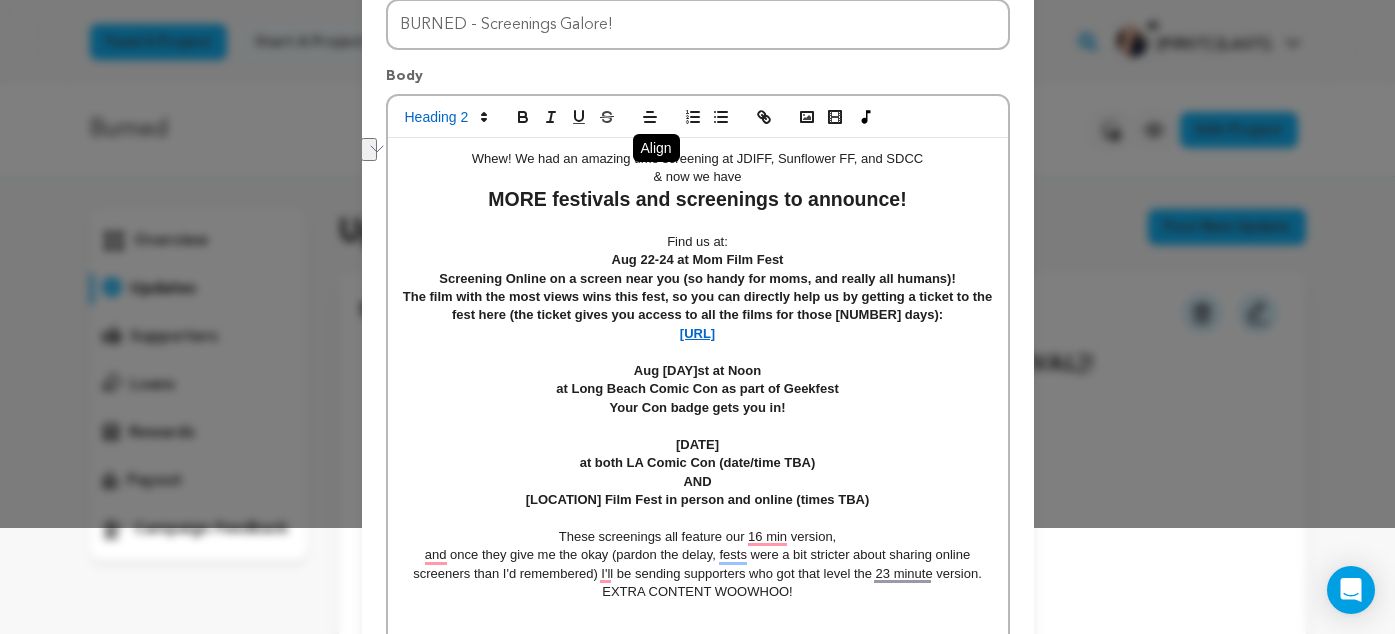 click on "Find us at:" at bounding box center [698, 242] 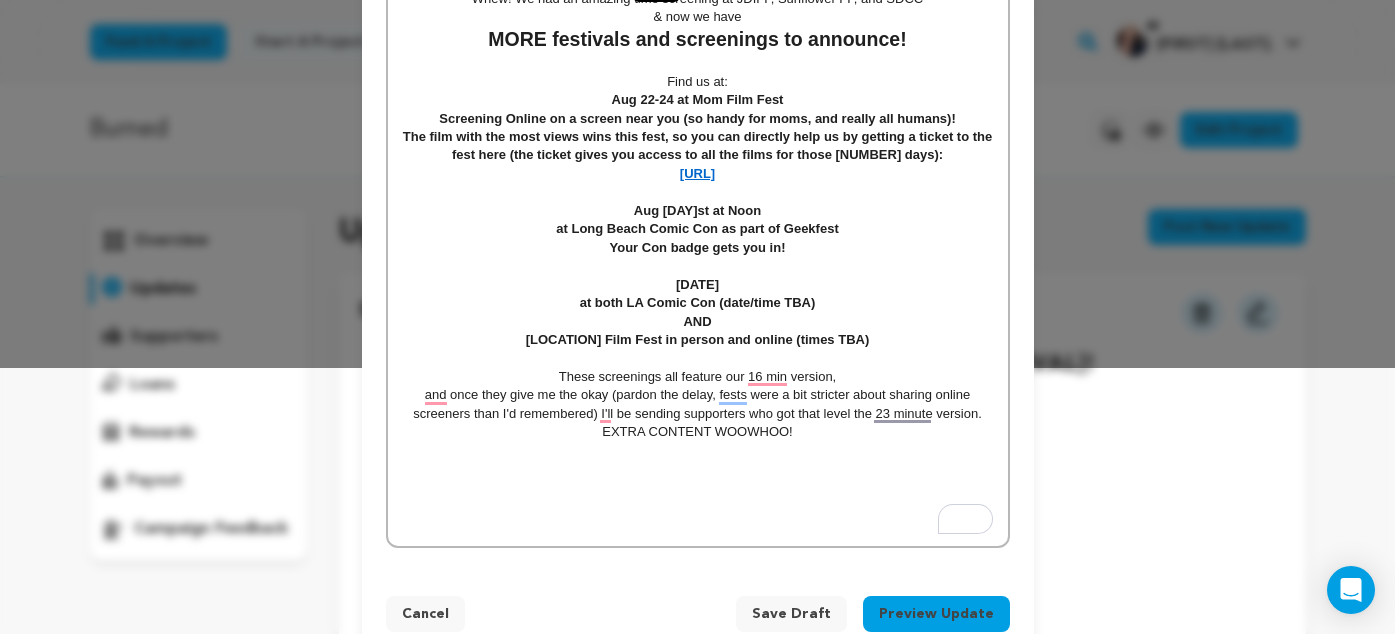 scroll, scrollTop: 273, scrollLeft: 0, axis: vertical 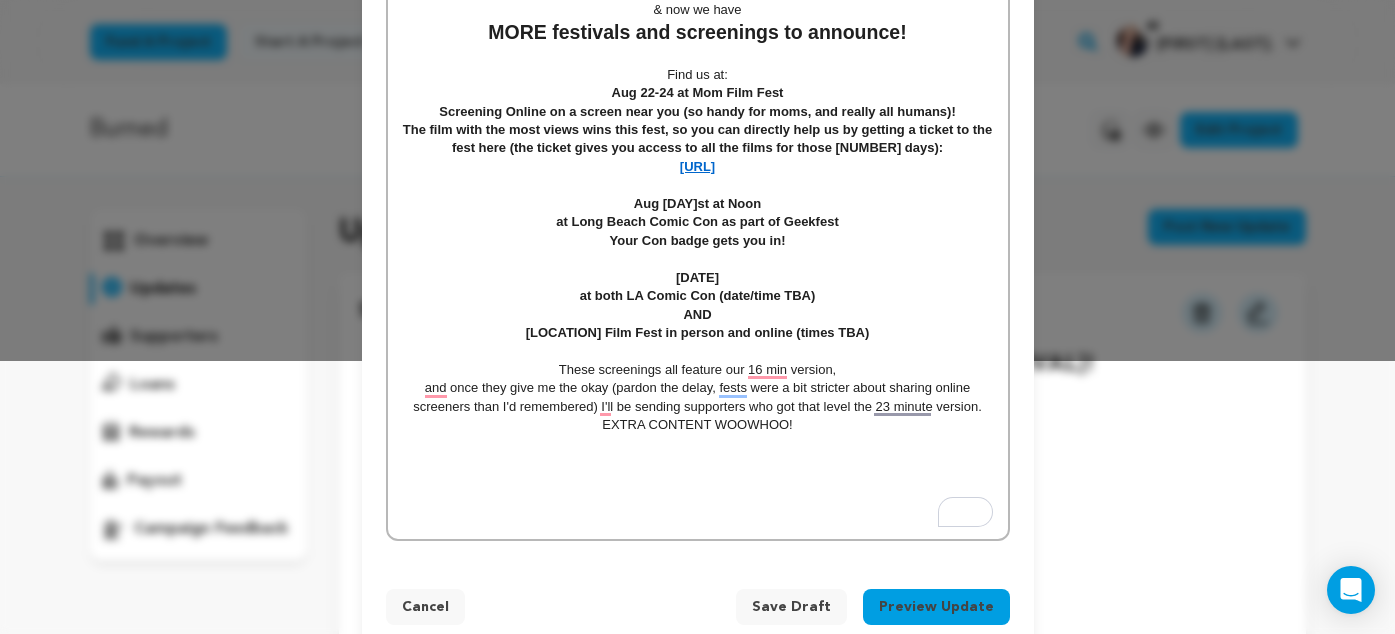 click on "EXTRA CONTENT WOOWHOO!" at bounding box center [698, 425] 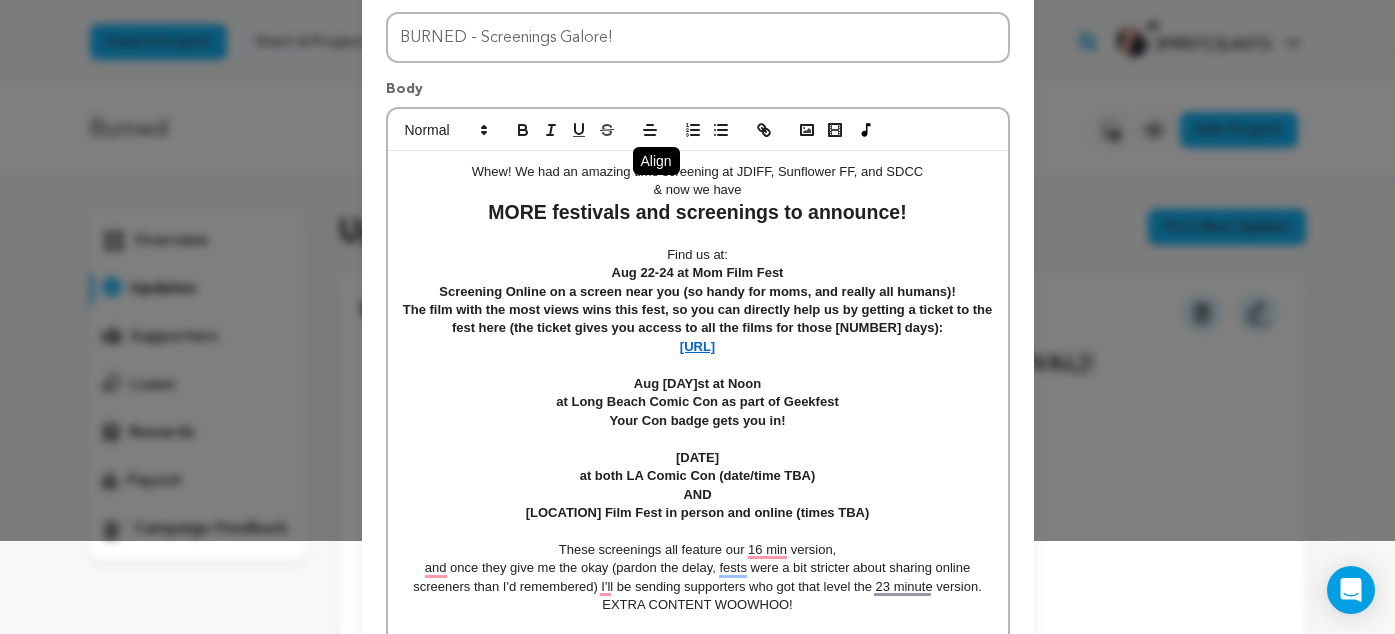 scroll, scrollTop: 0, scrollLeft: 0, axis: both 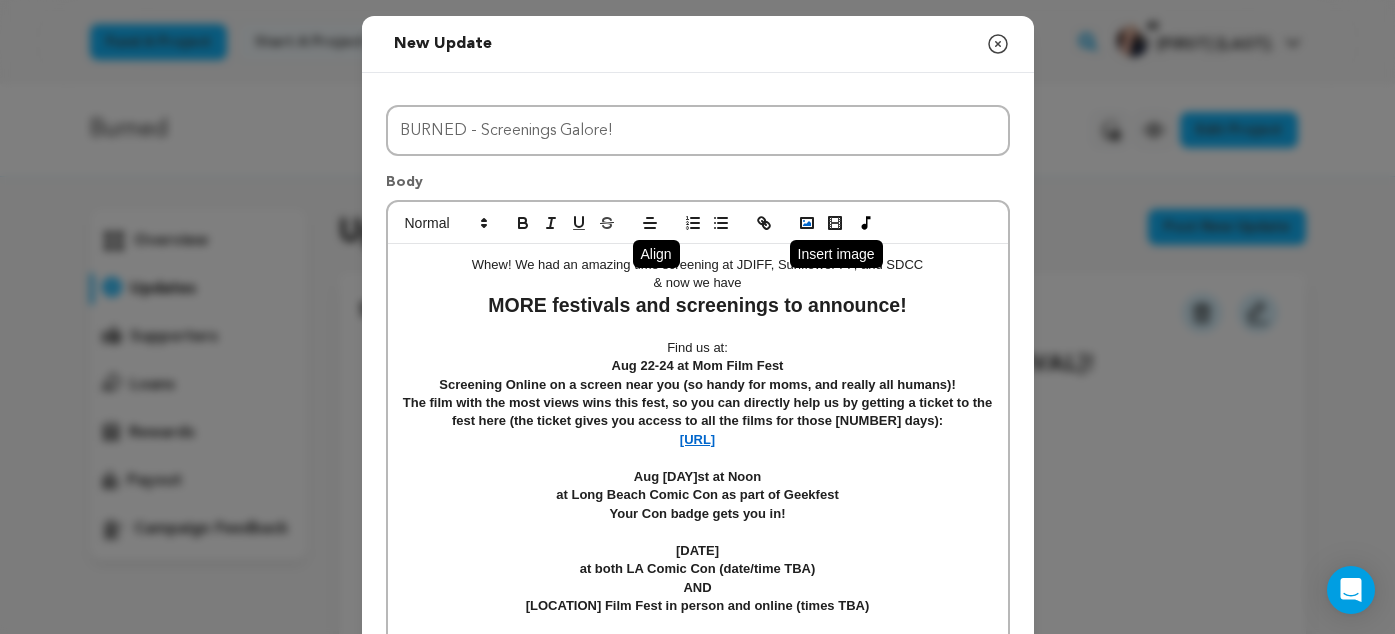 click 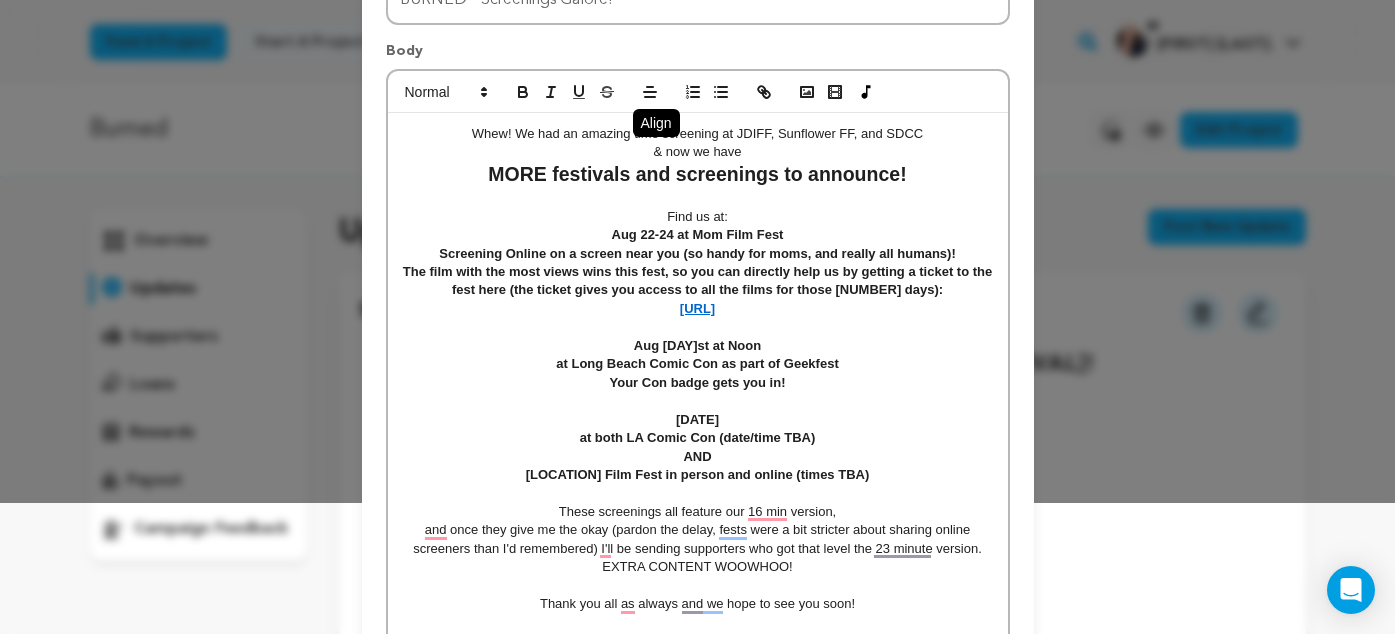 scroll, scrollTop: 0, scrollLeft: 0, axis: both 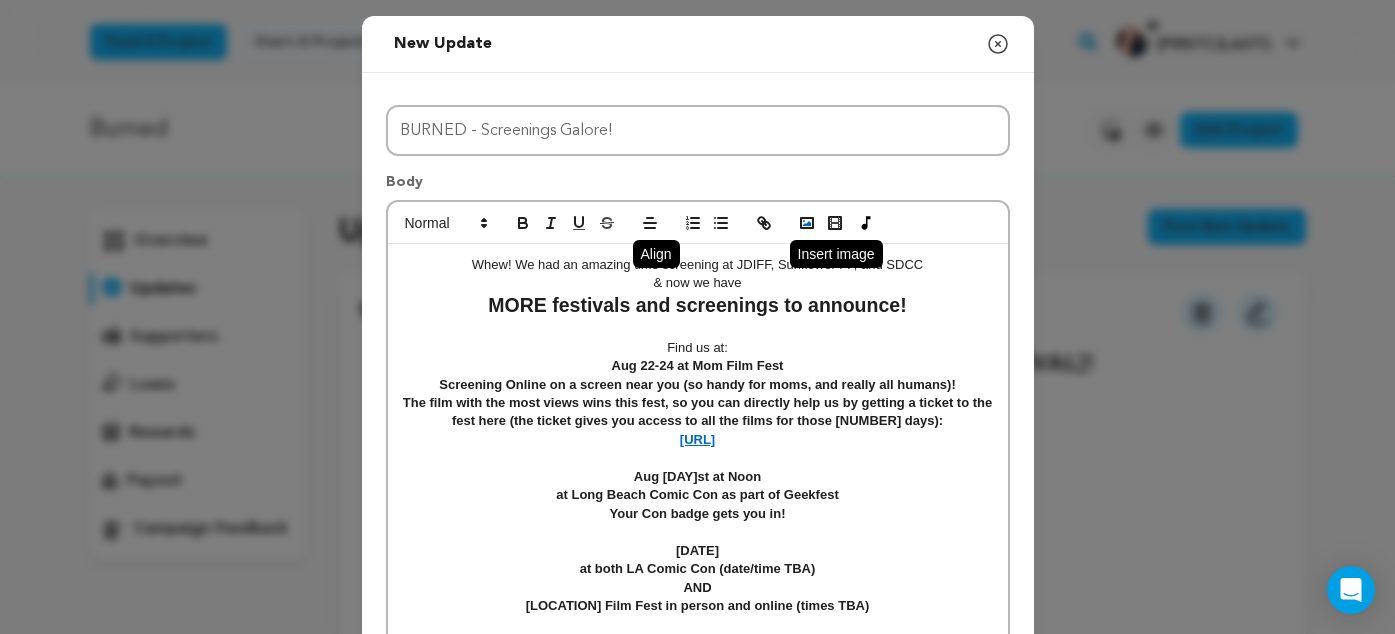 click 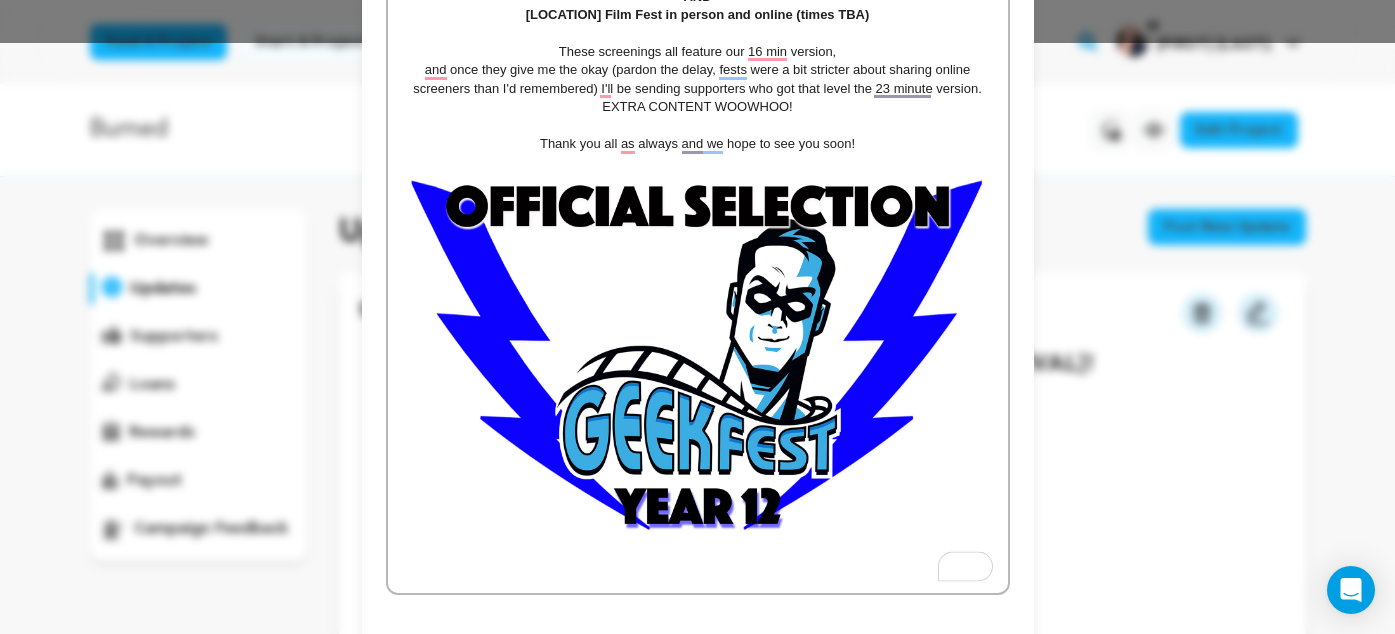 scroll, scrollTop: 685, scrollLeft: 0, axis: vertical 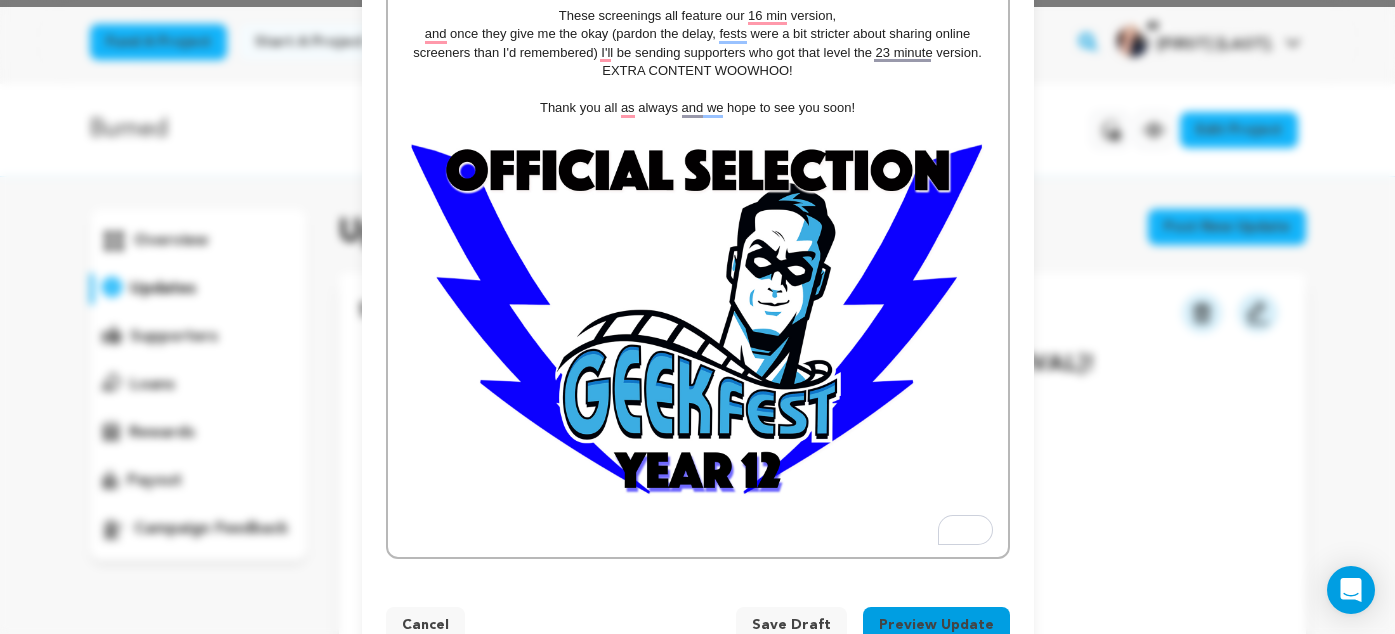 click at bounding box center [698, 322] 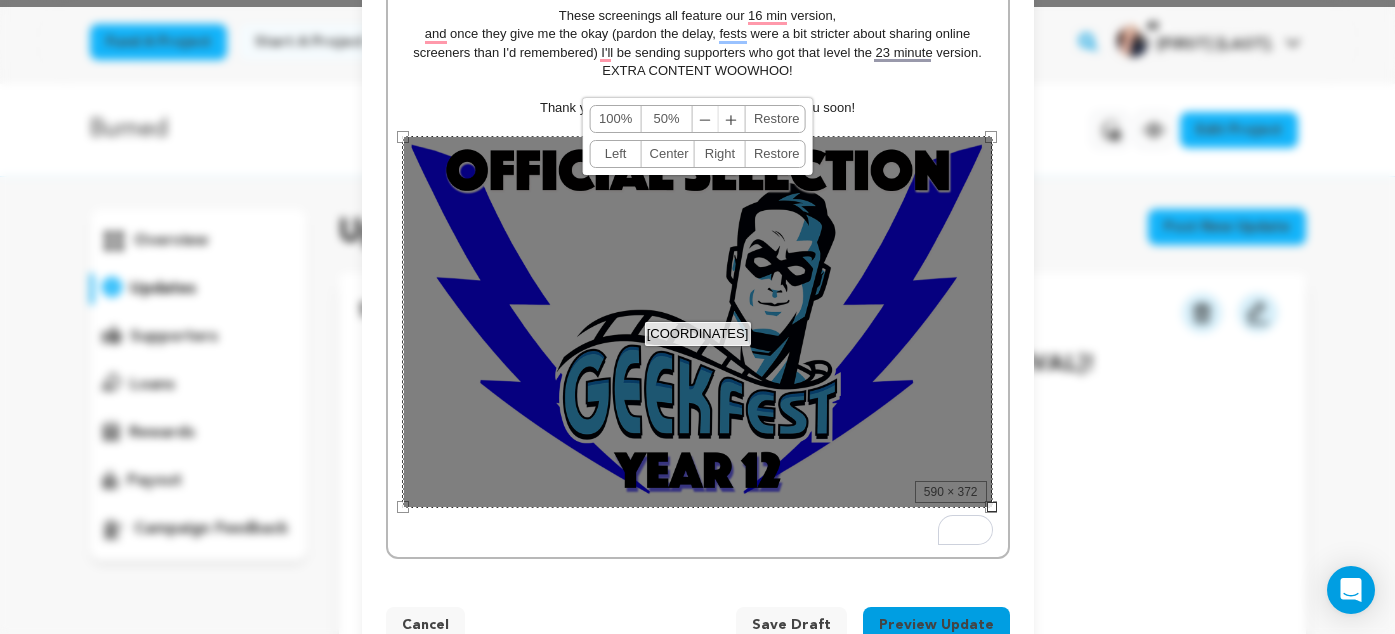 click on "50%" at bounding box center (667, 119) 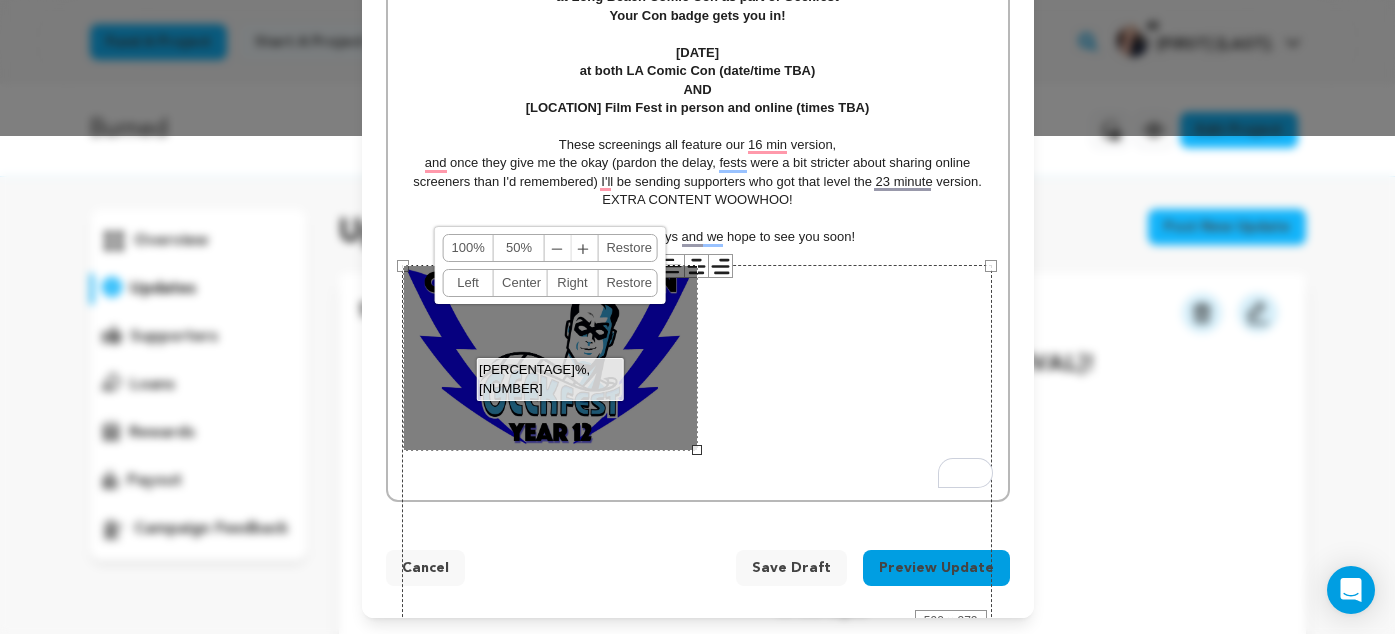 click on "﹣" at bounding box center [558, 248] 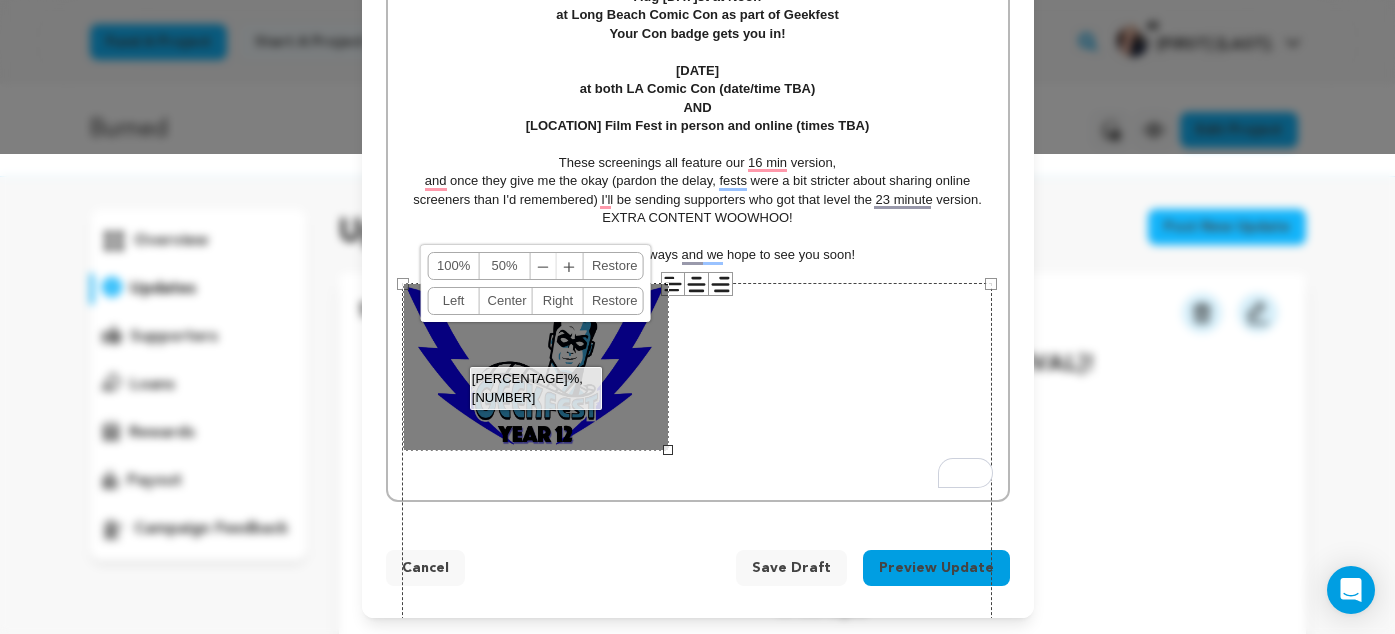 click on "﹣" at bounding box center (544, 266) 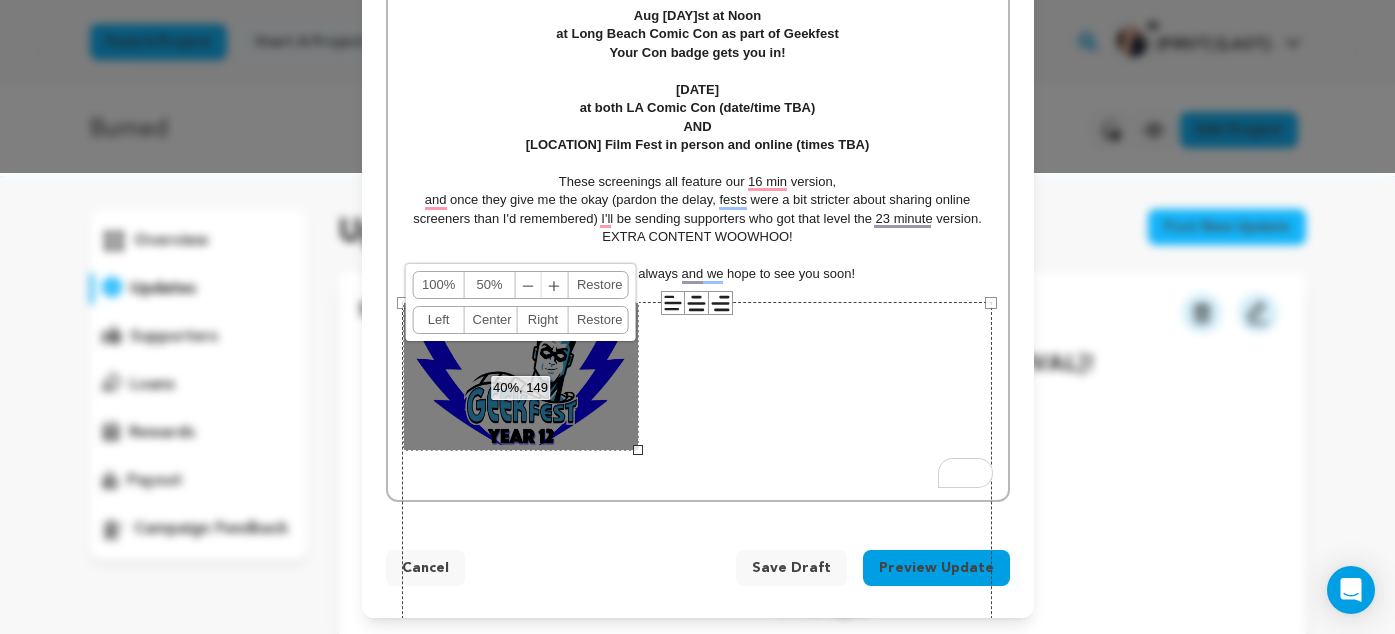 click on "﹣" at bounding box center (529, 285) 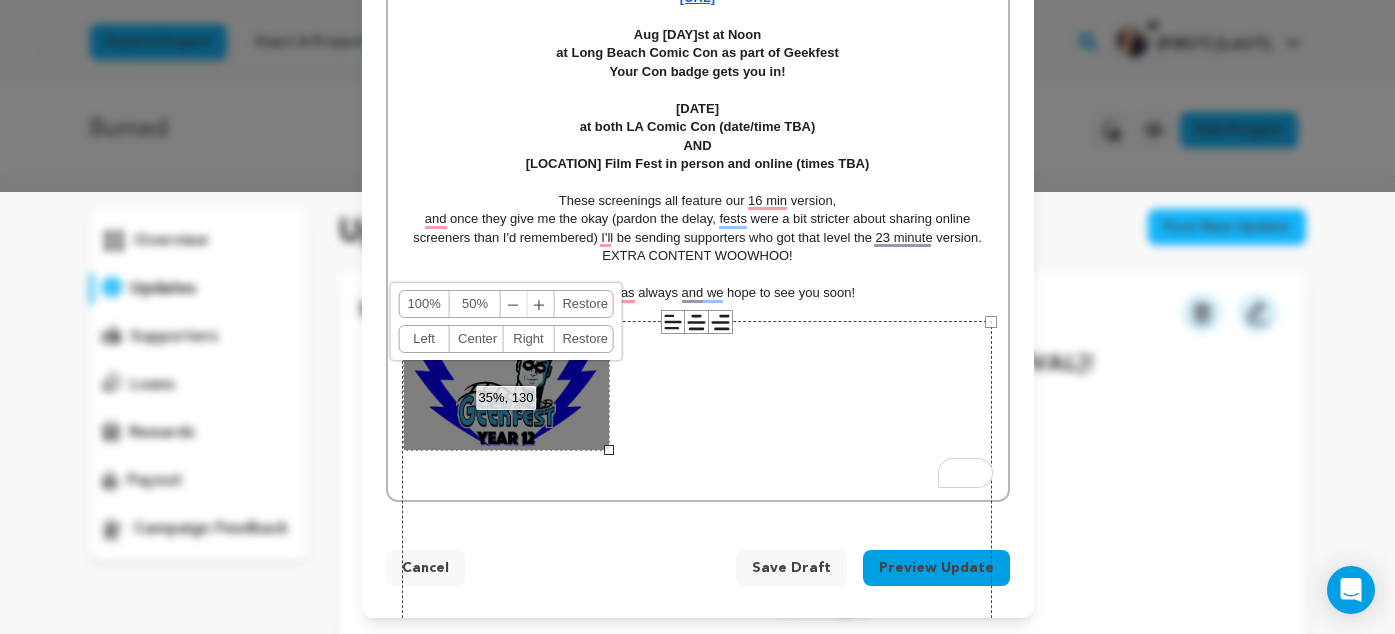 click on "100%
50%
﹣
﹢
Restore
Left
Center
Right
Restore" at bounding box center [506, 322] 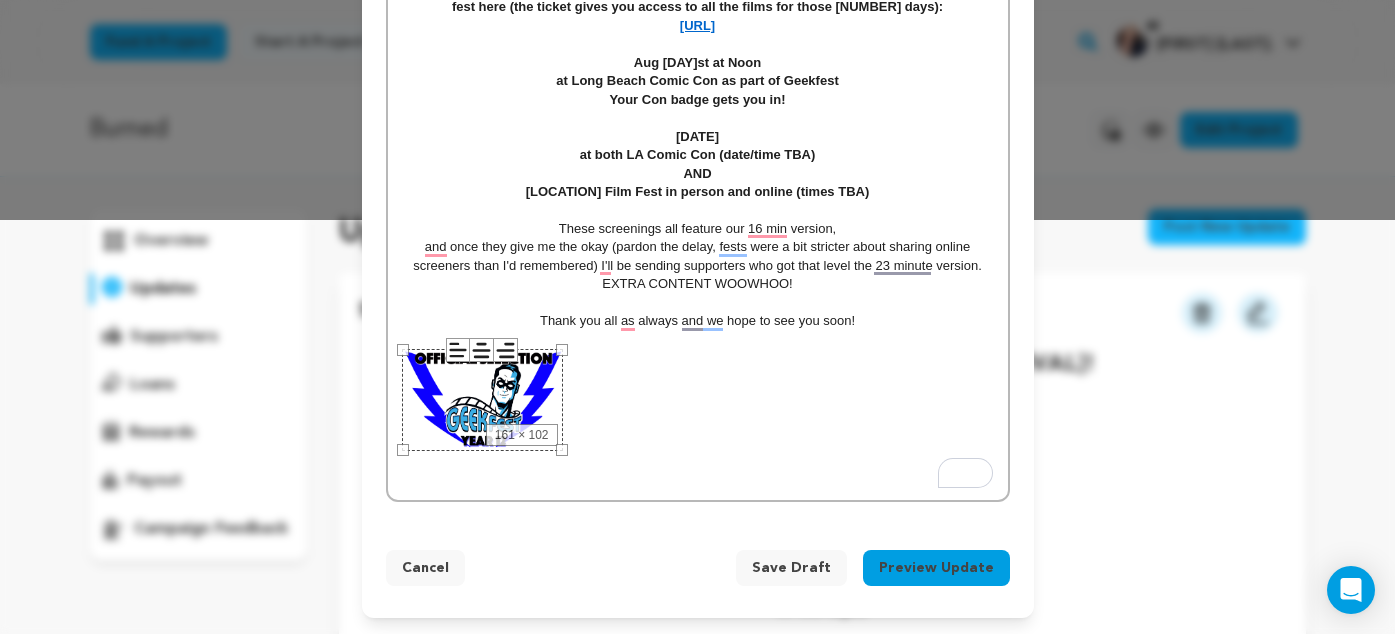 drag, startPoint x: 989, startPoint y: 325, endPoint x: 944, endPoint y: 304, distance: 49.658836 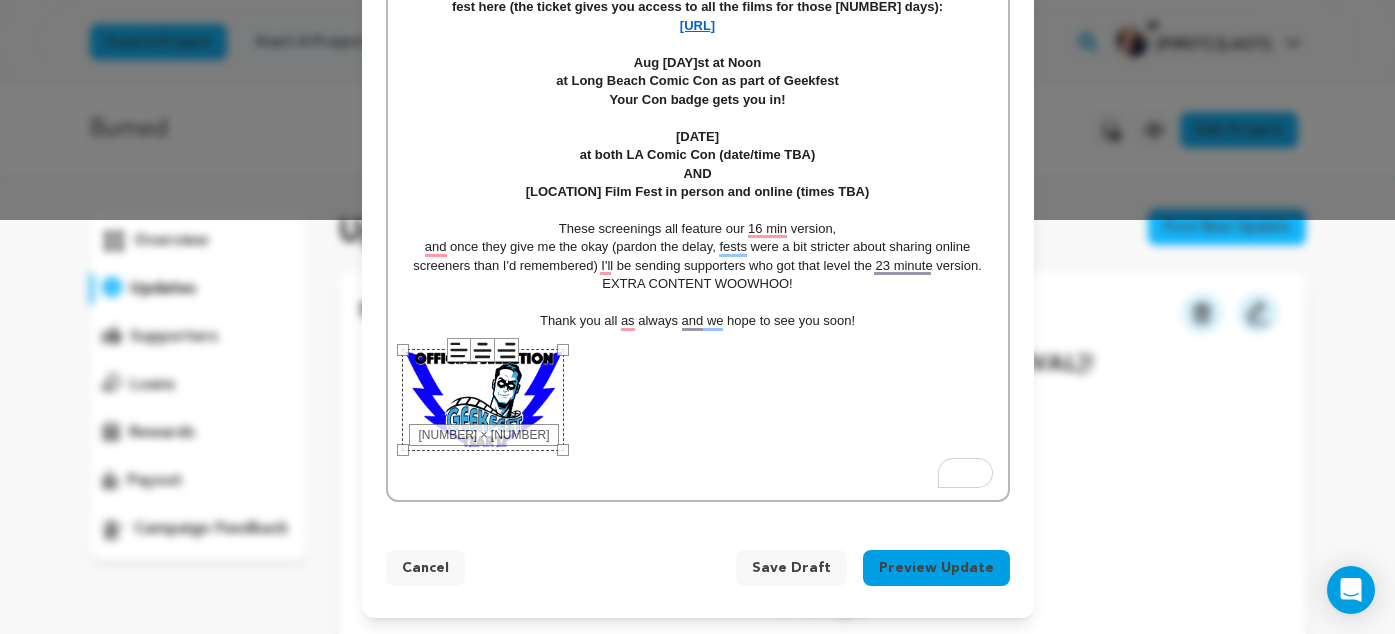 scroll, scrollTop: 415, scrollLeft: 0, axis: vertical 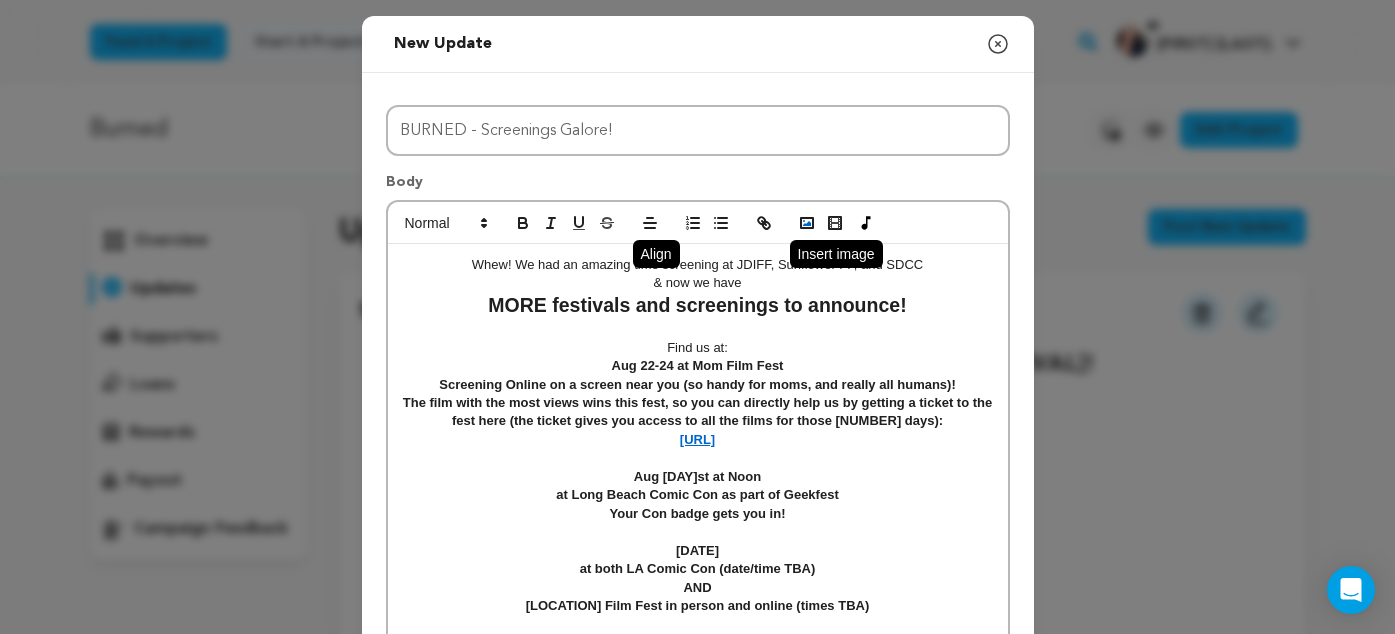 click 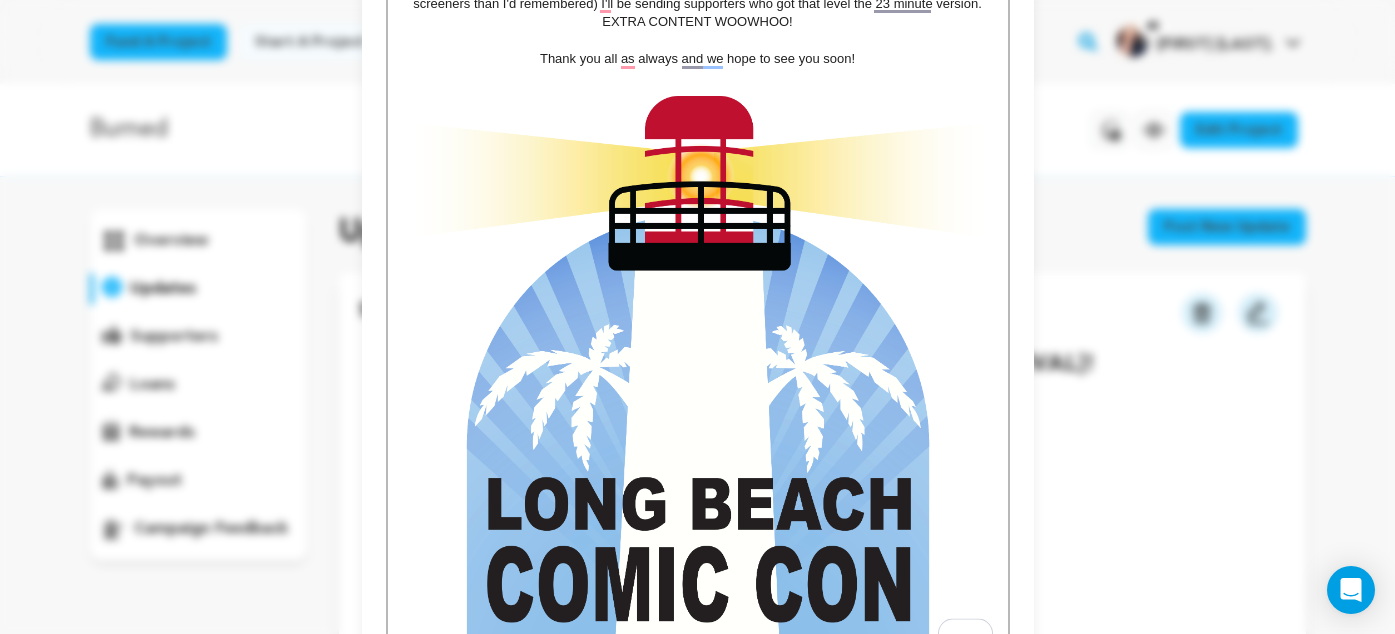 scroll, scrollTop: 680, scrollLeft: 0, axis: vertical 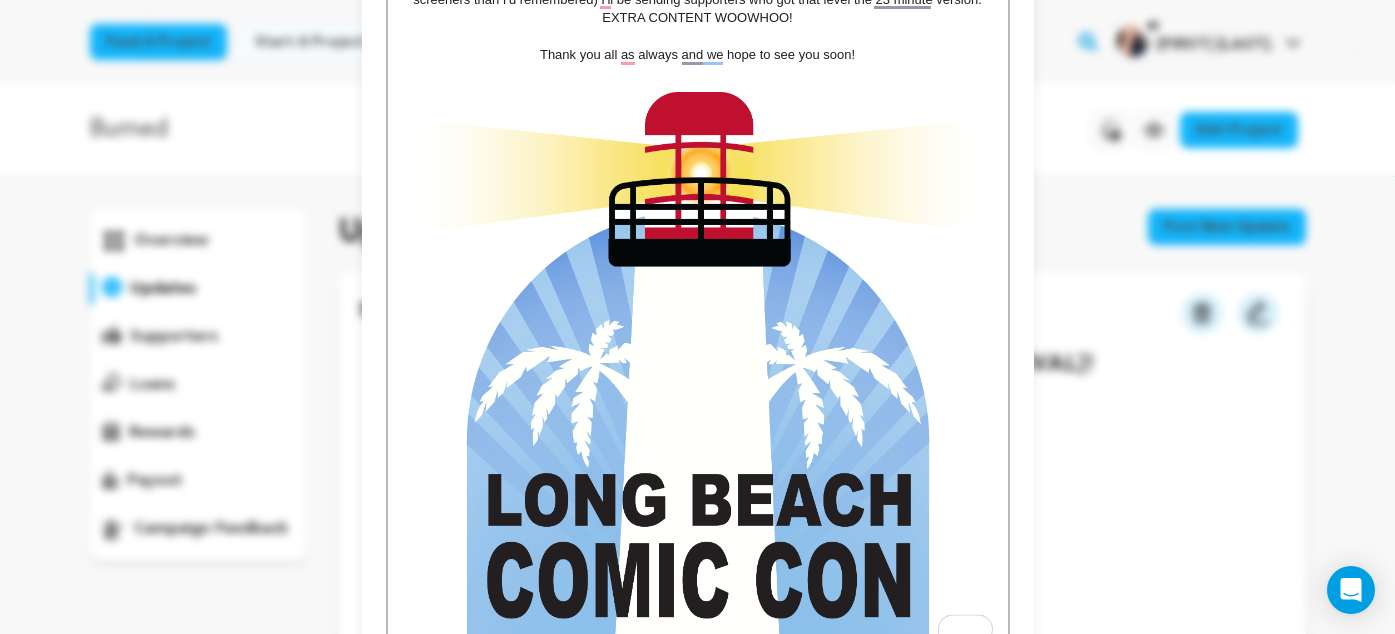 click at bounding box center [698, 363] 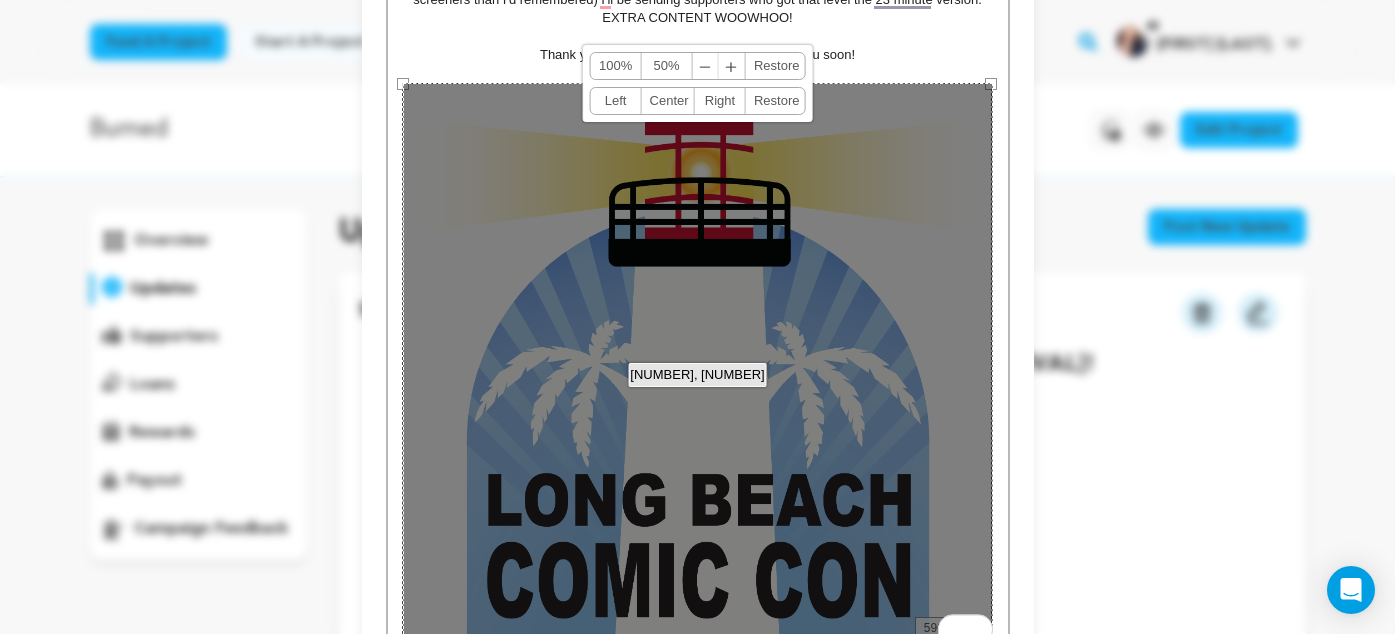 click on "50%" at bounding box center [667, 66] 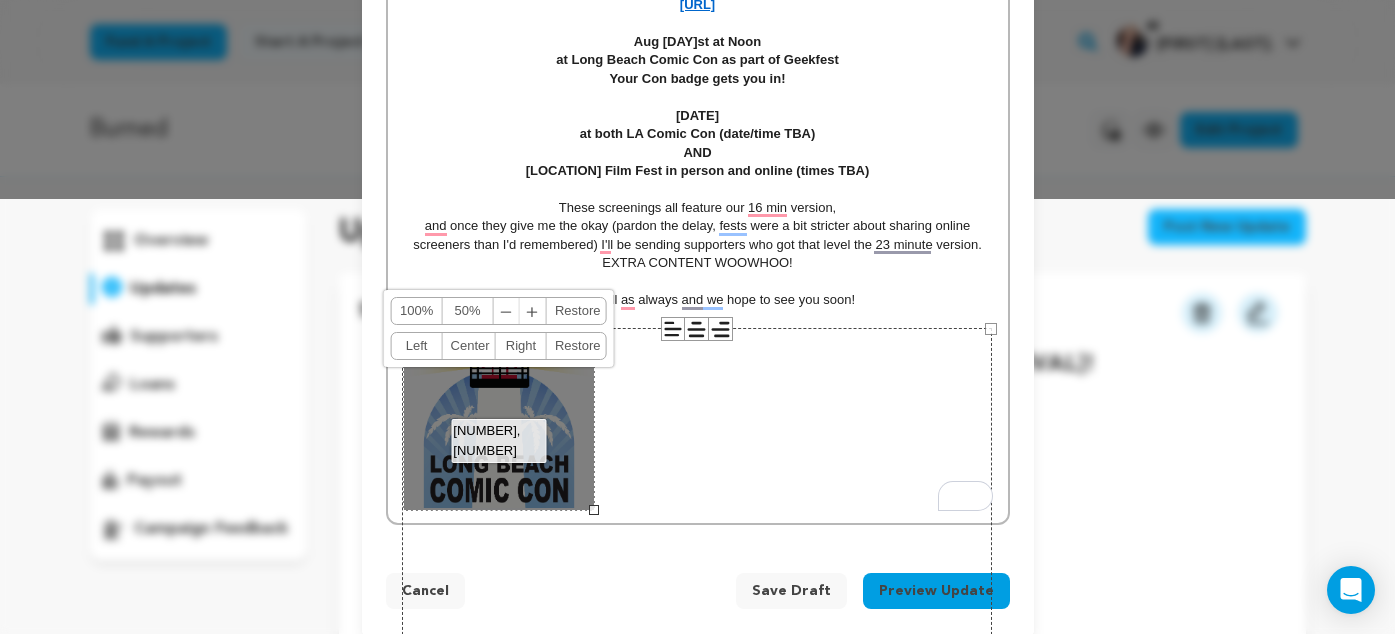 scroll, scrollTop: 422, scrollLeft: 0, axis: vertical 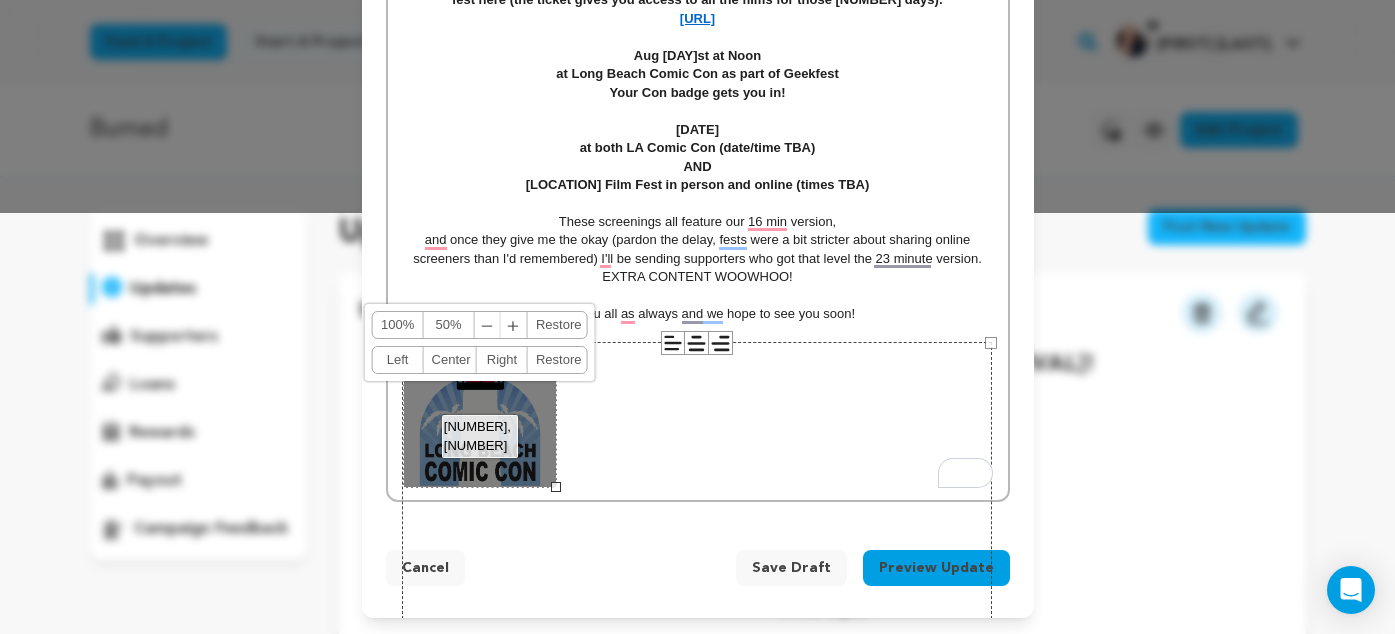 drag, startPoint x: 691, startPoint y: 485, endPoint x: 550, endPoint y: 407, distance: 161.13658 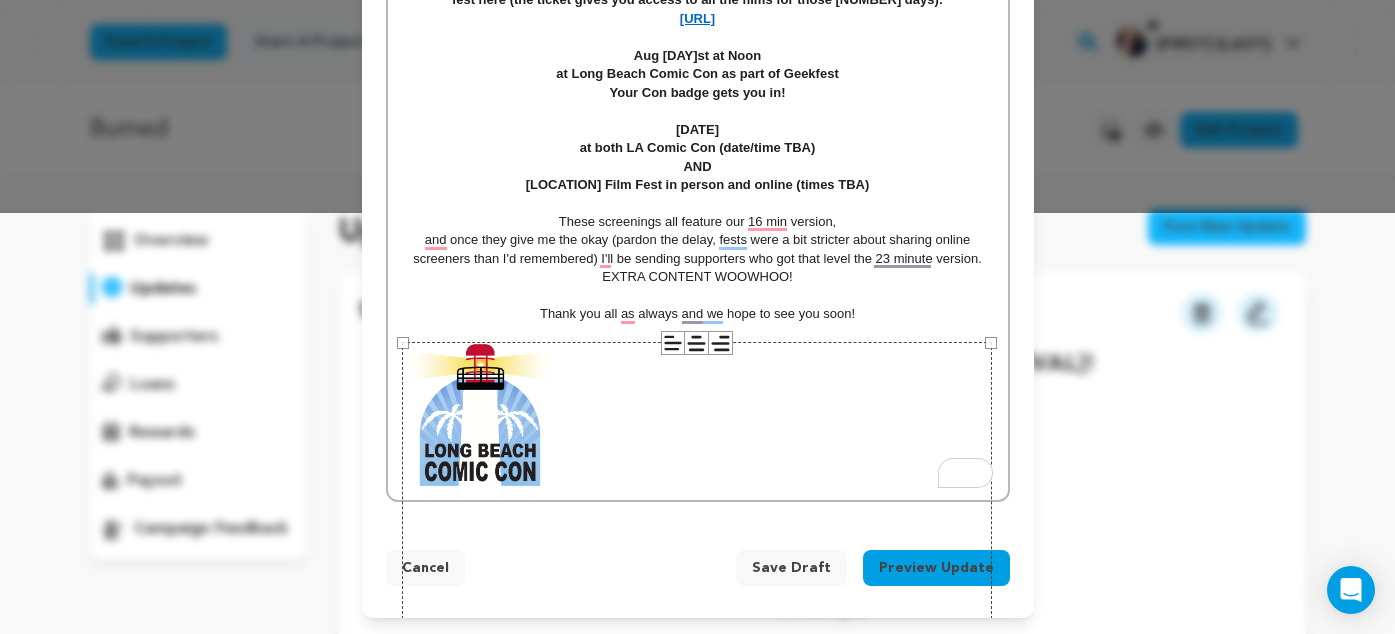 click on "590 × 561" at bounding box center (697, 622) 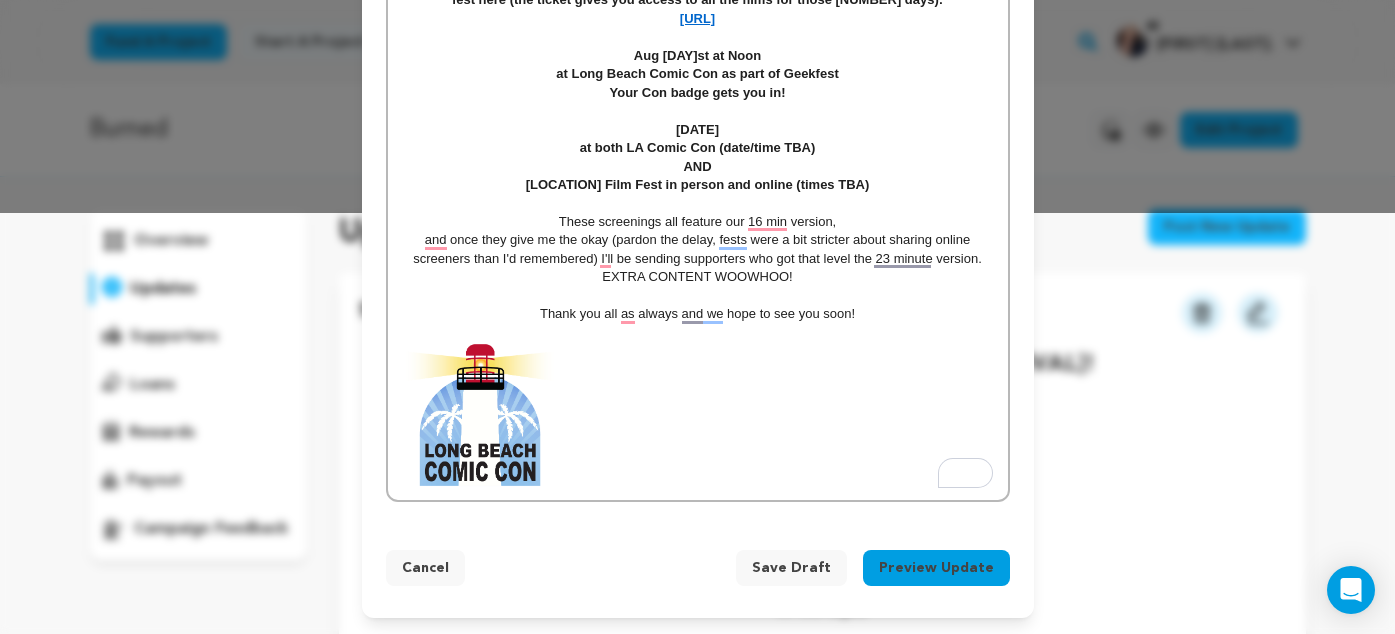 click at bounding box center [698, 415] 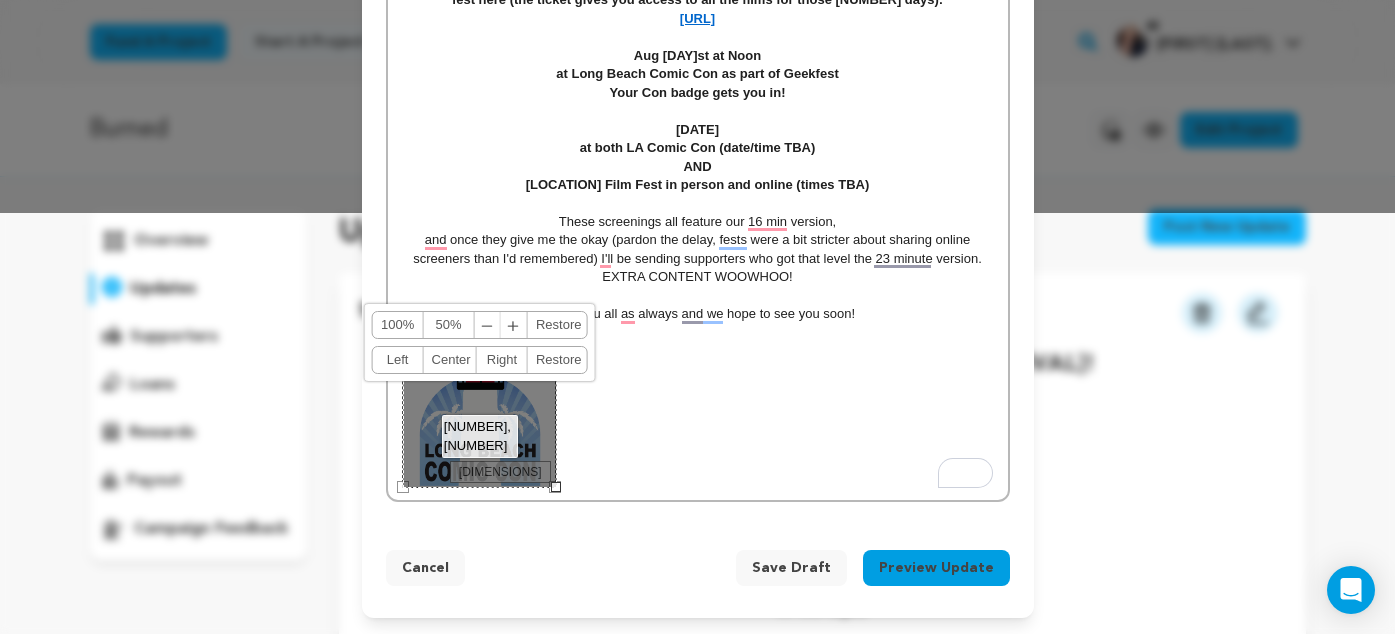 click on "Center" at bounding box center [450, 360] 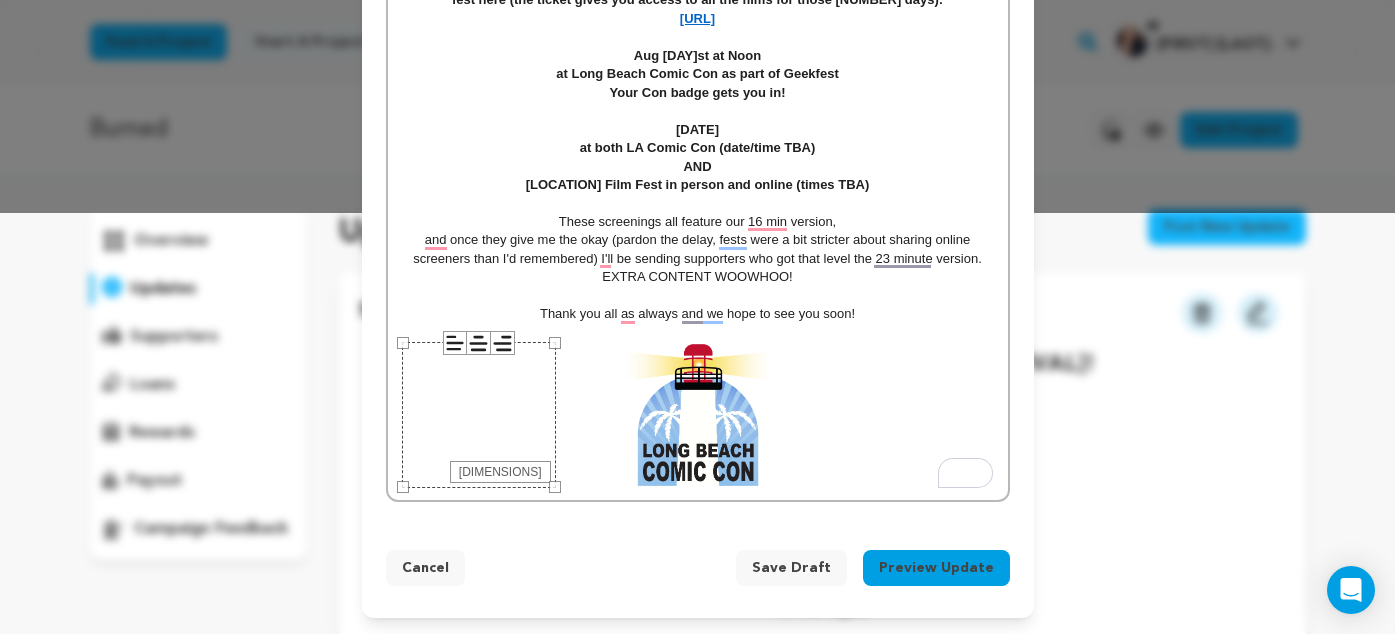 click at bounding box center (698, 415) 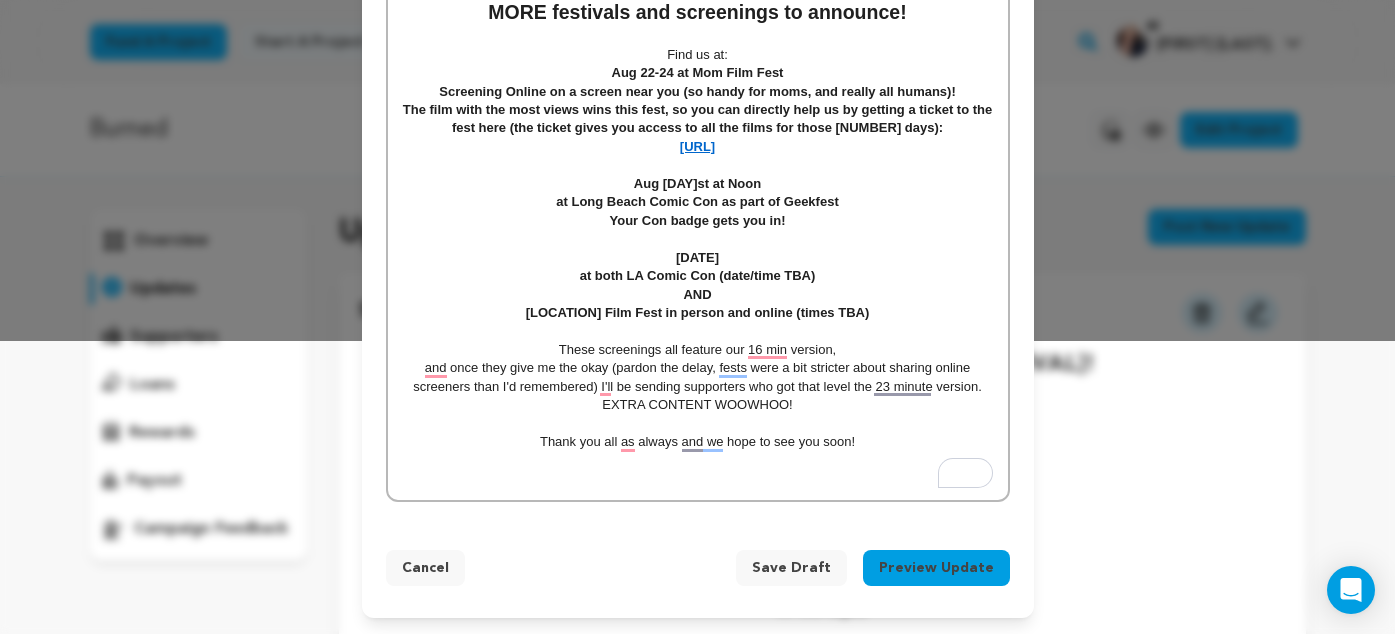 scroll, scrollTop: 294, scrollLeft: 0, axis: vertical 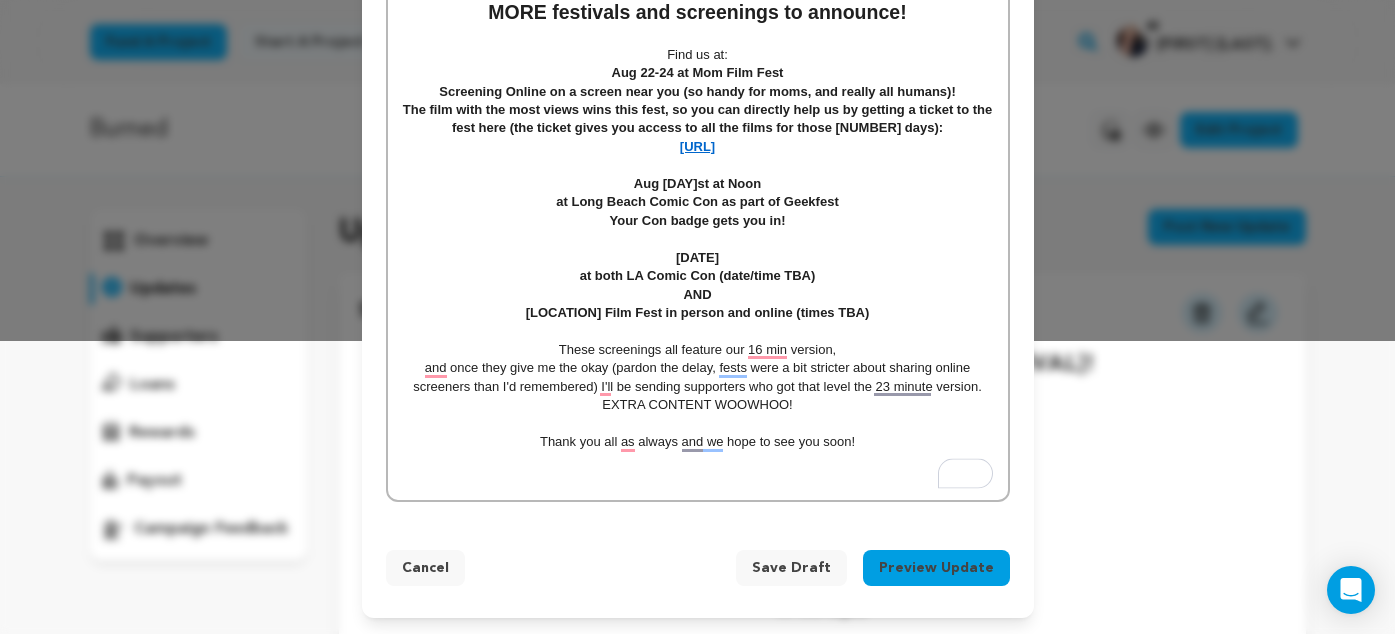 drag, startPoint x: 765, startPoint y: 425, endPoint x: 366, endPoint y: 37, distance: 556.54736 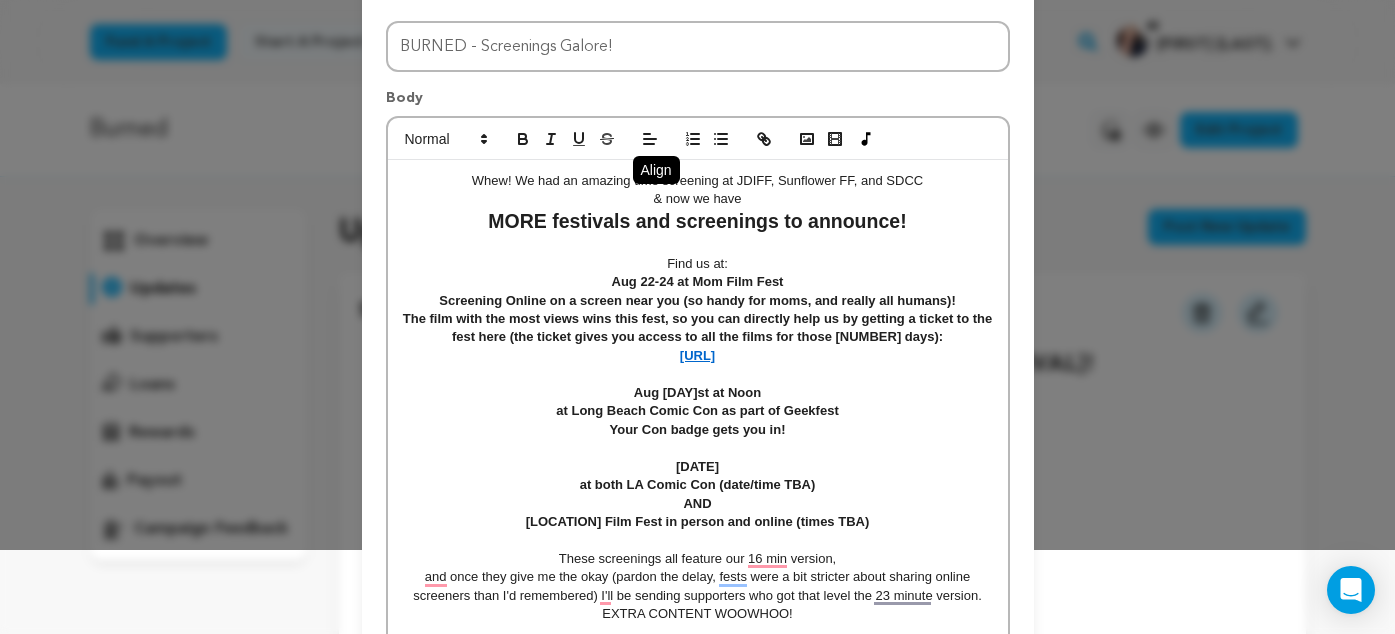 scroll, scrollTop: 0, scrollLeft: 0, axis: both 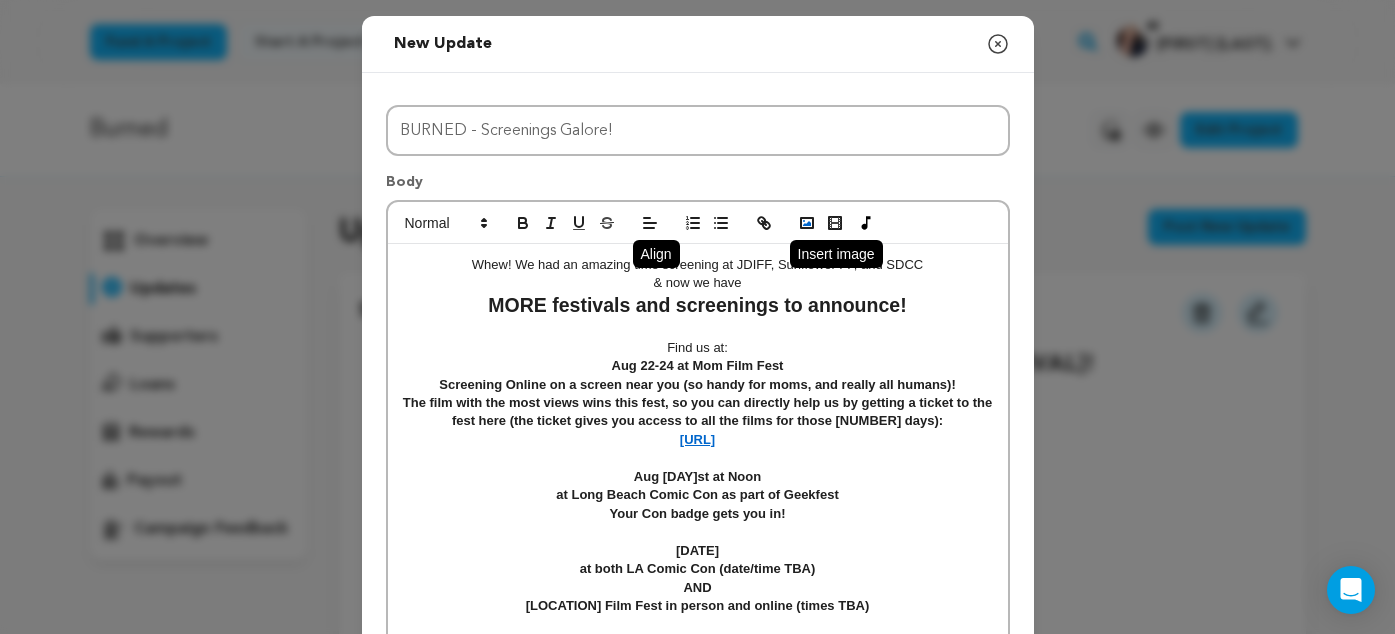 click 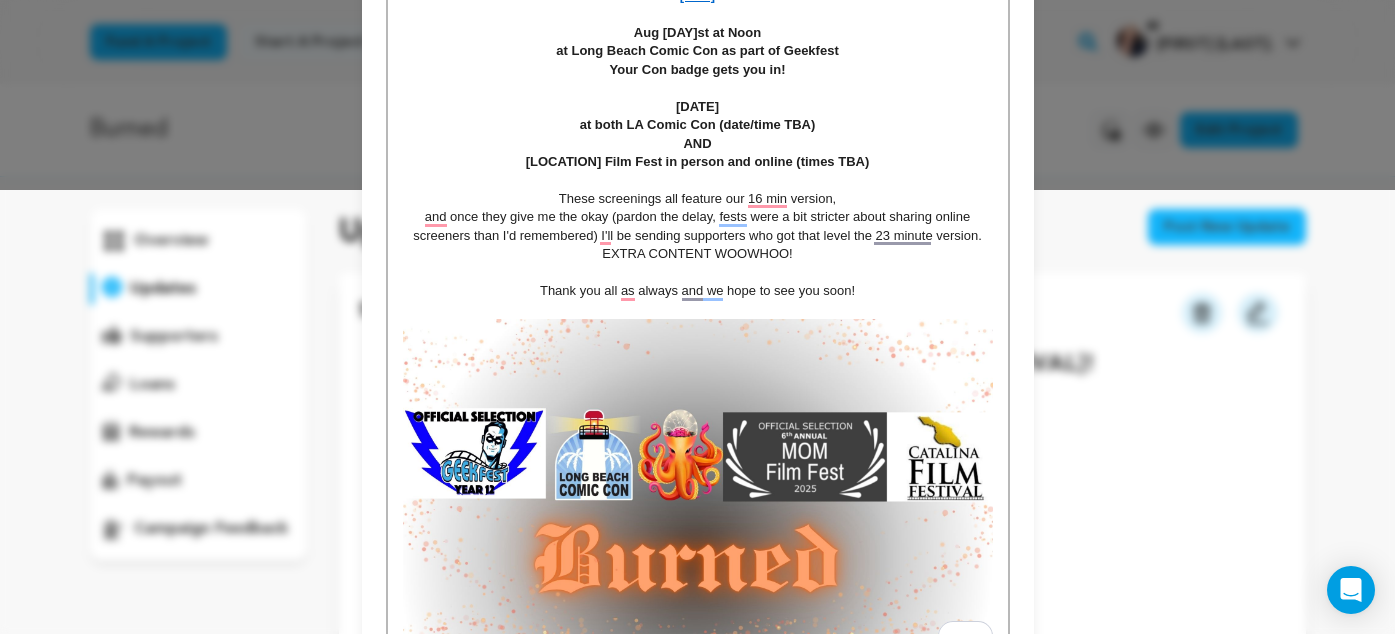 scroll, scrollTop: 607, scrollLeft: 0, axis: vertical 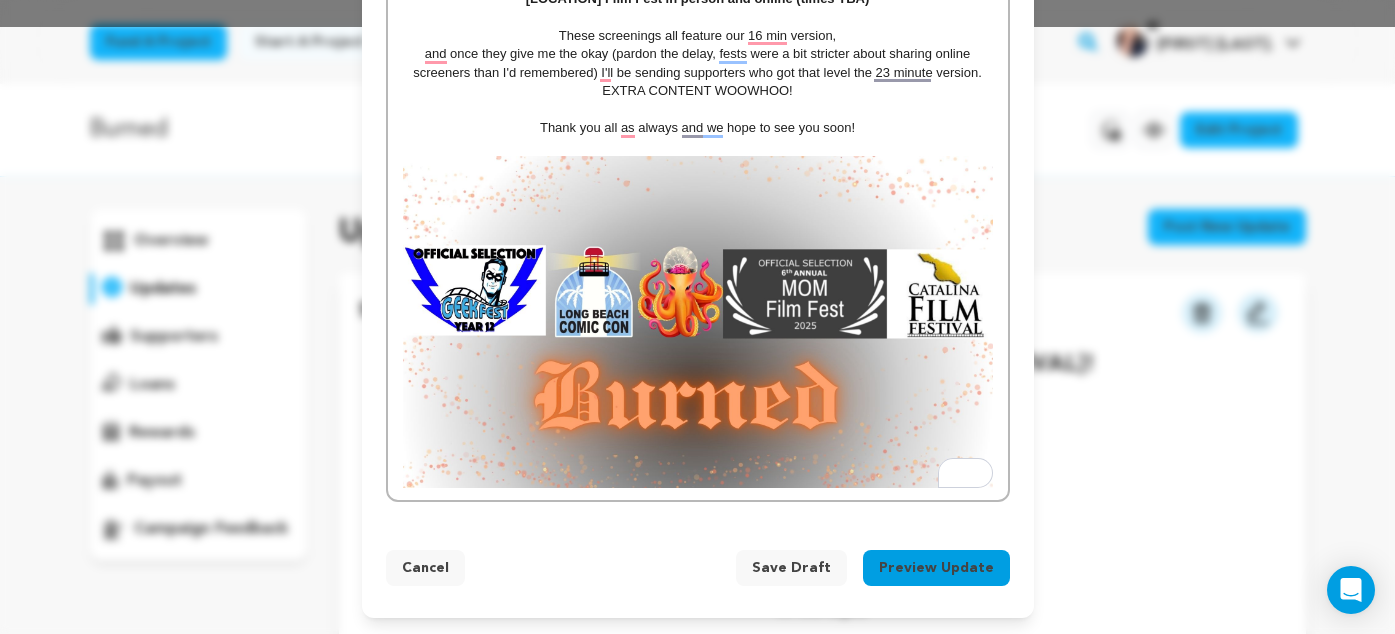 click on "Preview Update" at bounding box center [936, 568] 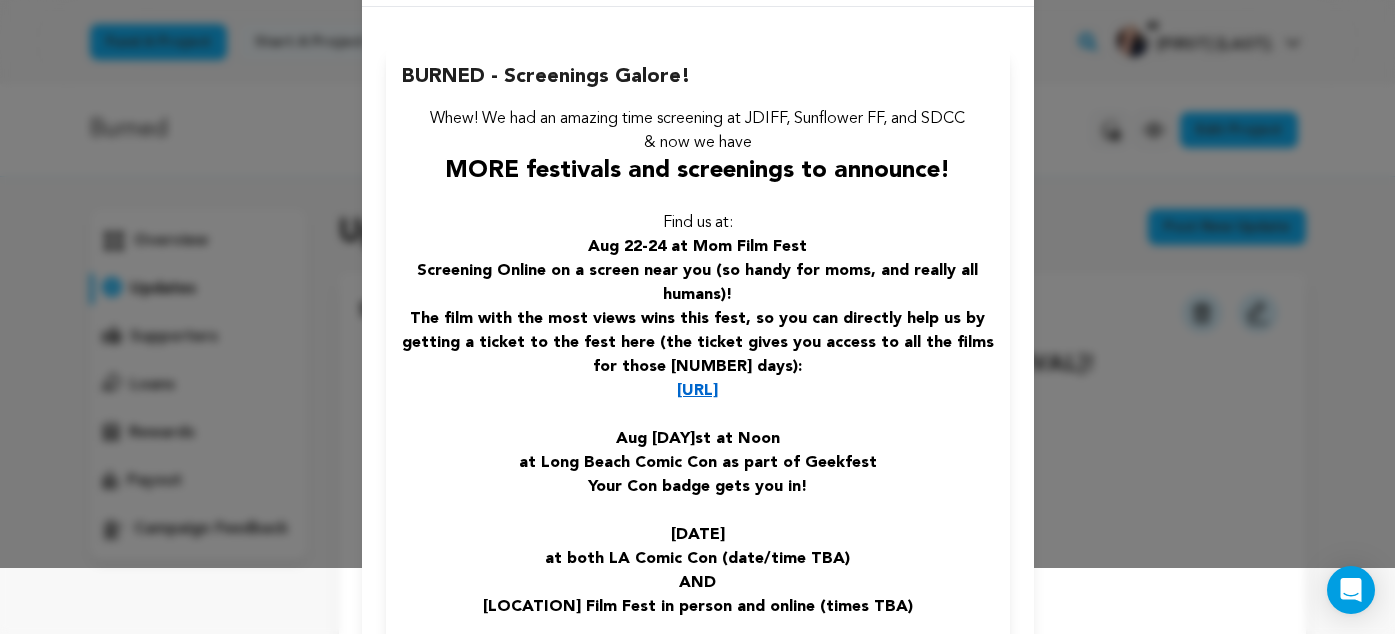 scroll, scrollTop: 0, scrollLeft: 0, axis: both 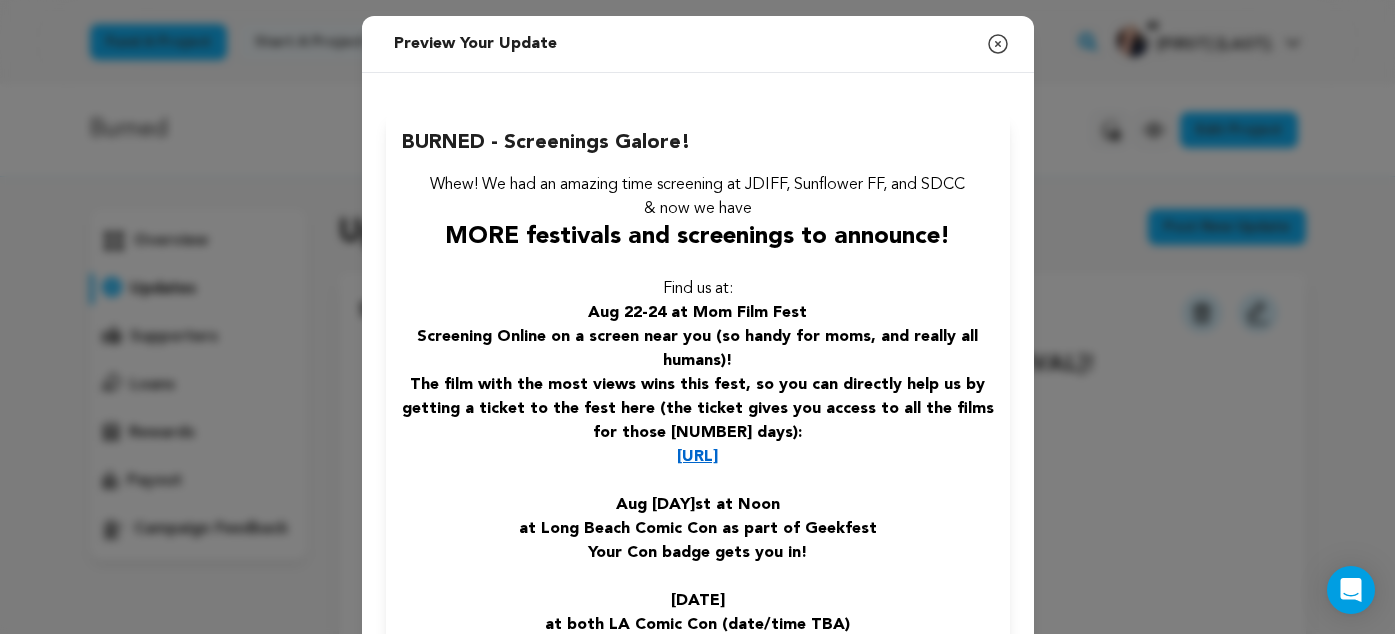 click 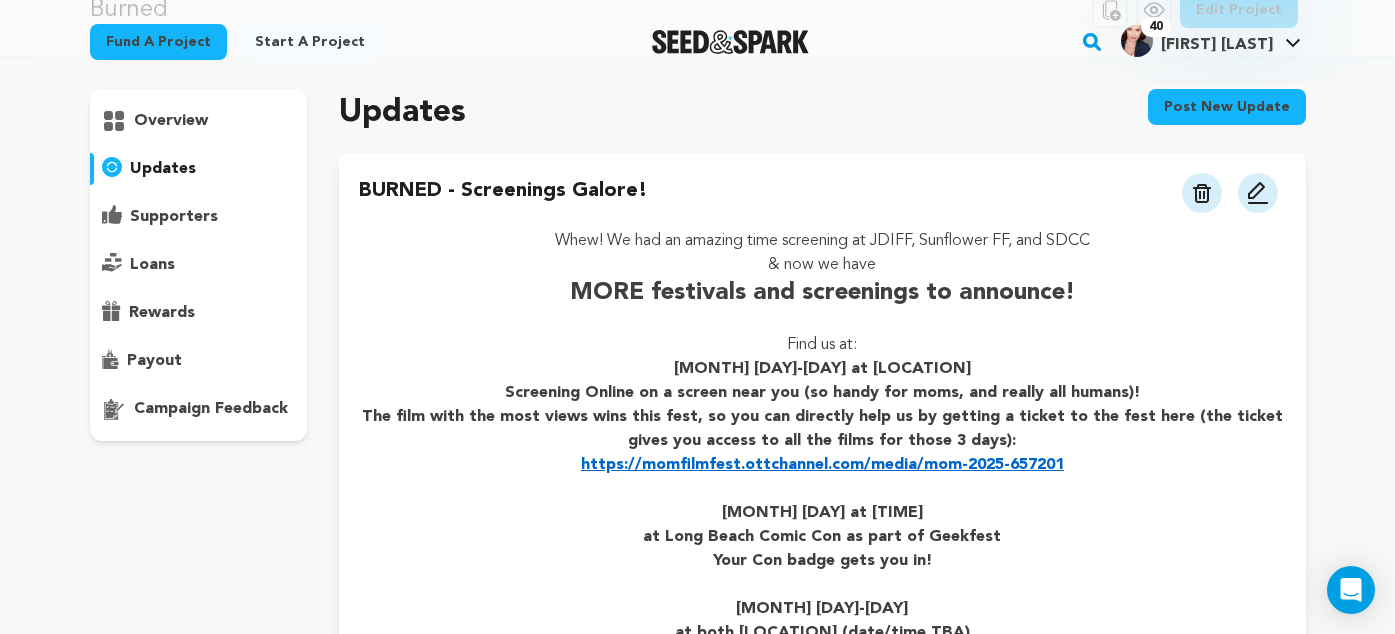 scroll, scrollTop: 138, scrollLeft: 0, axis: vertical 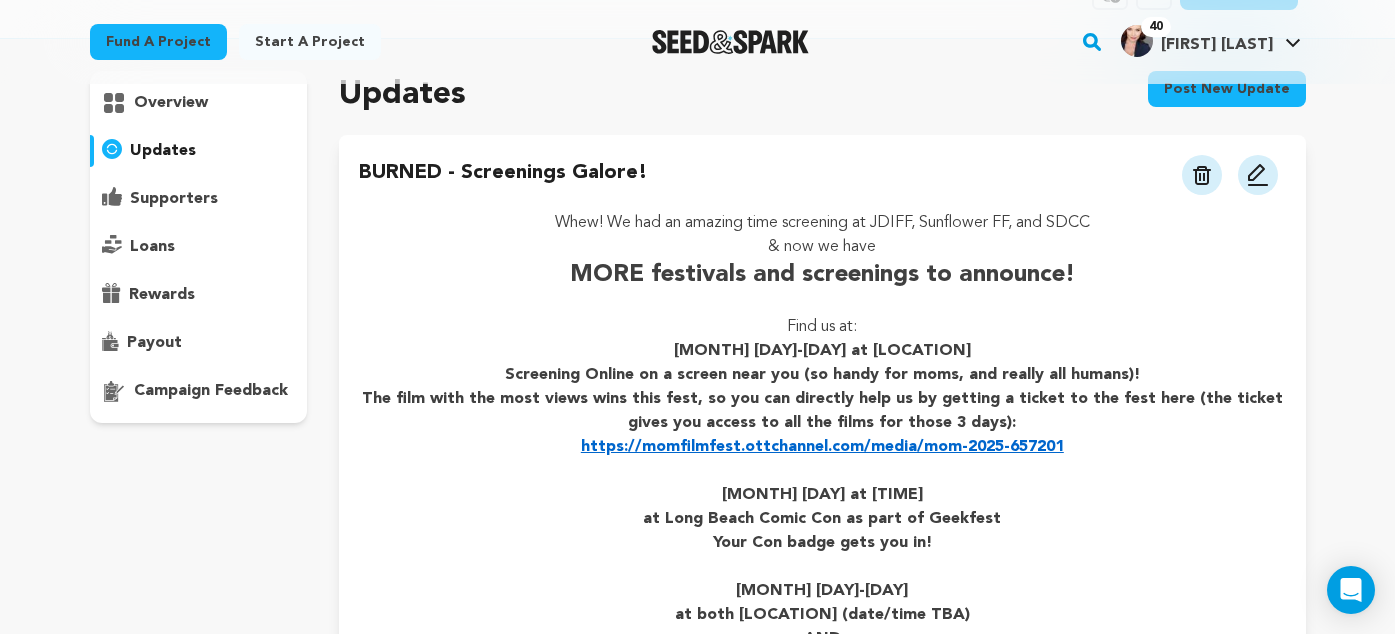 click at bounding box center [1258, 175] 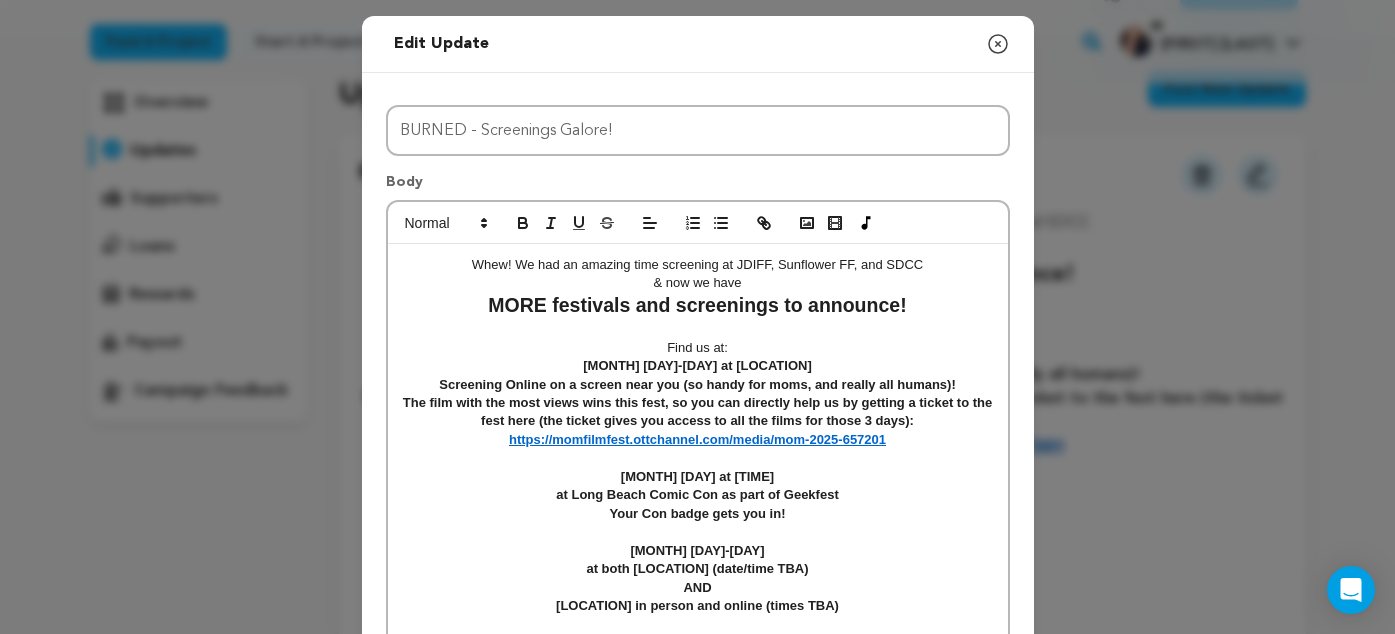 scroll, scrollTop: 7, scrollLeft: 0, axis: vertical 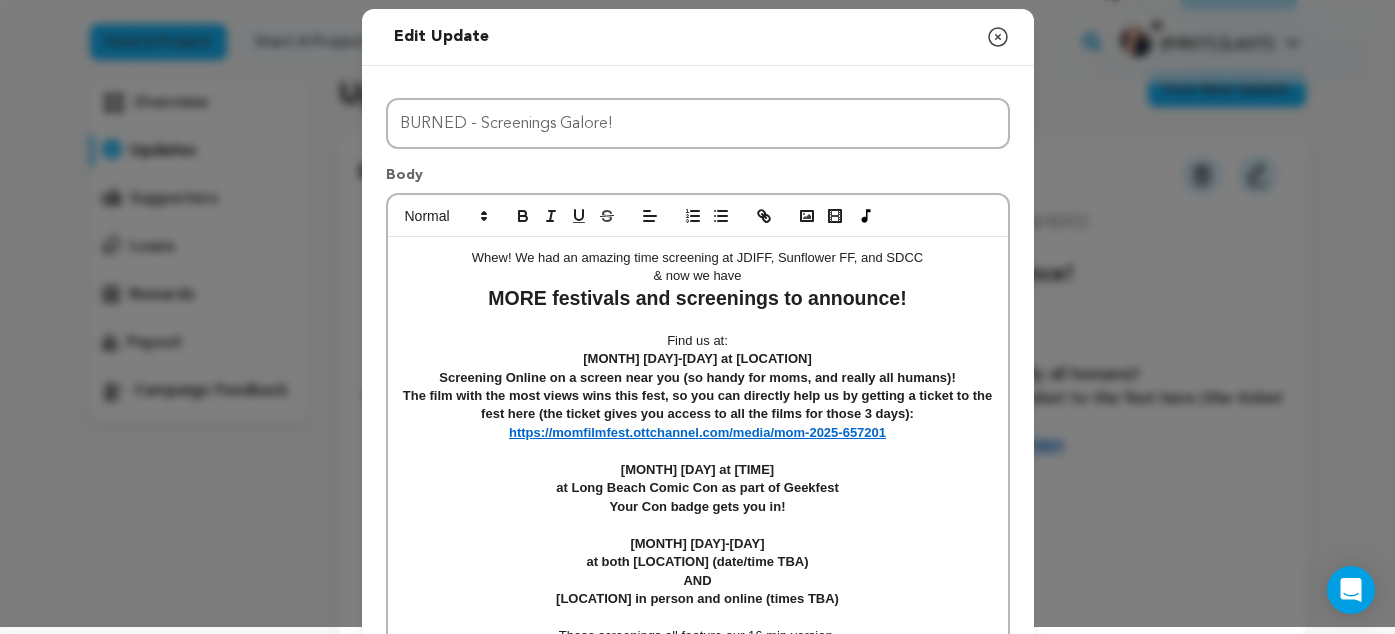 click 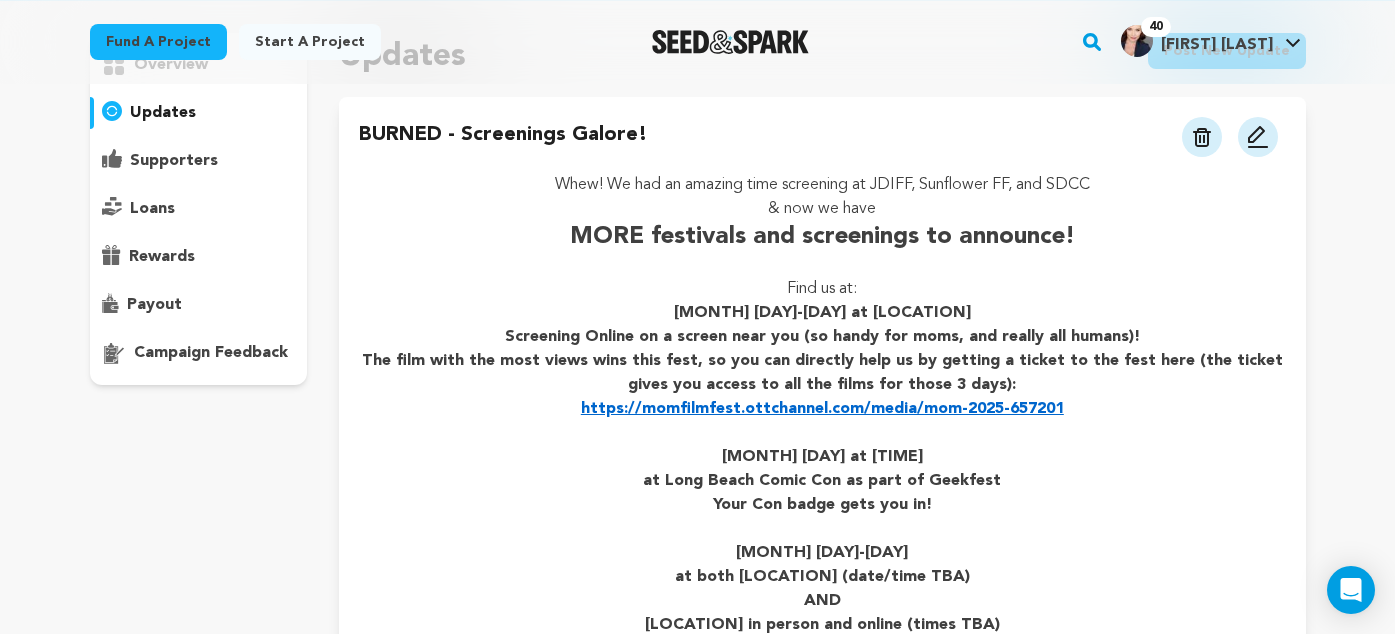 scroll, scrollTop: 80, scrollLeft: 0, axis: vertical 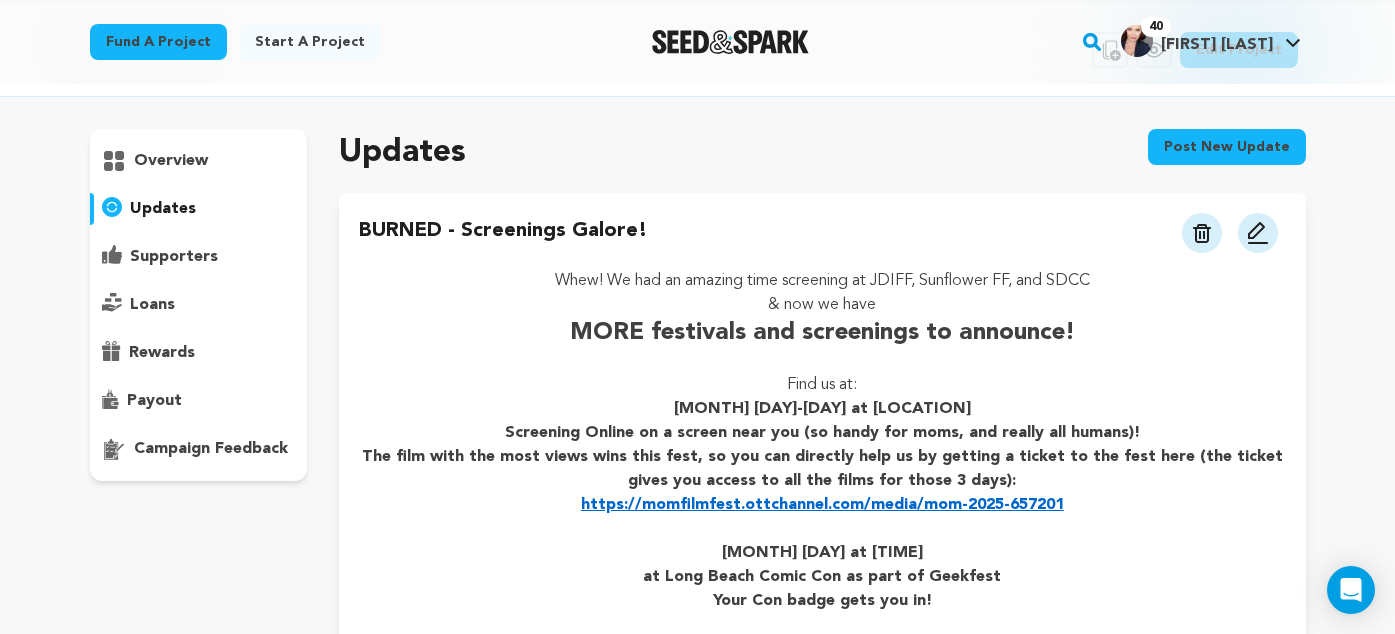 click at bounding box center (1258, 233) 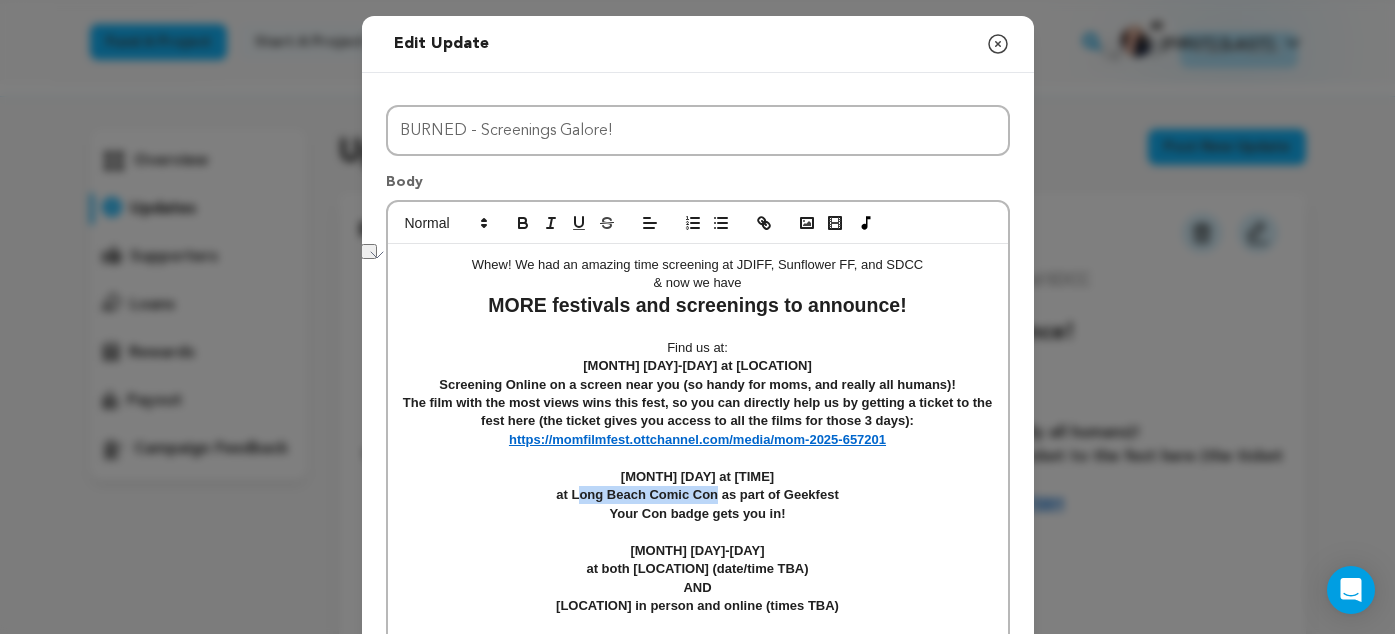drag, startPoint x: 579, startPoint y: 499, endPoint x: 714, endPoint y: 500, distance: 135.00371 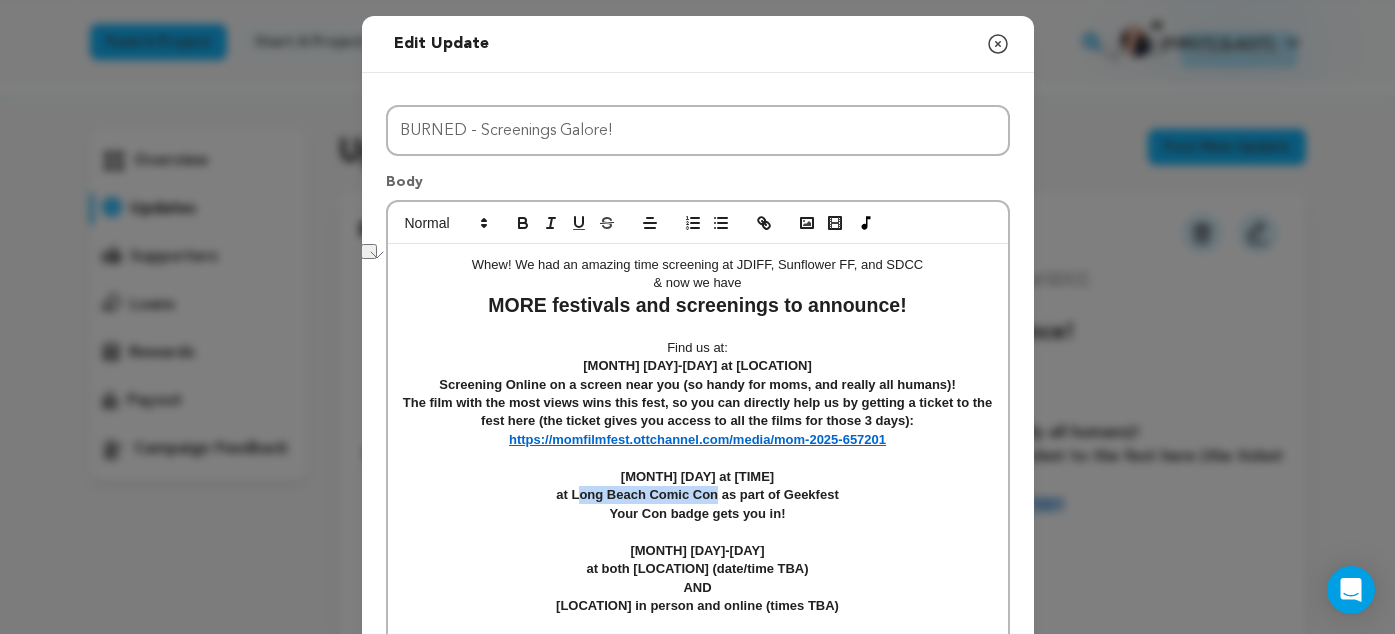 type 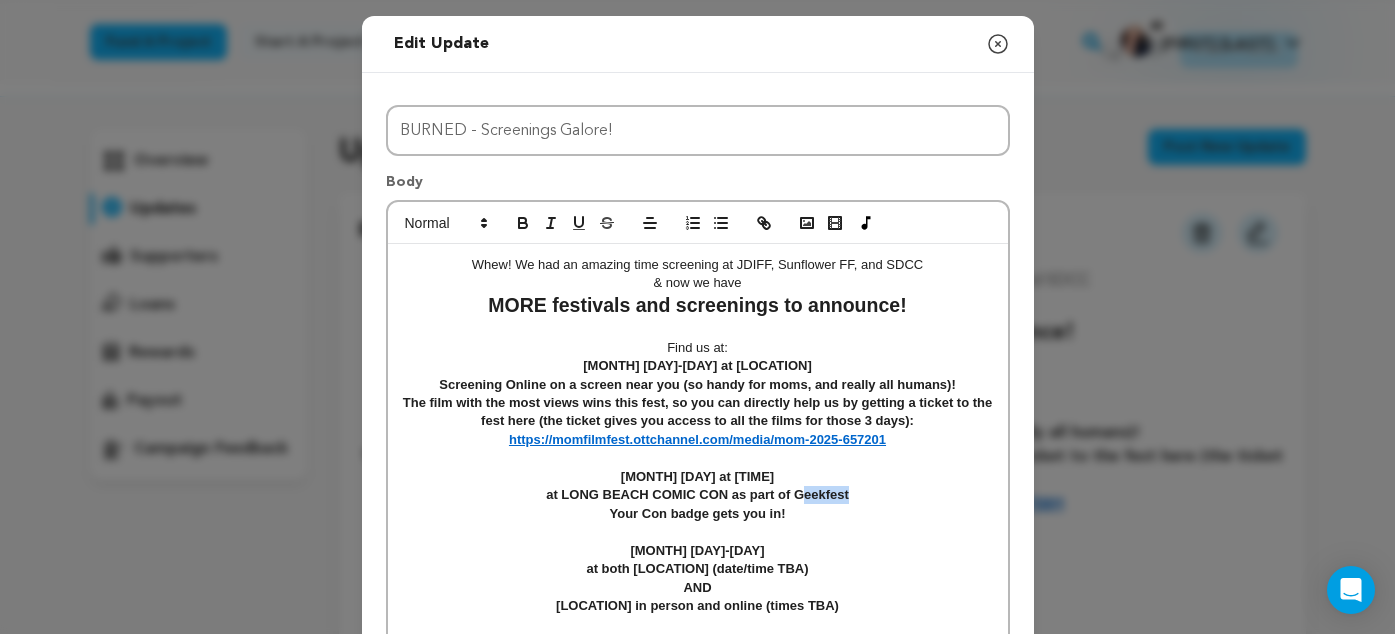 drag, startPoint x: 849, startPoint y: 498, endPoint x: 803, endPoint y: 499, distance: 46.010868 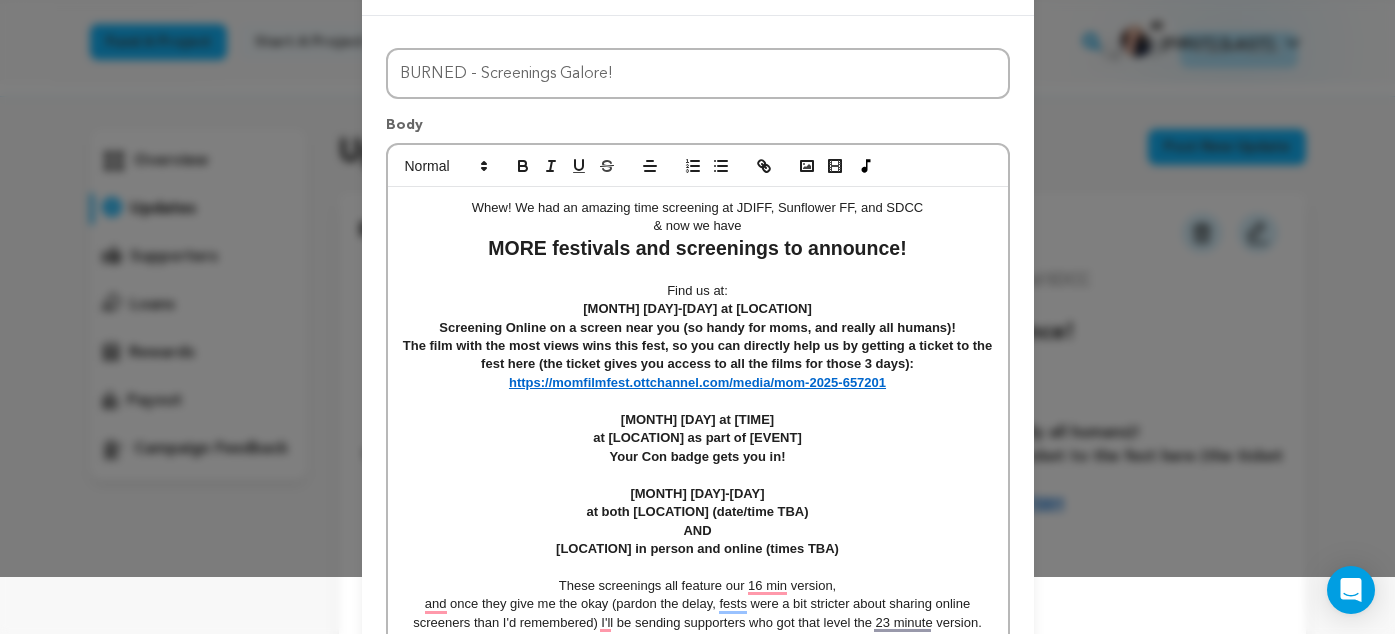 scroll, scrollTop: 58, scrollLeft: 0, axis: vertical 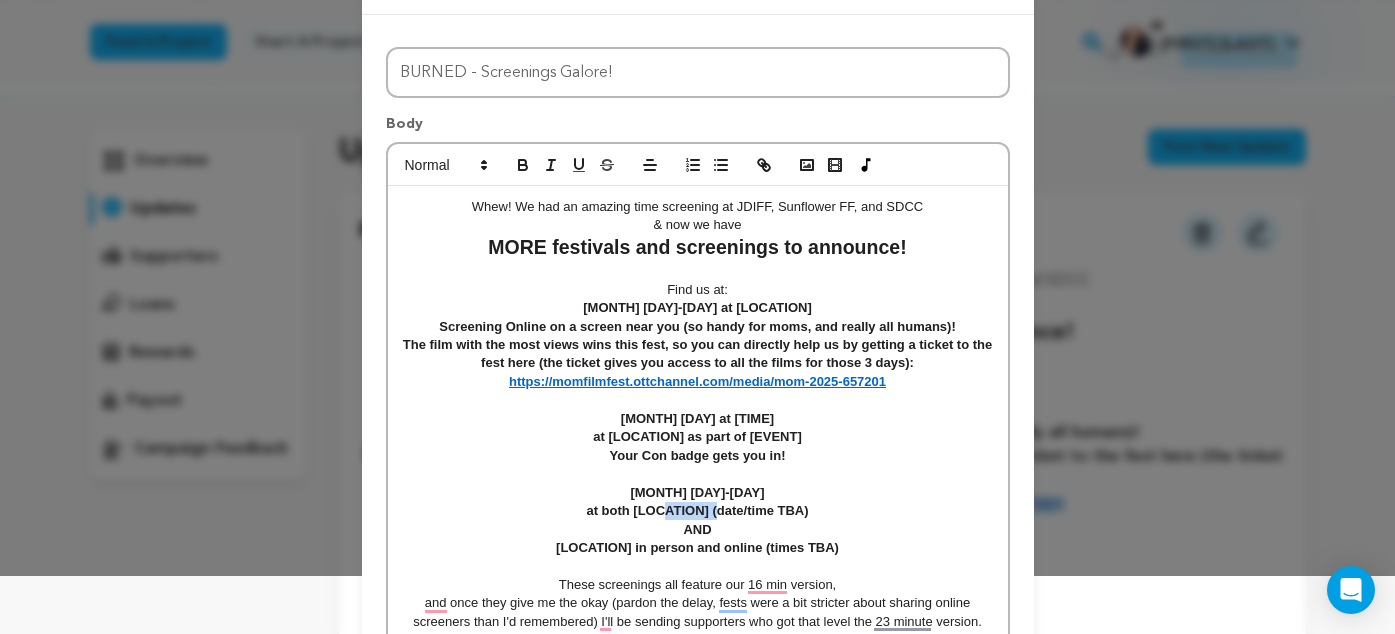 drag, startPoint x: 659, startPoint y: 513, endPoint x: 716, endPoint y: 515, distance: 57.035076 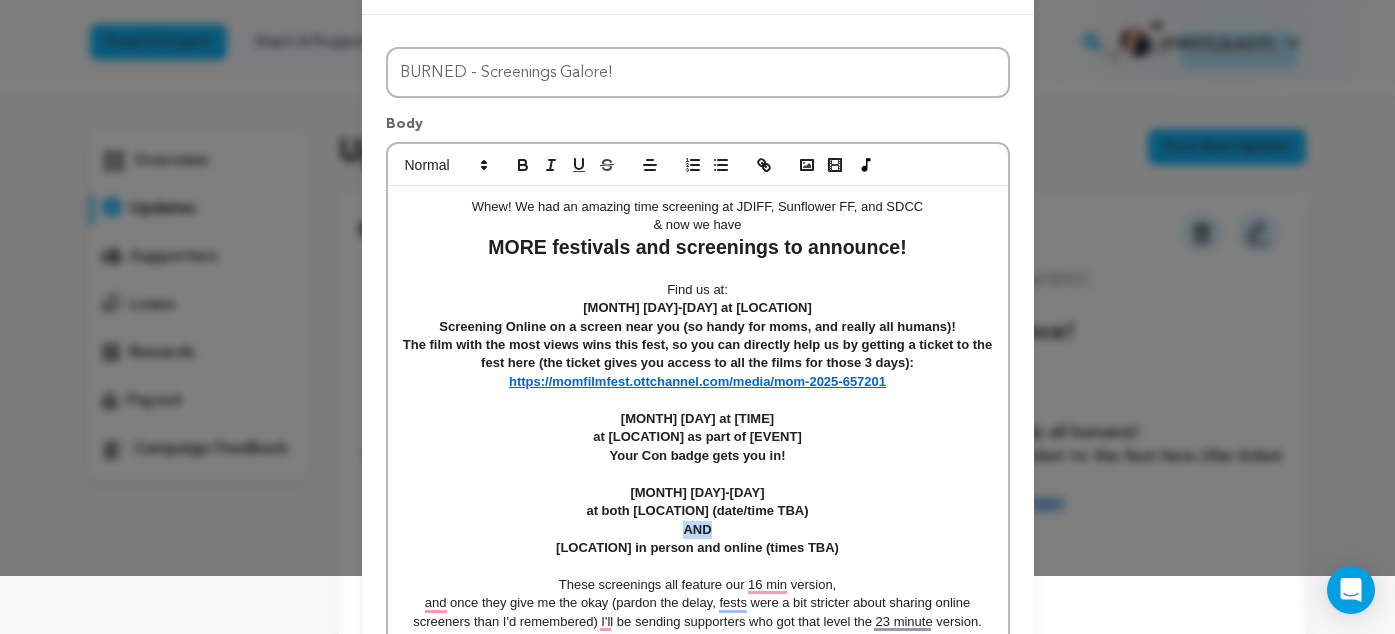 drag, startPoint x: 713, startPoint y: 532, endPoint x: 681, endPoint y: 532, distance: 32 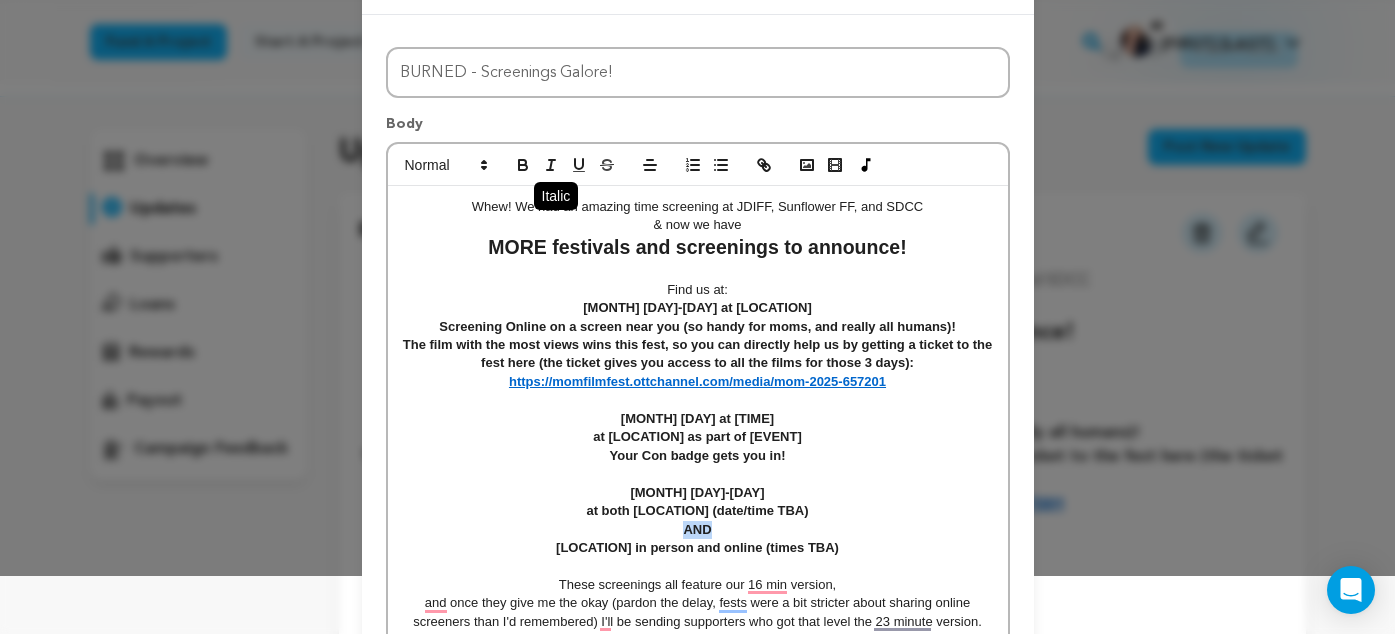 click 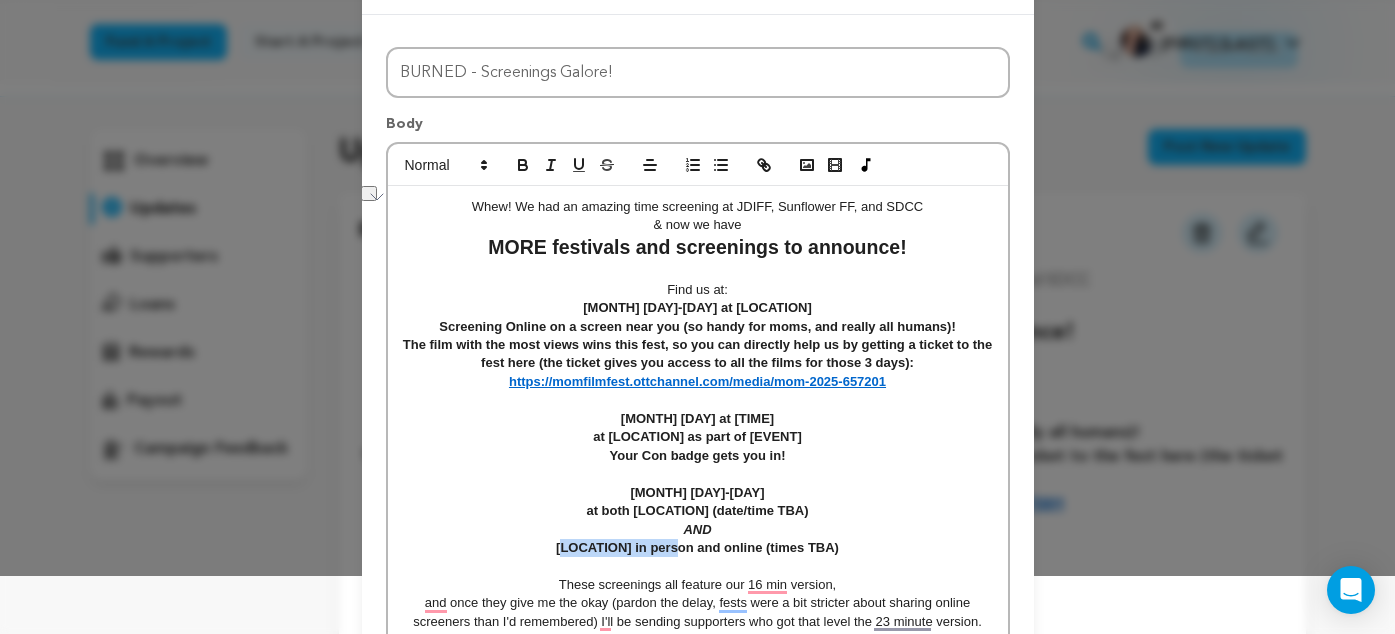 drag, startPoint x: 547, startPoint y: 553, endPoint x: 649, endPoint y: 552, distance: 102.0049 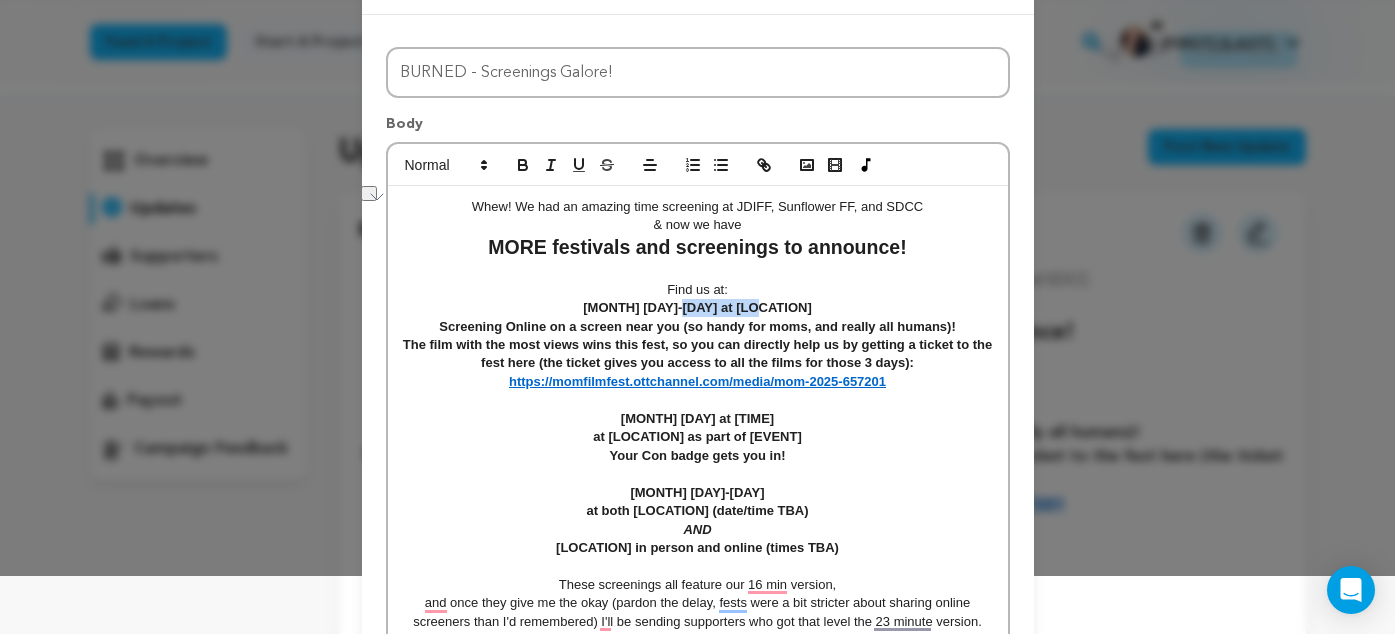 drag, startPoint x: 787, startPoint y: 308, endPoint x: 700, endPoint y: 313, distance: 87.14356 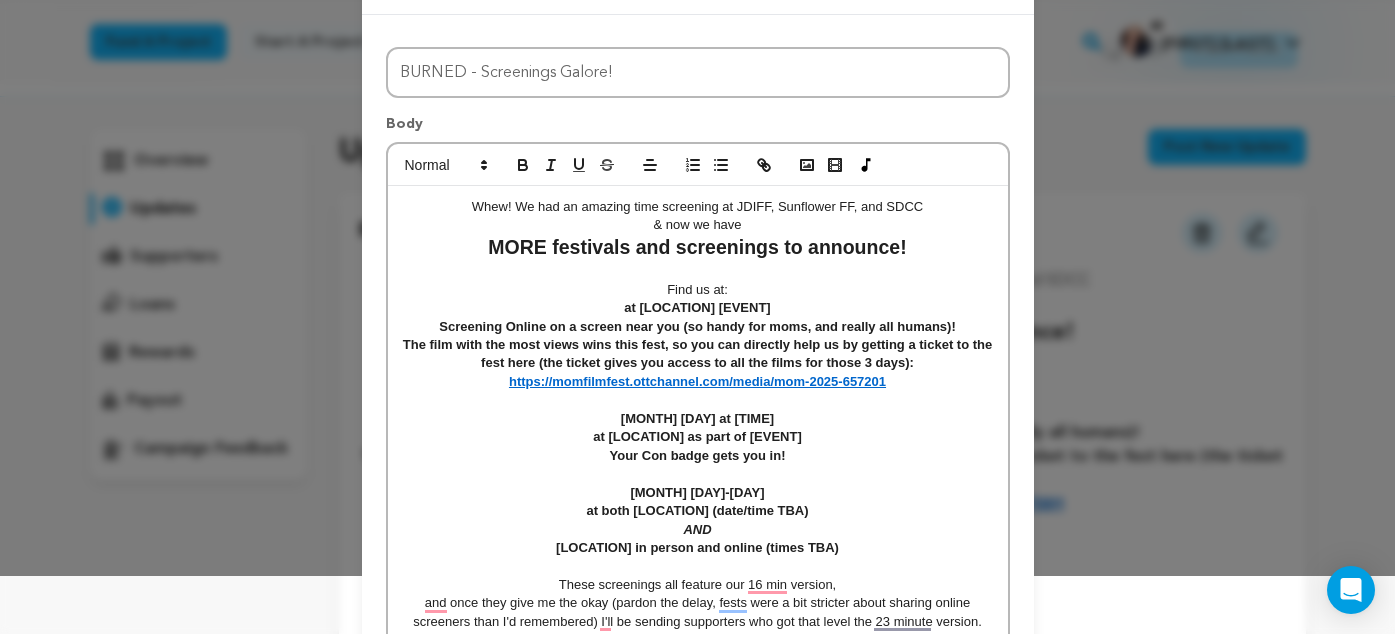 click on "Aug 22-24 at MOM FILM FEST" at bounding box center [697, 307] 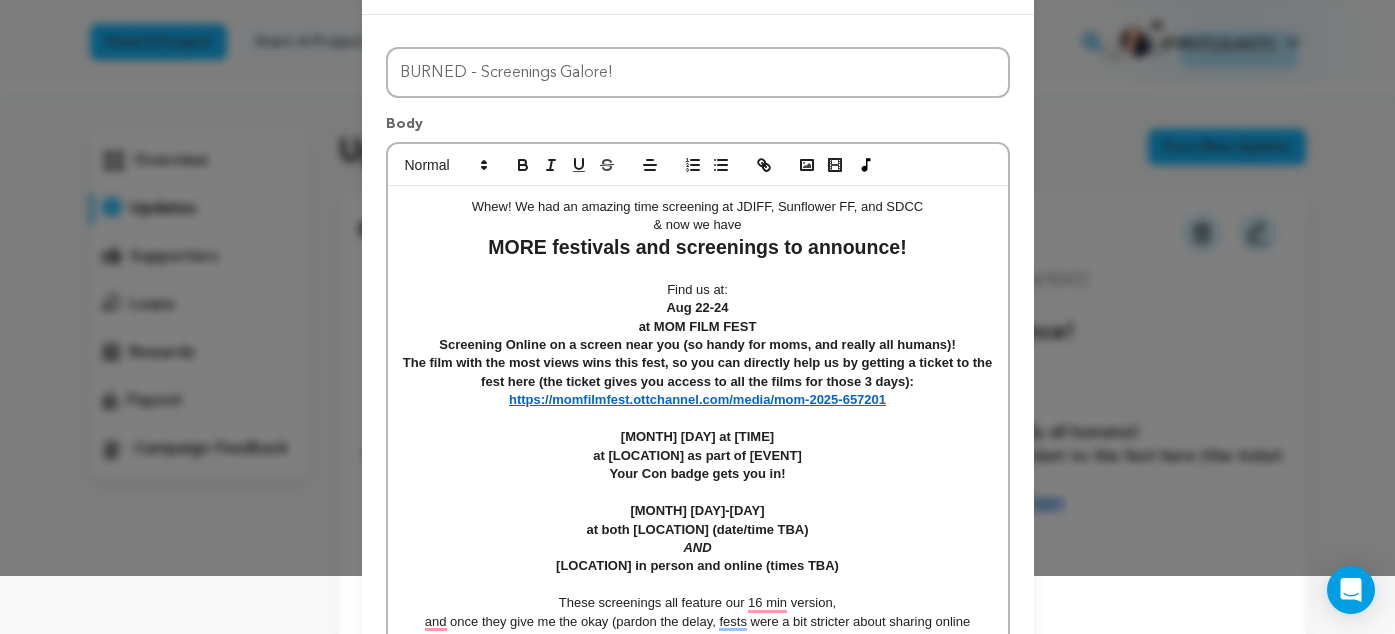 click on "Screening Online on a screen near you (so handy for moms, and really all humans)!" at bounding box center [697, 344] 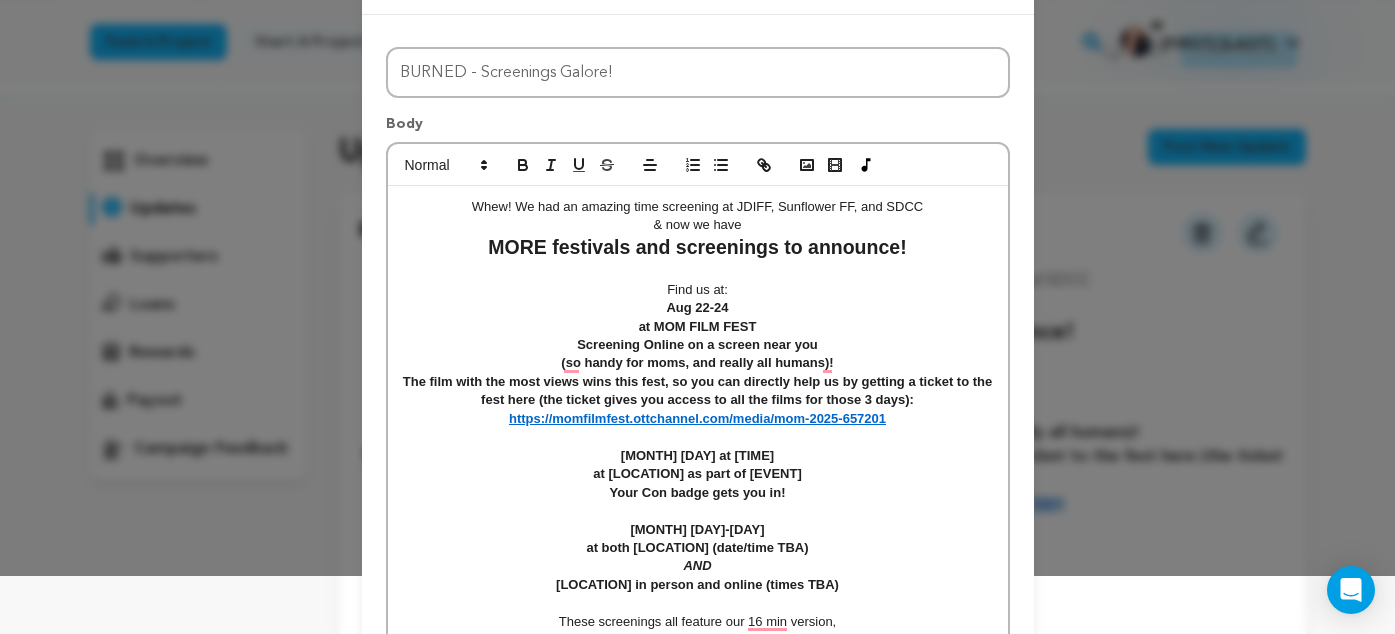 click on "The film with the most views wins this fest, so you can directly help us by getting a ticket to the fest here (the ticket gives you access to all the films for those 3 days):" at bounding box center (699, 390) 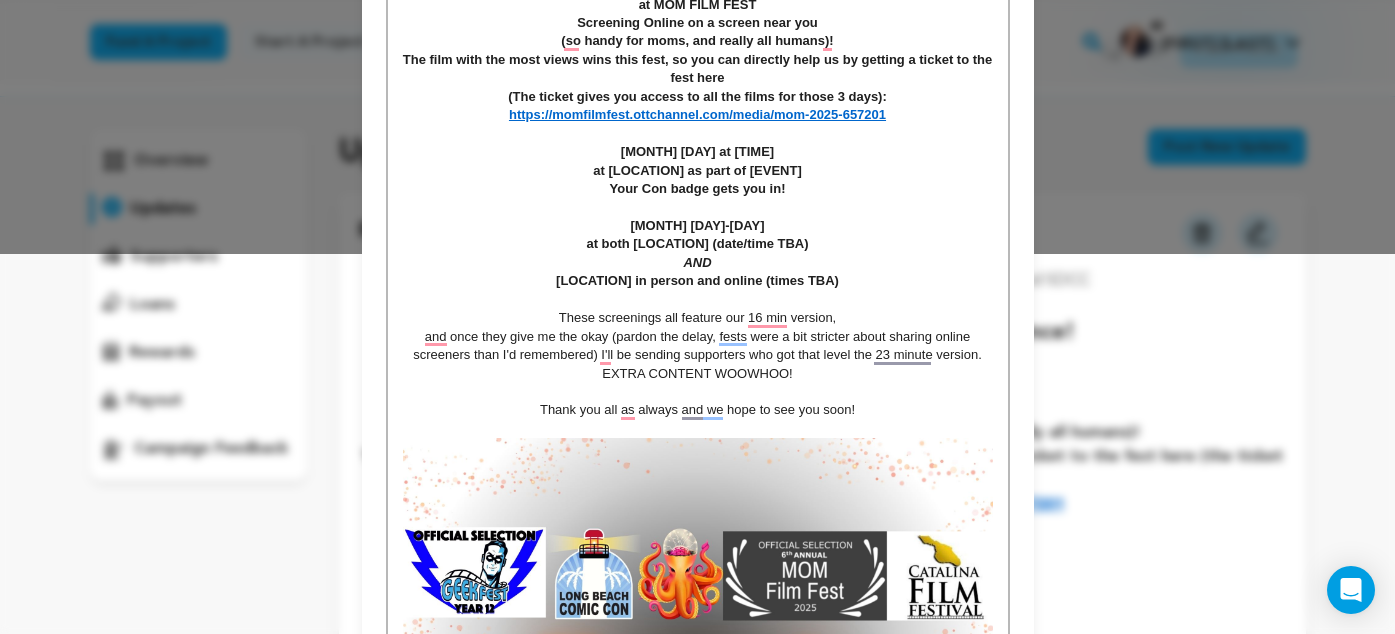 scroll, scrollTop: 385, scrollLeft: 0, axis: vertical 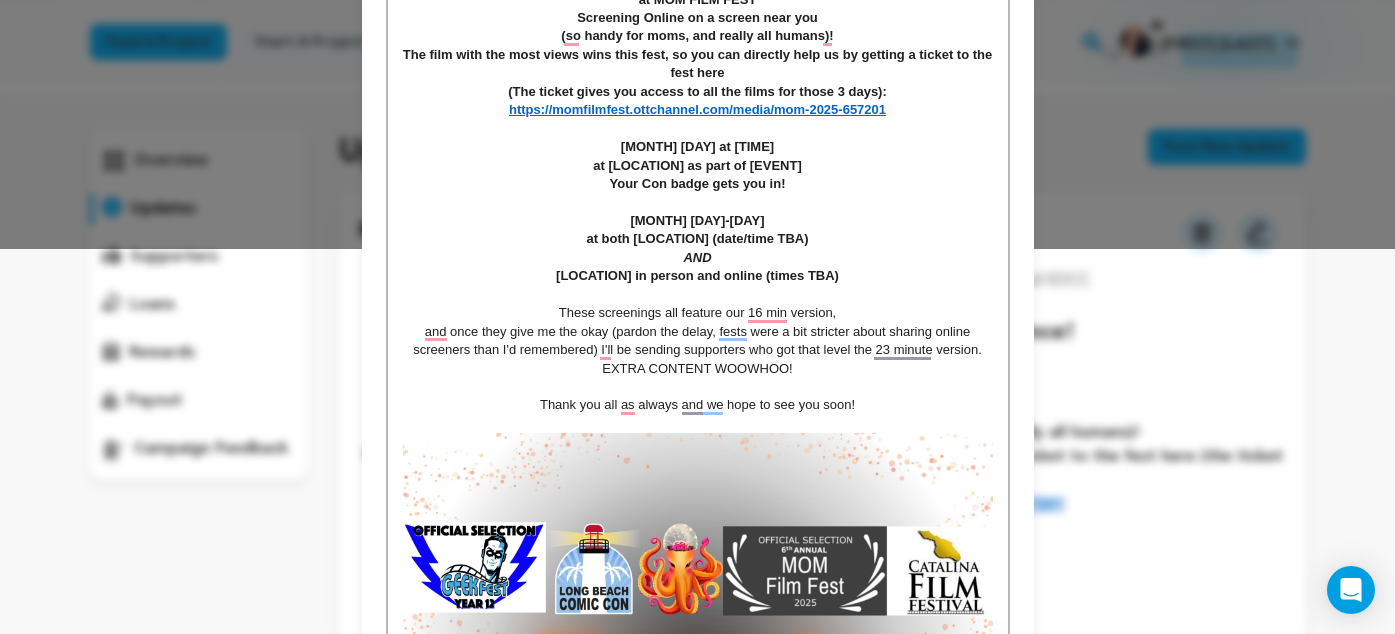 click on "Thank you all as always and we hope to see you soon!" at bounding box center (698, 405) 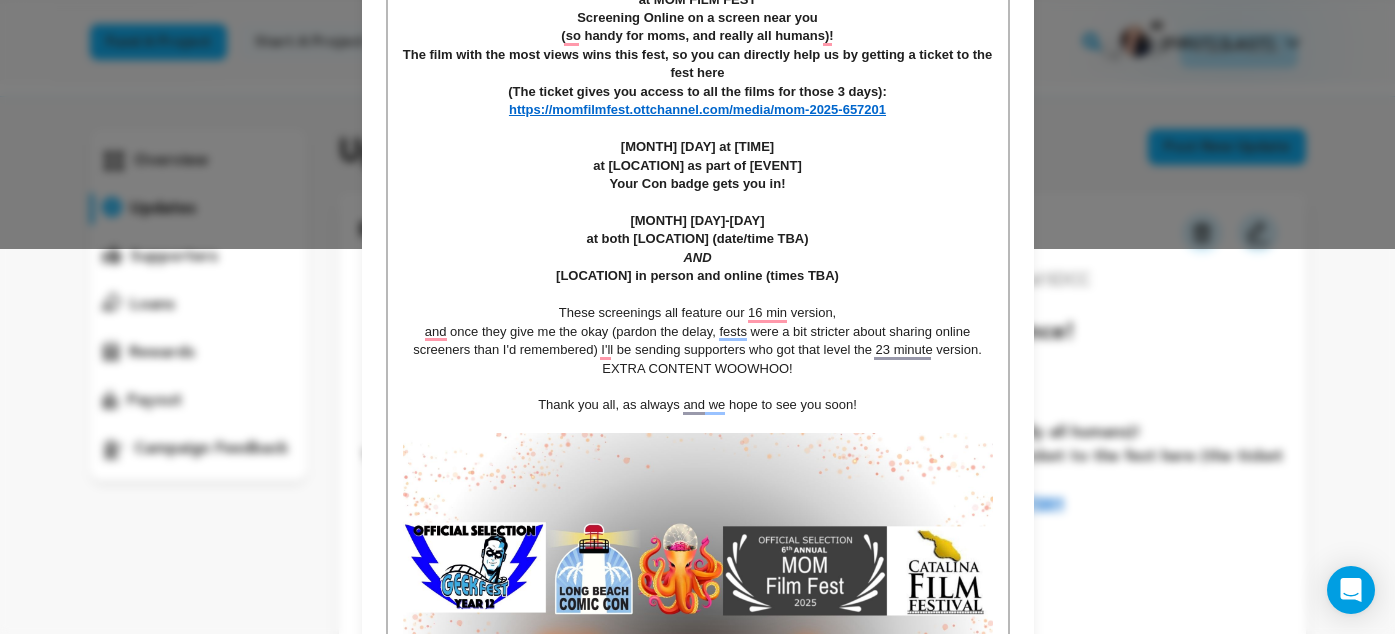 click on "Thank you all, as always and we hope to see you soon!" at bounding box center [698, 405] 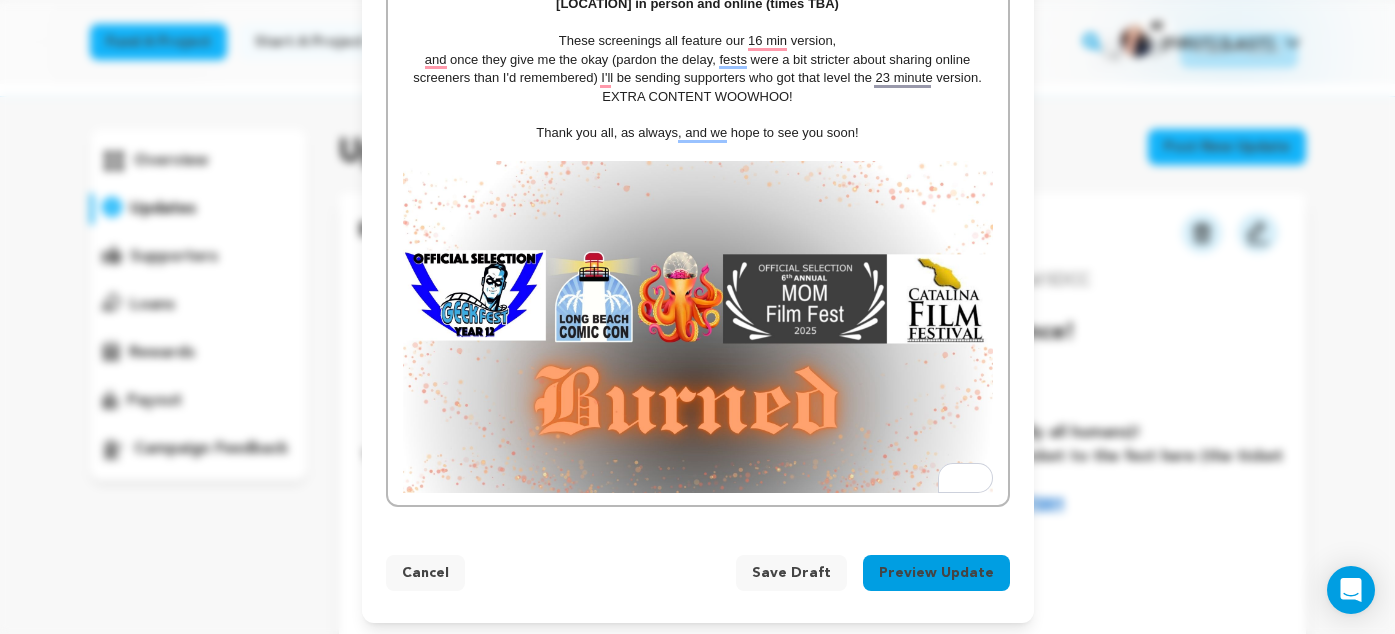 scroll, scrollTop: 659, scrollLeft: 0, axis: vertical 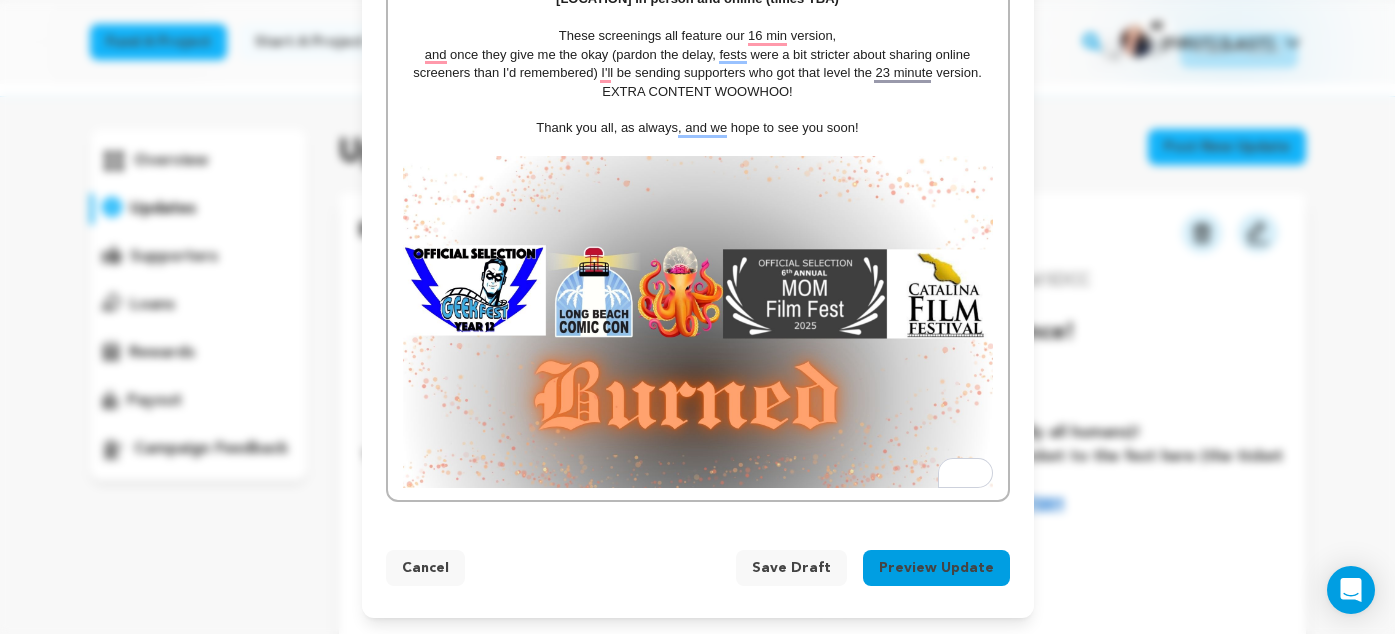 click on "Preview Update" at bounding box center [936, 568] 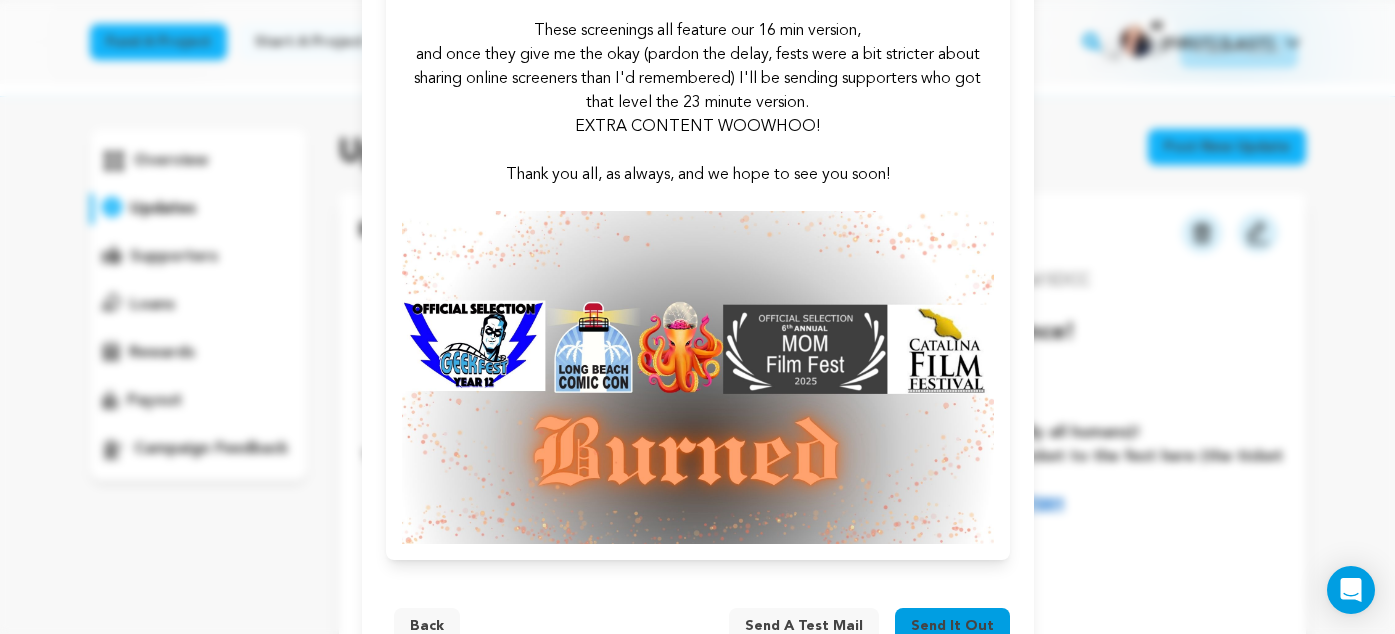 scroll, scrollTop: 772, scrollLeft: 0, axis: vertical 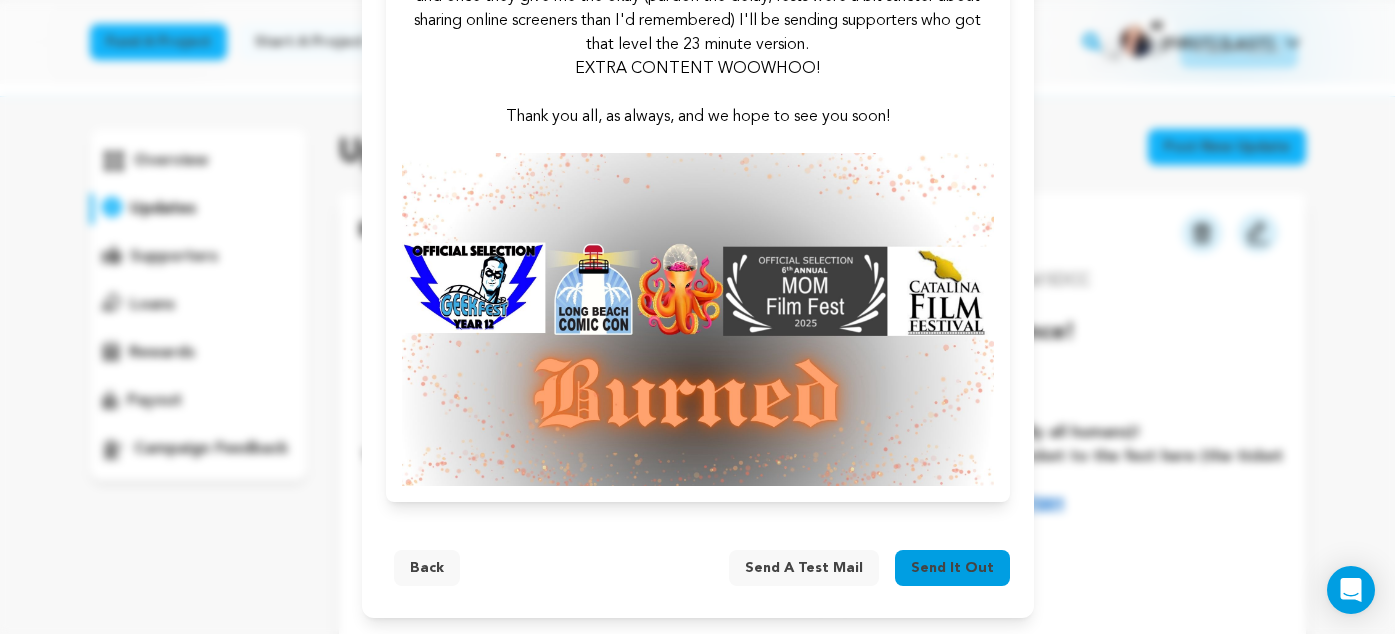 click on "Send it out" at bounding box center [952, 568] 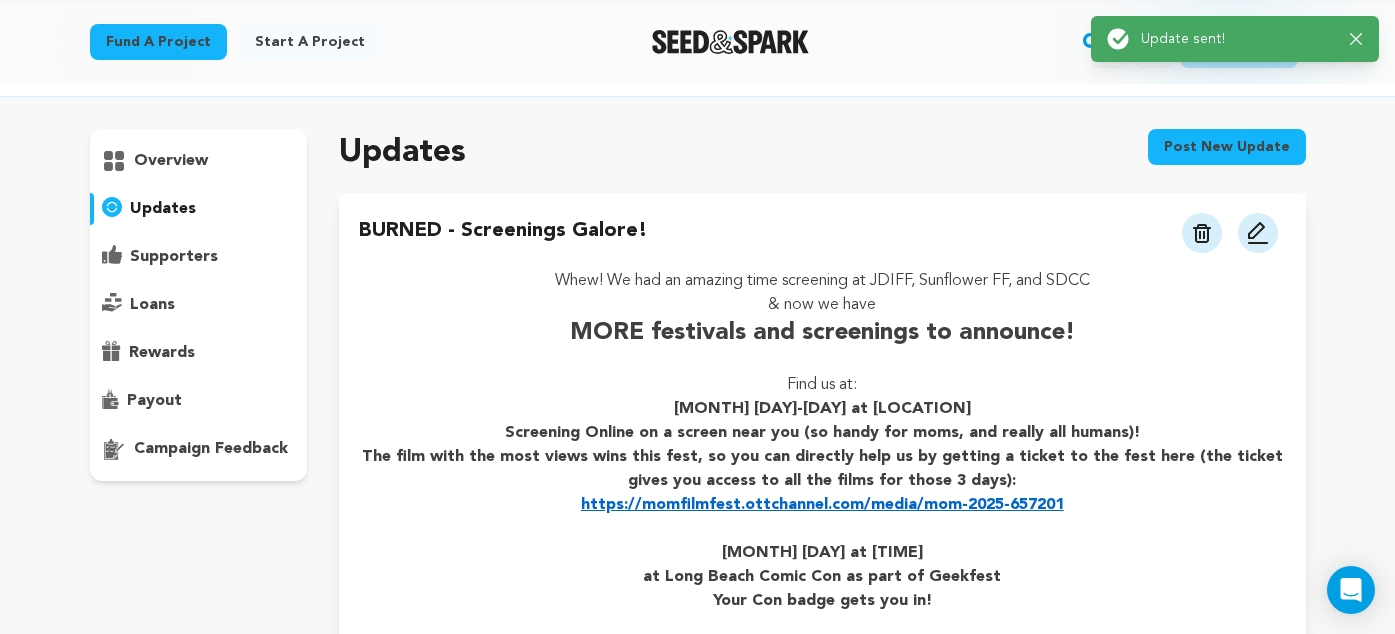 scroll, scrollTop: 88, scrollLeft: 0, axis: vertical 